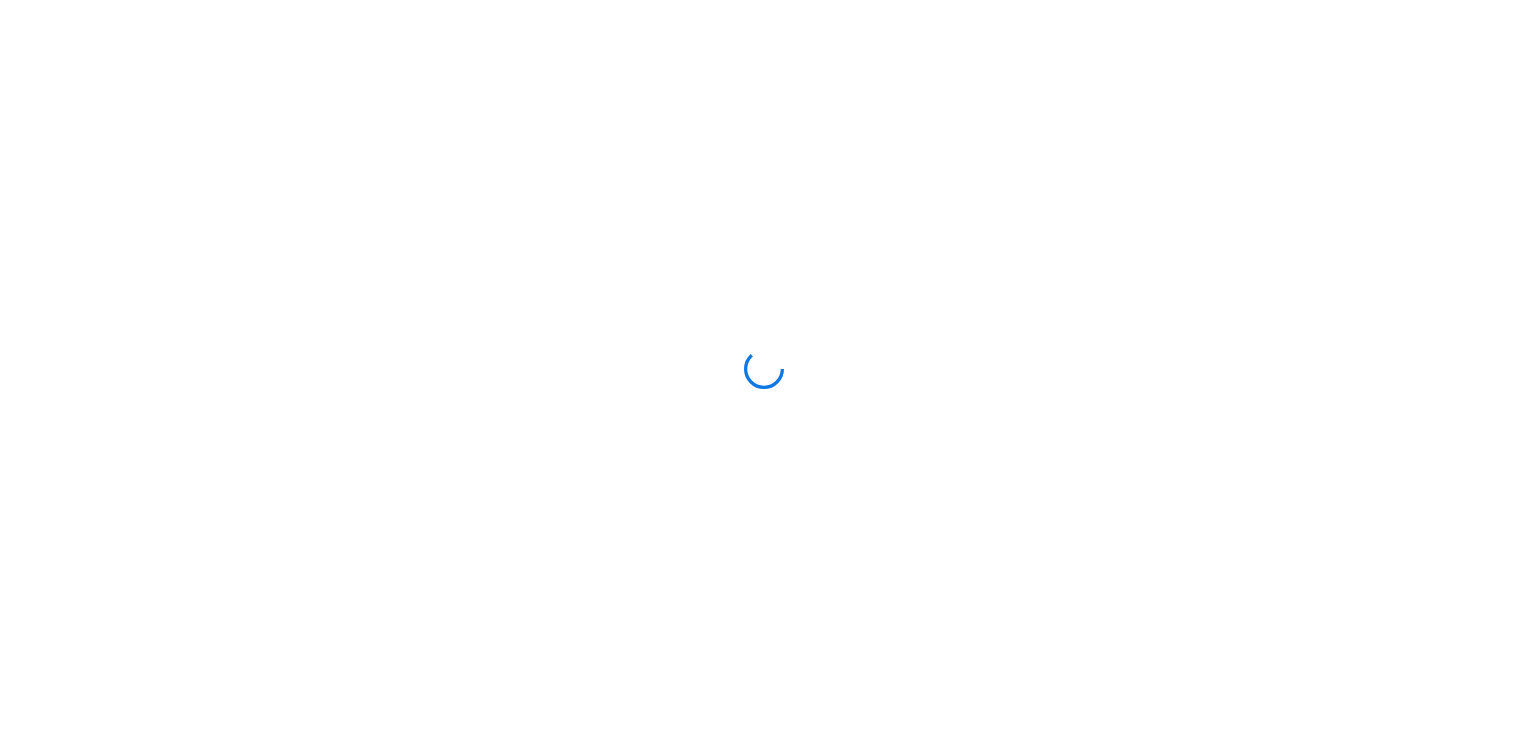 scroll, scrollTop: 0, scrollLeft: 0, axis: both 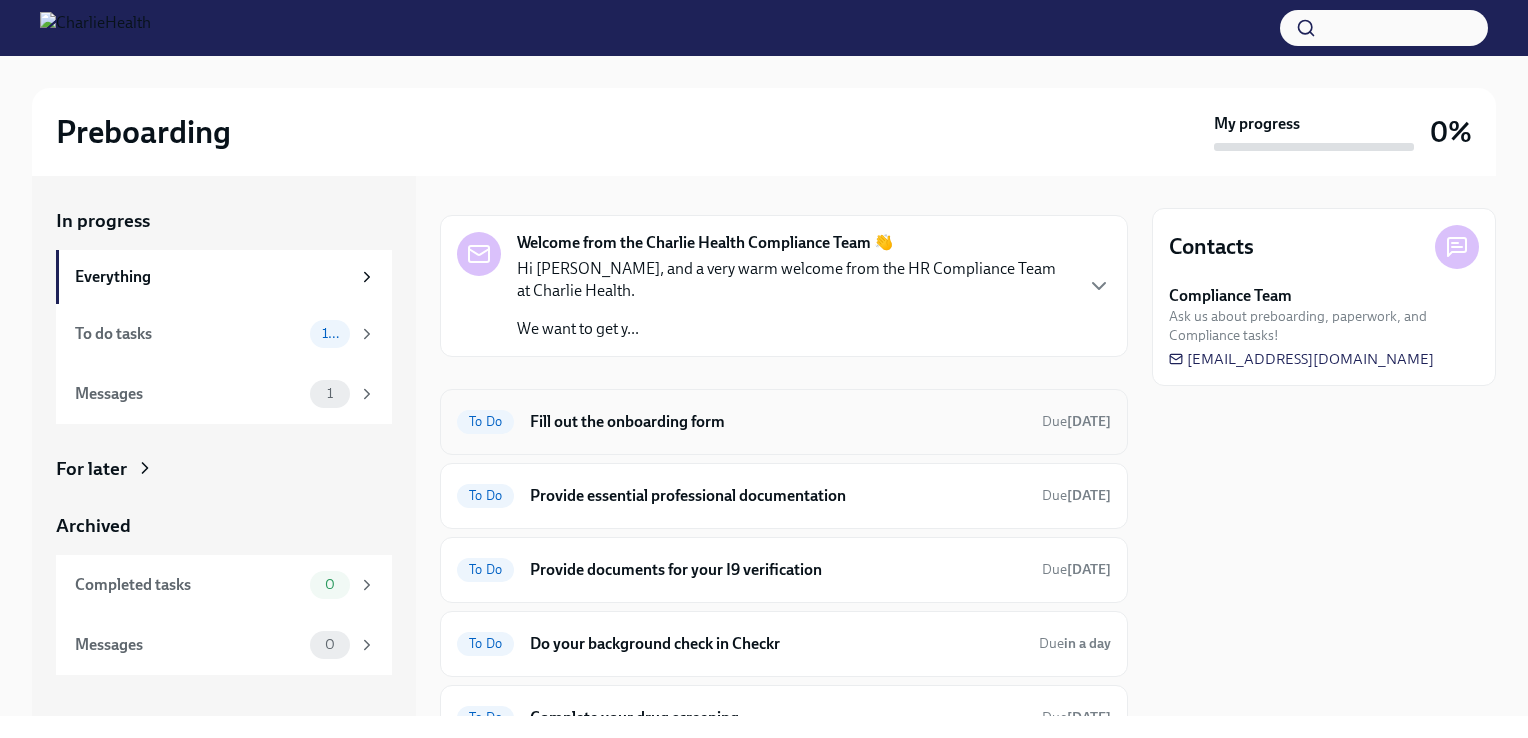 click on "Fill out the onboarding form" at bounding box center [778, 422] 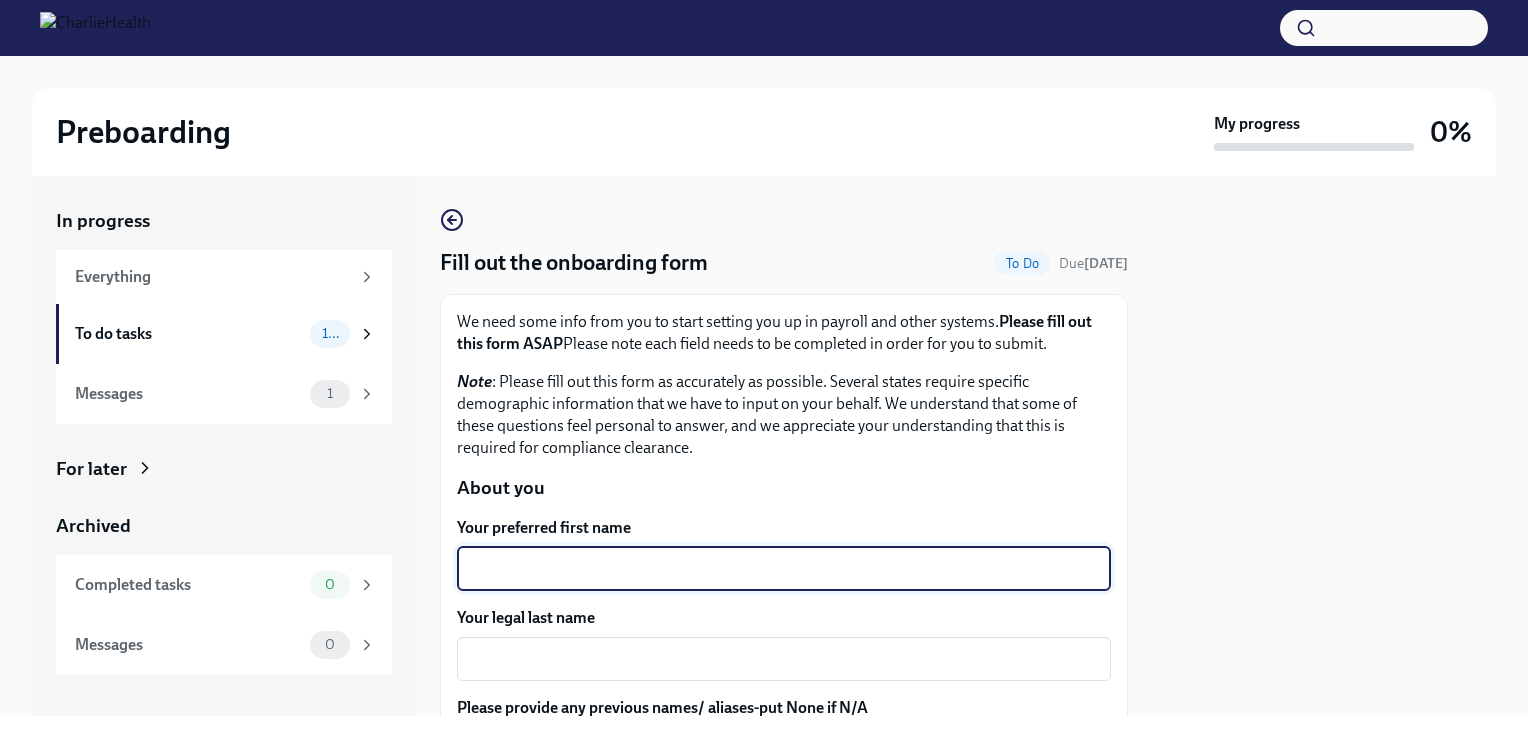 click on "Your preferred first name" at bounding box center [784, 569] 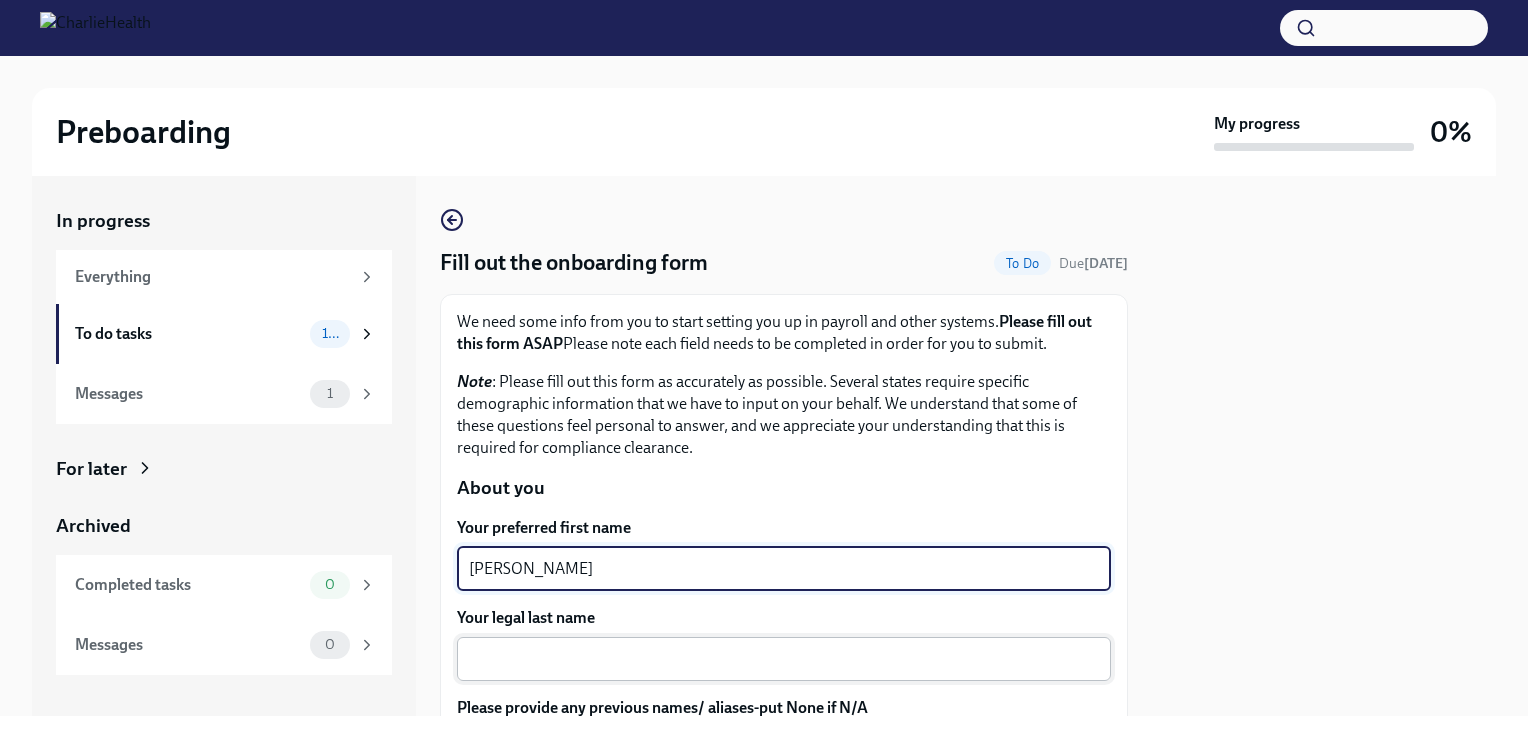 type on "[PERSON_NAME]" 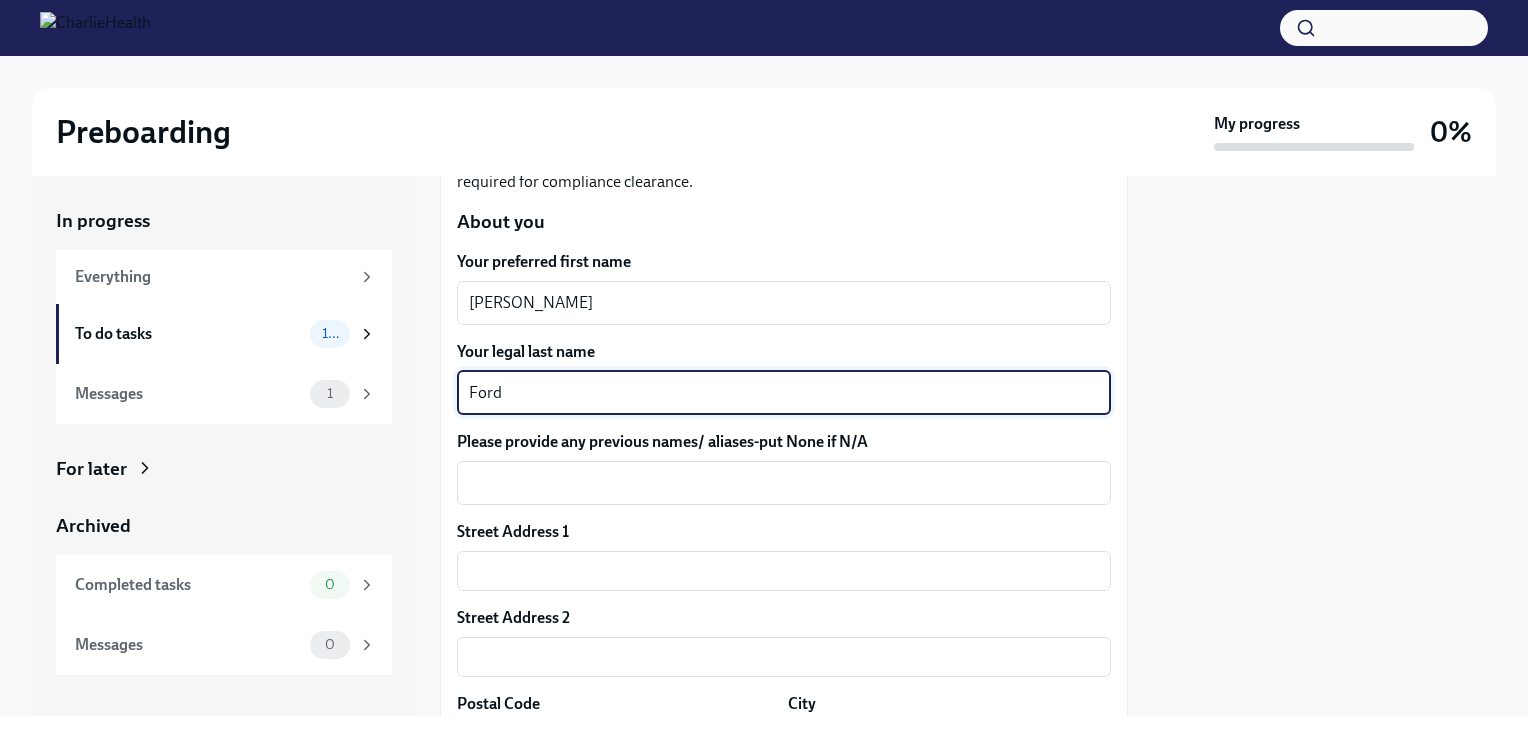 scroll, scrollTop: 333, scrollLeft: 0, axis: vertical 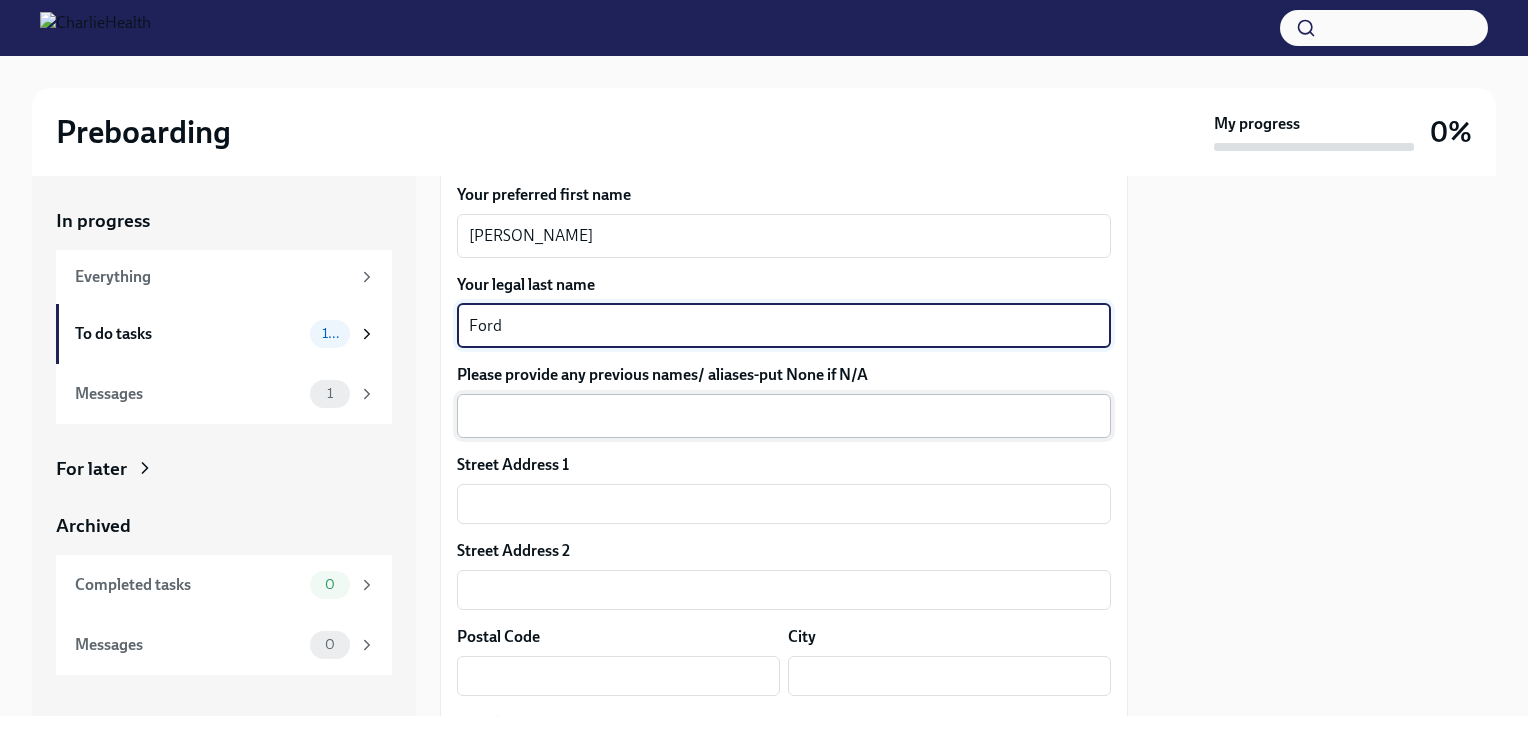 type on "Ford" 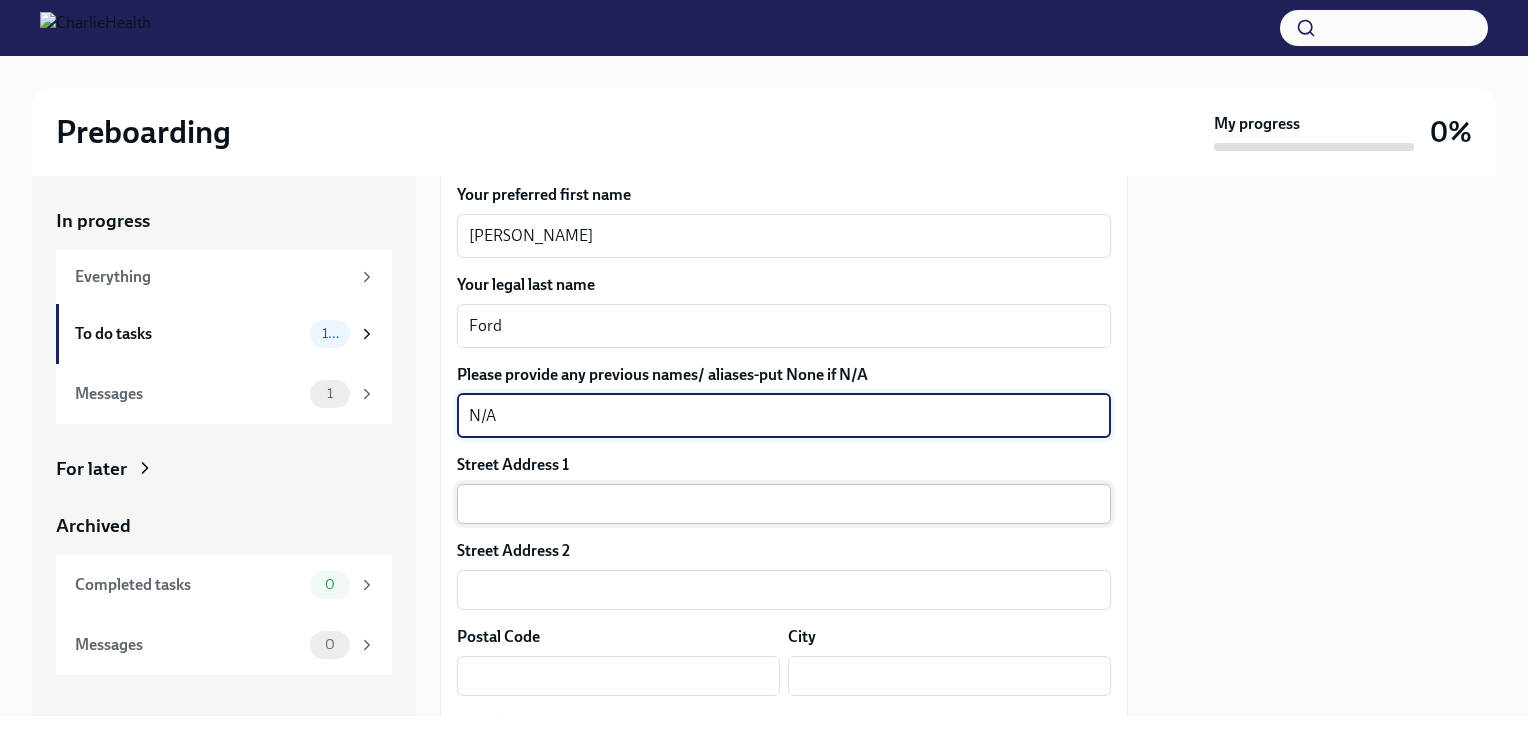 type on "N/A" 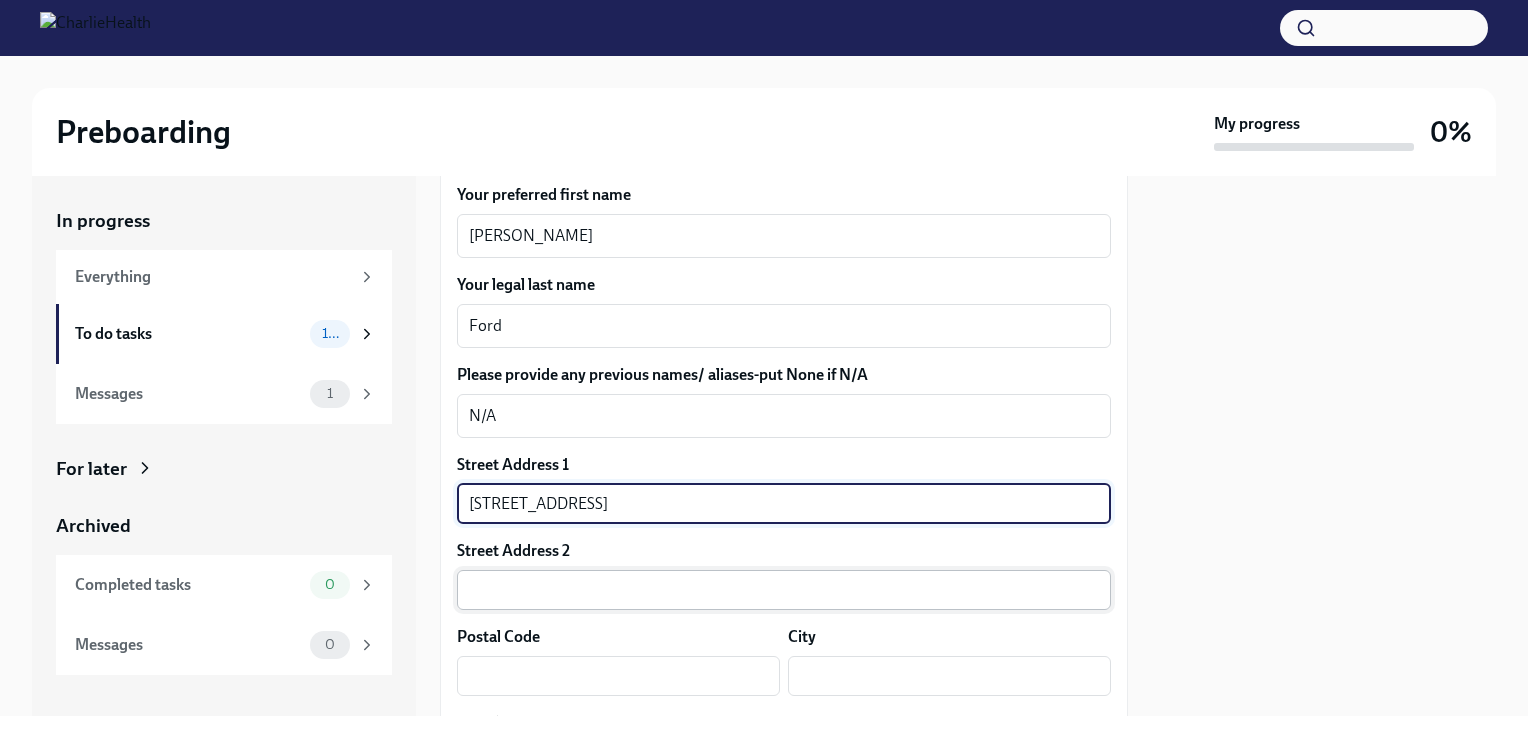 type on "[STREET_ADDRESS]" 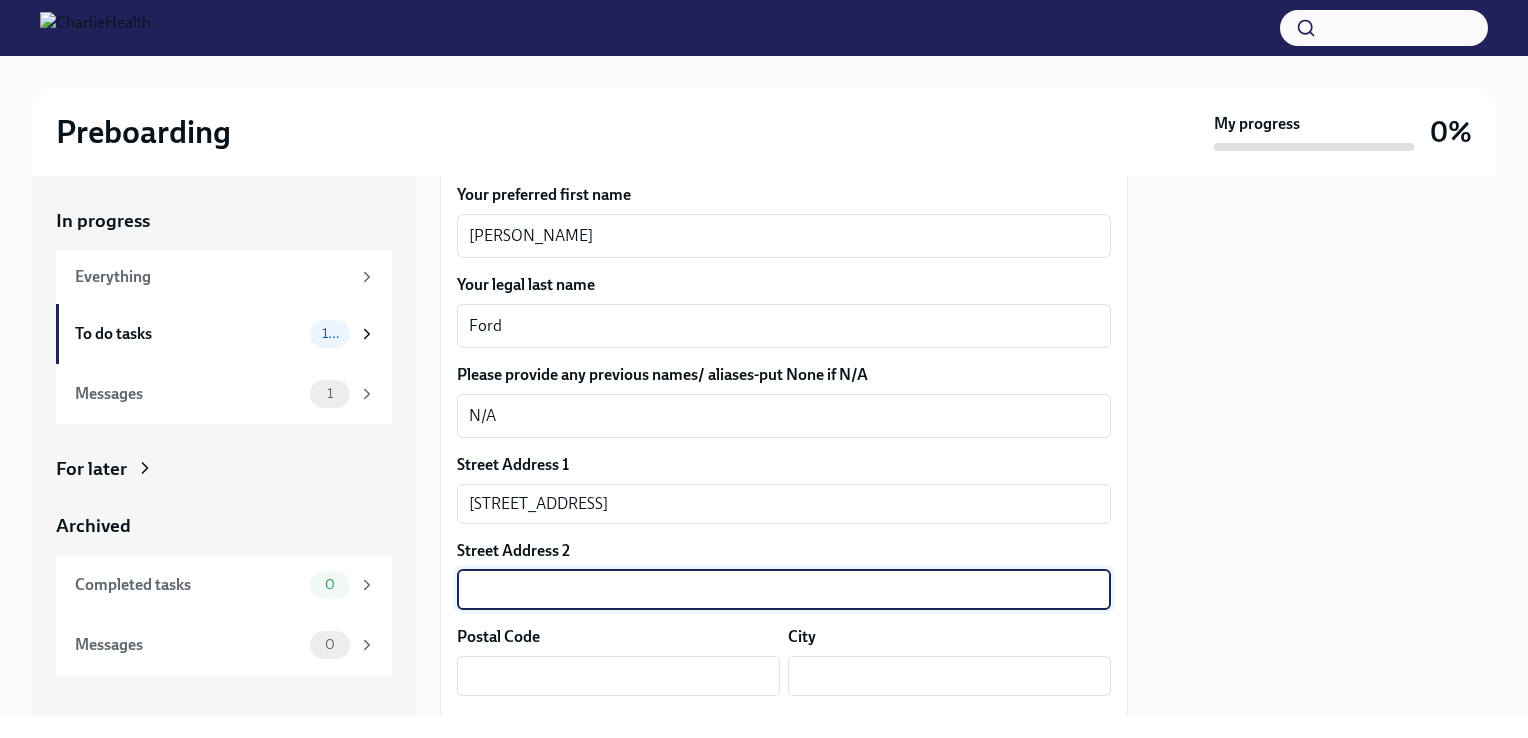 click at bounding box center (784, 590) 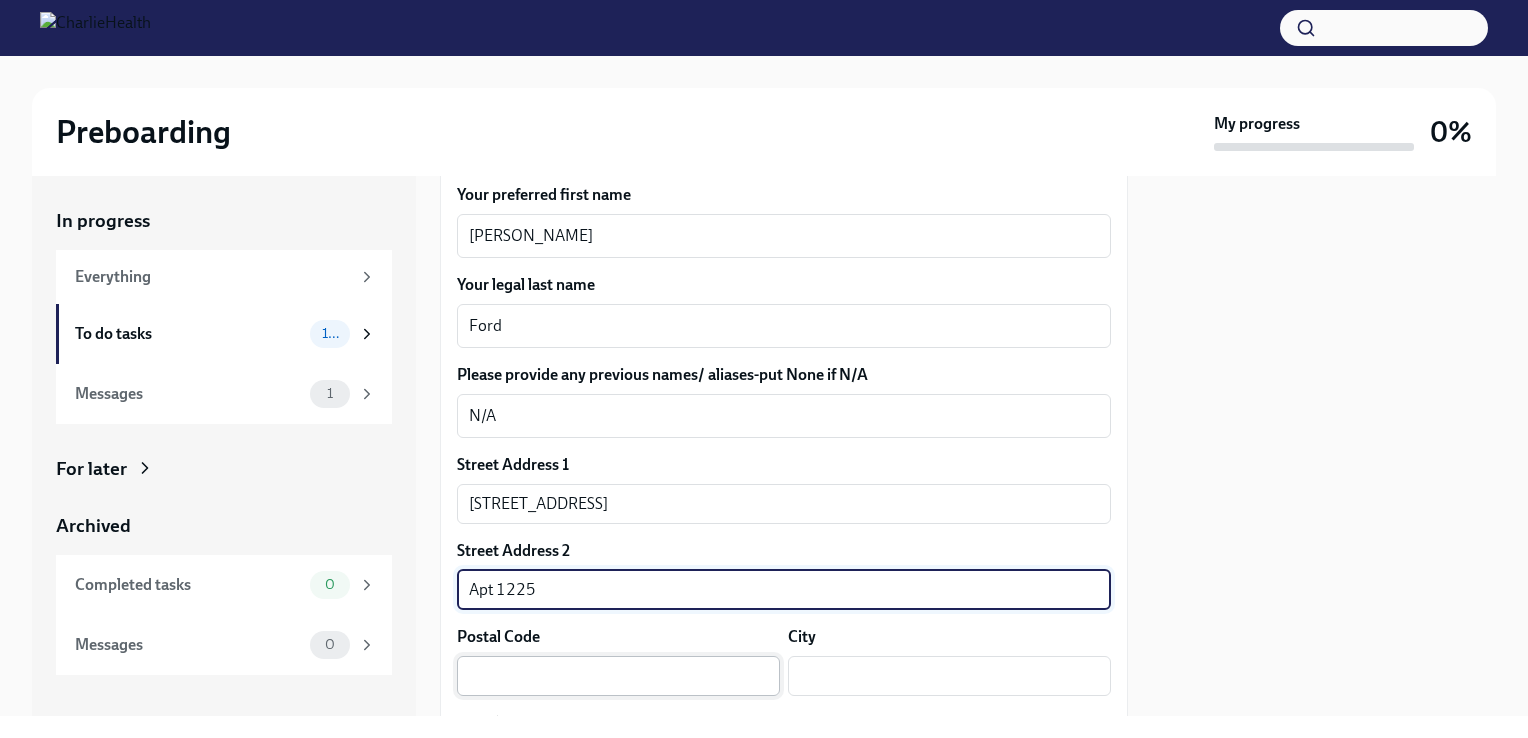 type on "Apt 1225" 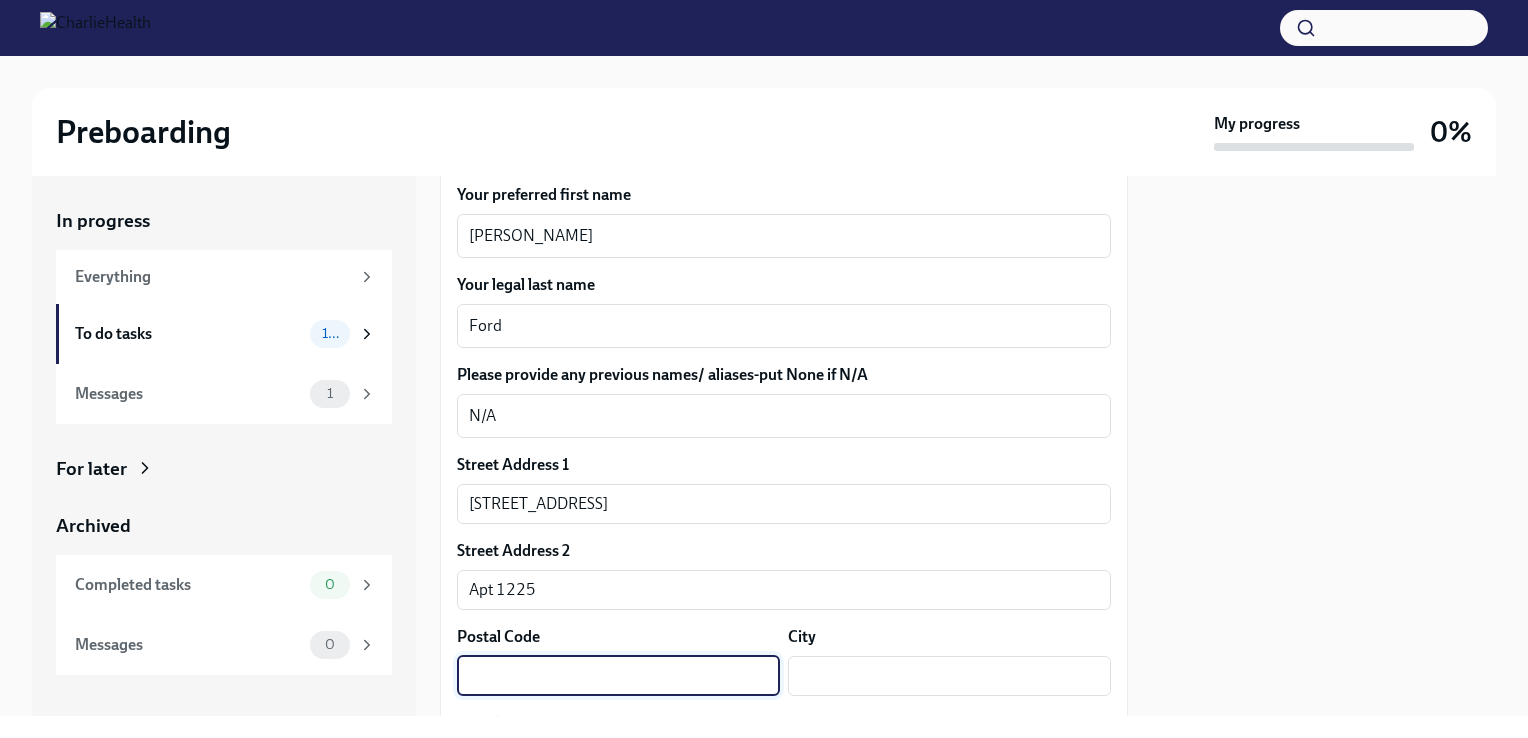 click at bounding box center (618, 676) 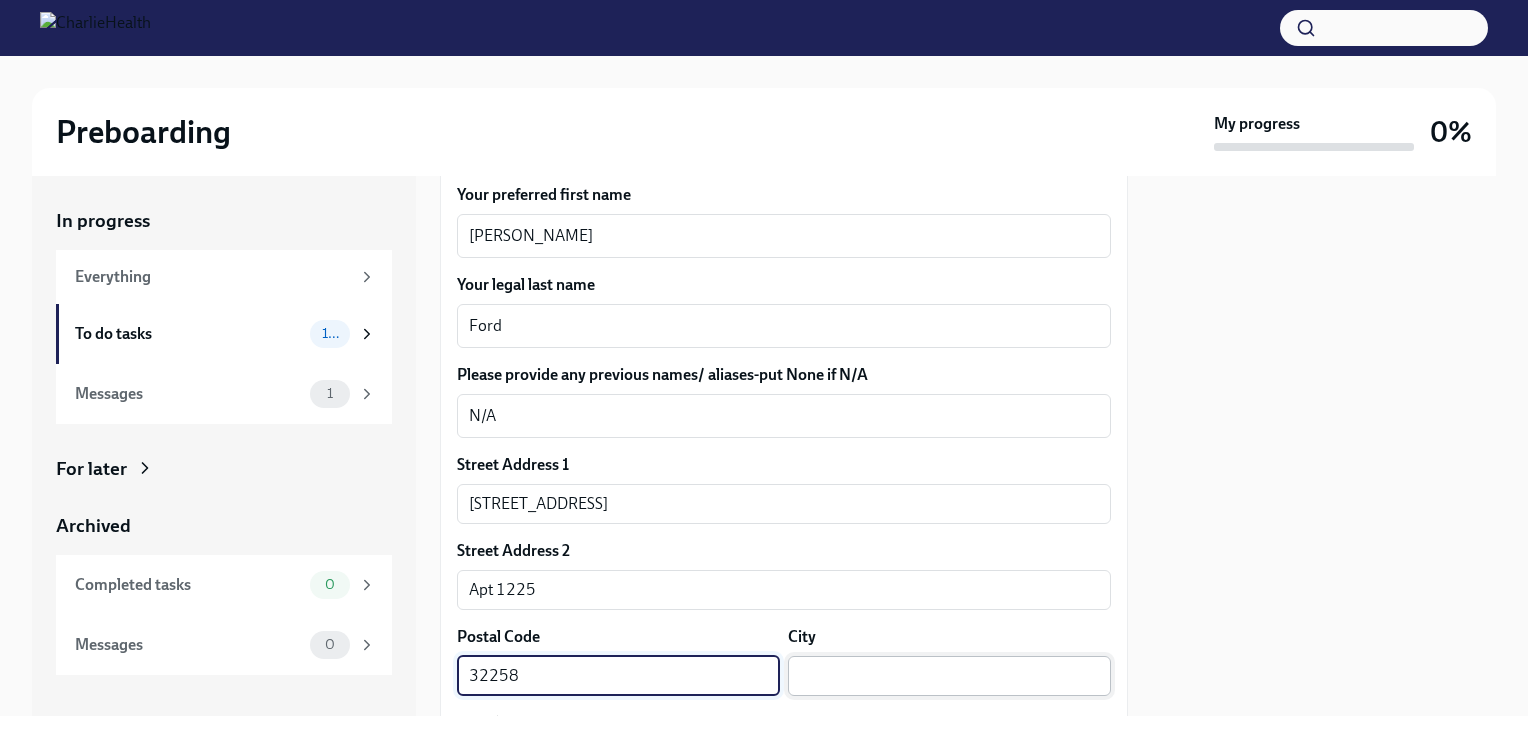 type on "32258" 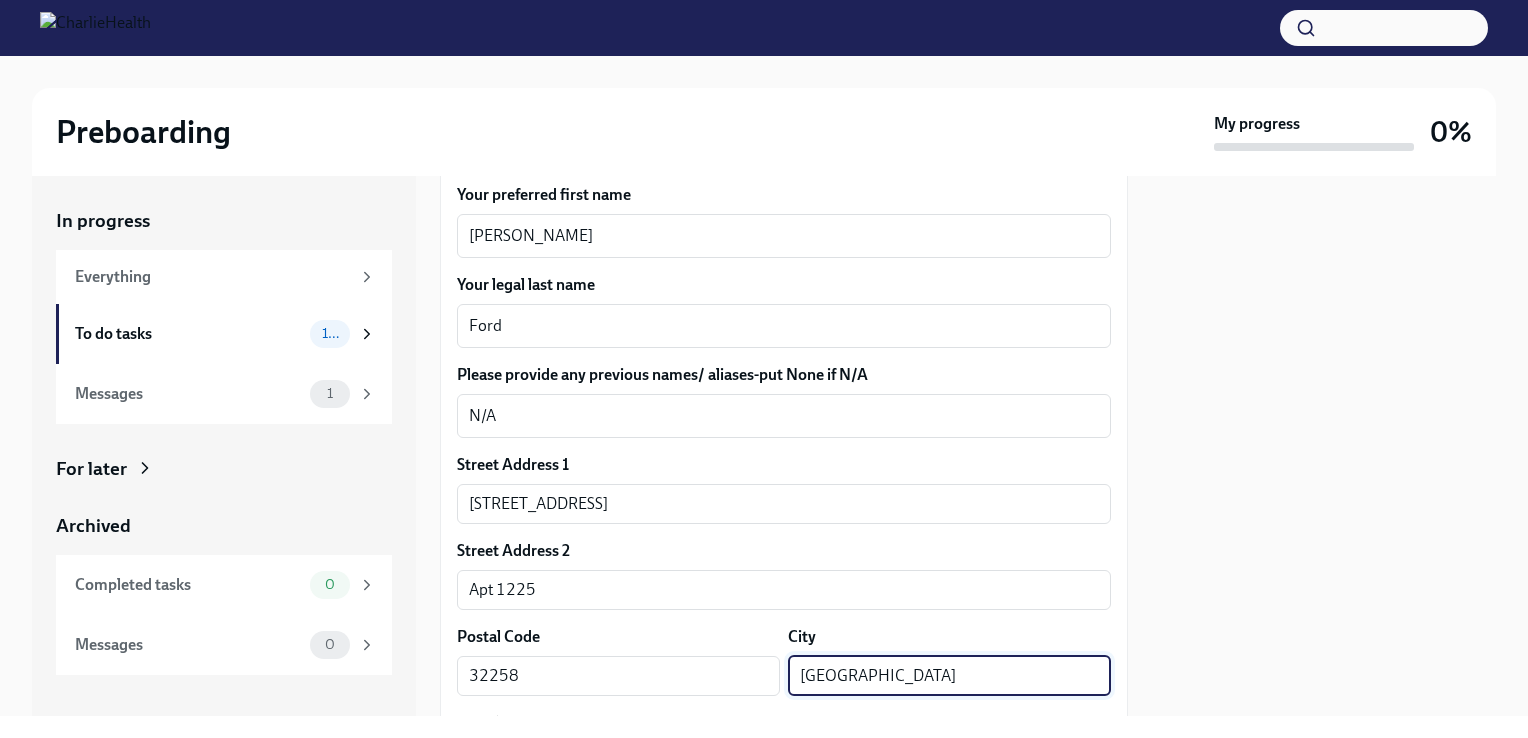 type on "[GEOGRAPHIC_DATA]" 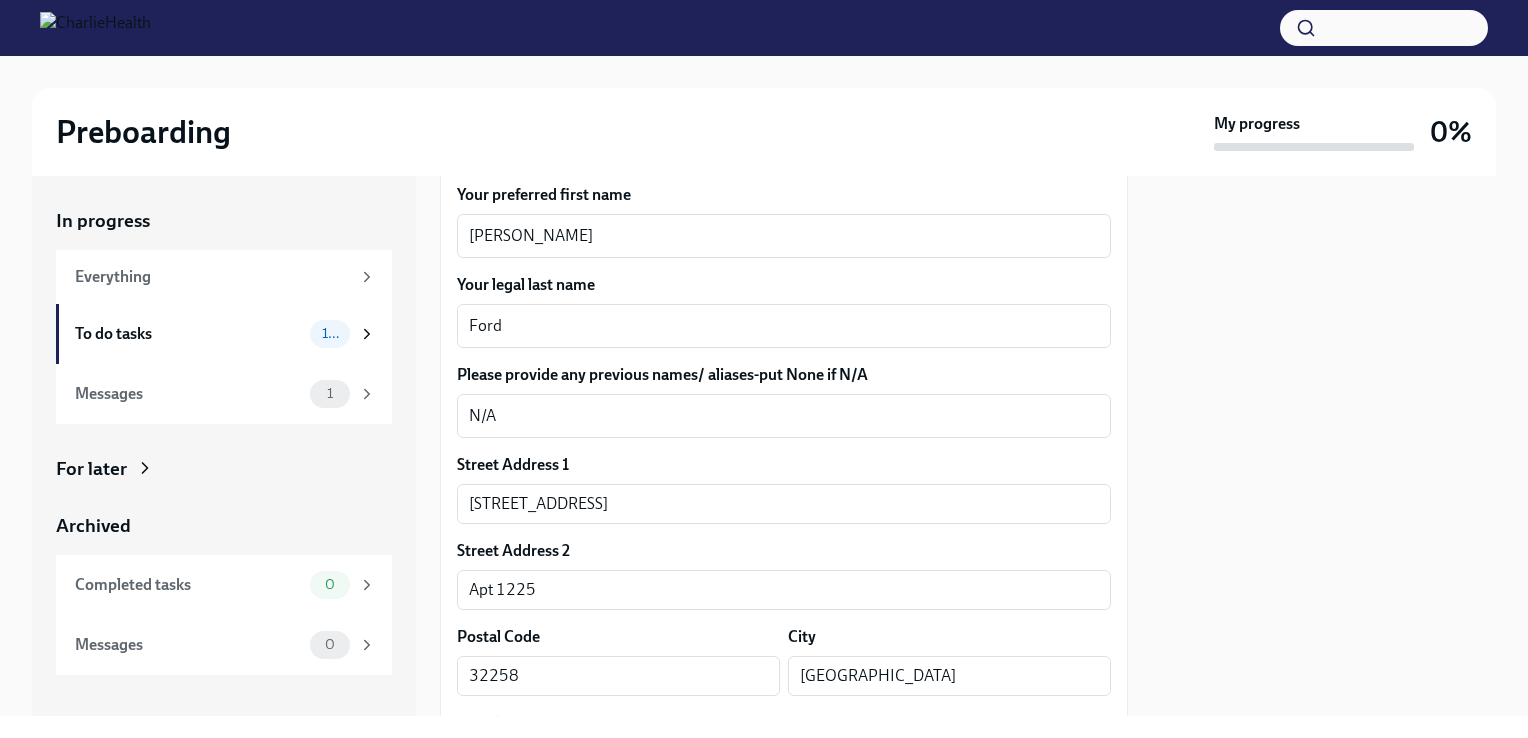 click at bounding box center (1324, 446) 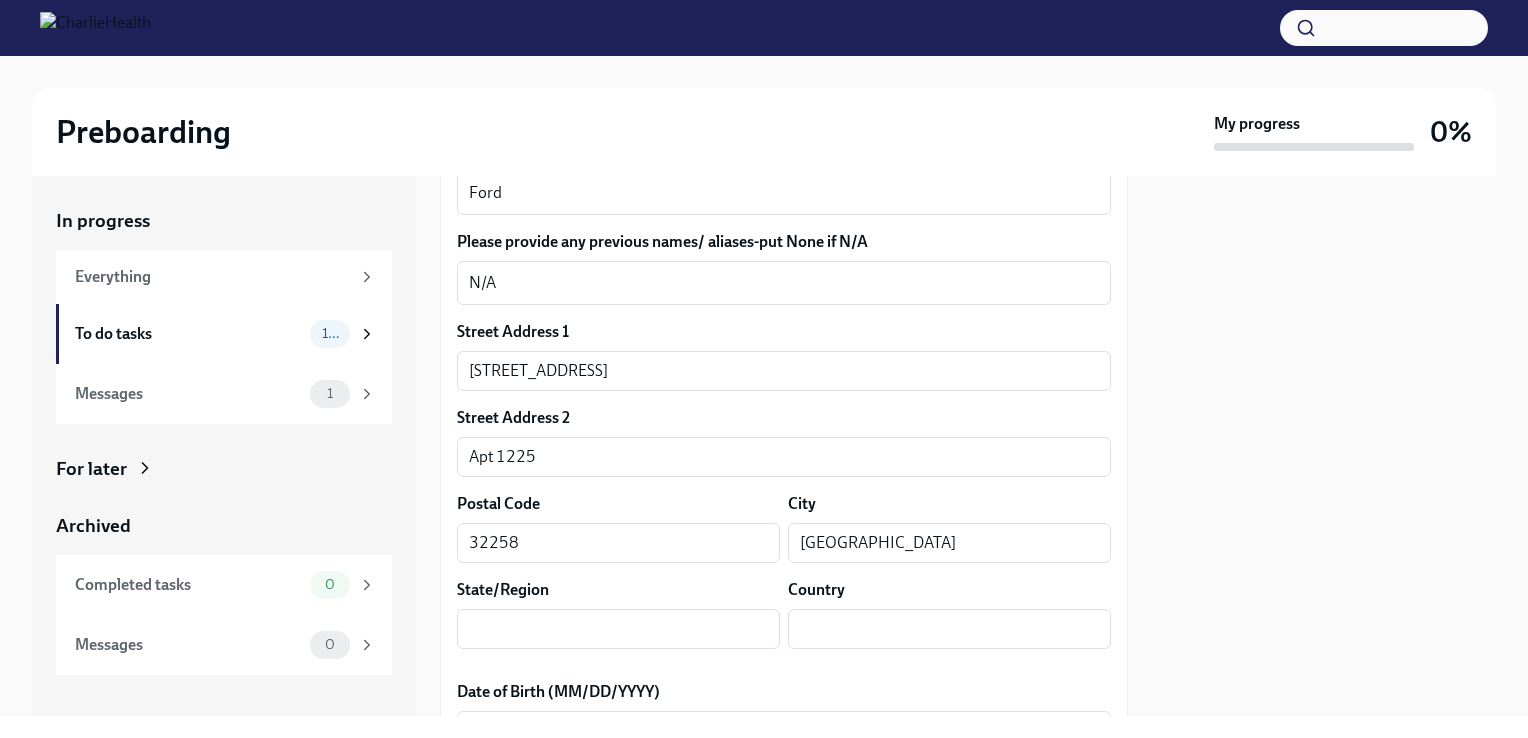 scroll, scrollTop: 640, scrollLeft: 0, axis: vertical 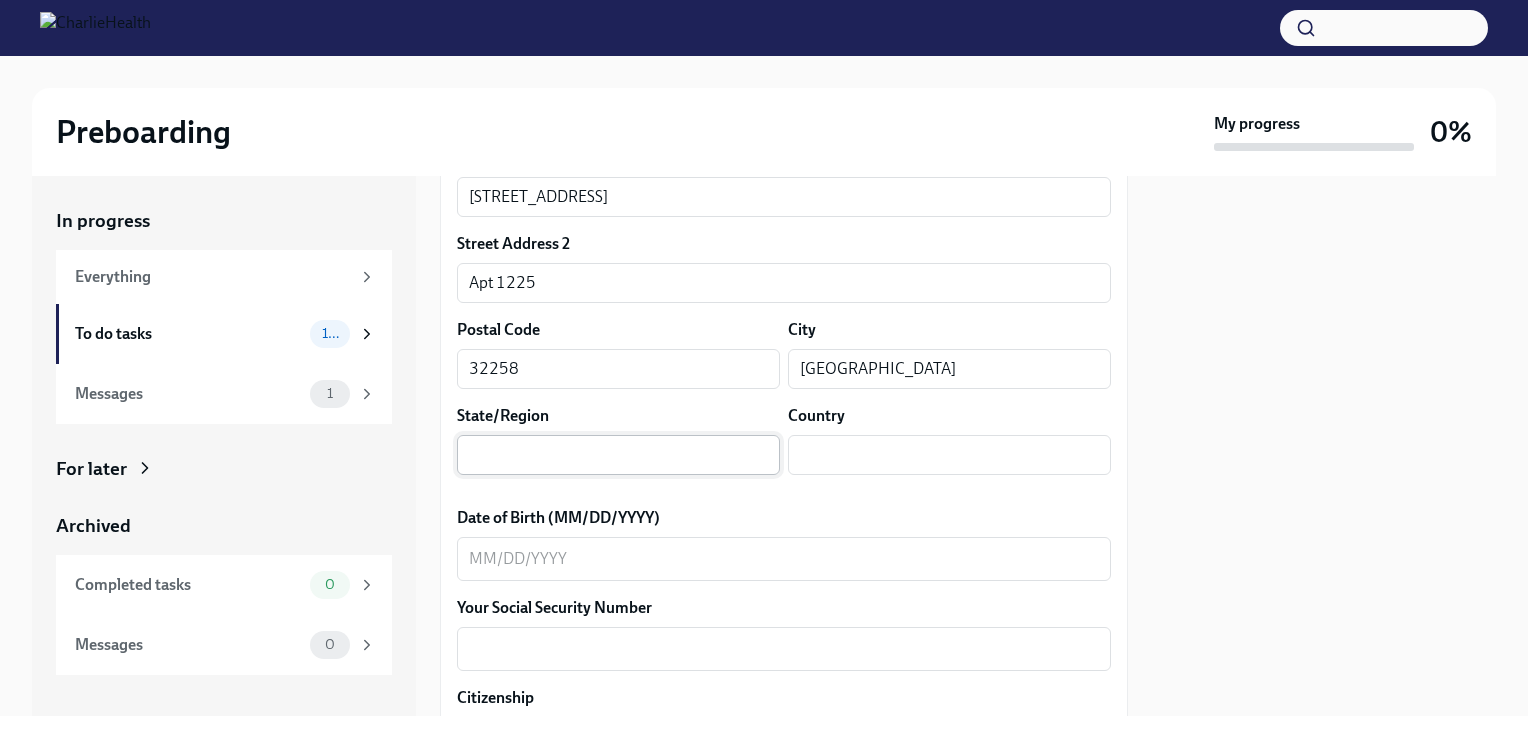 click at bounding box center [618, 455] 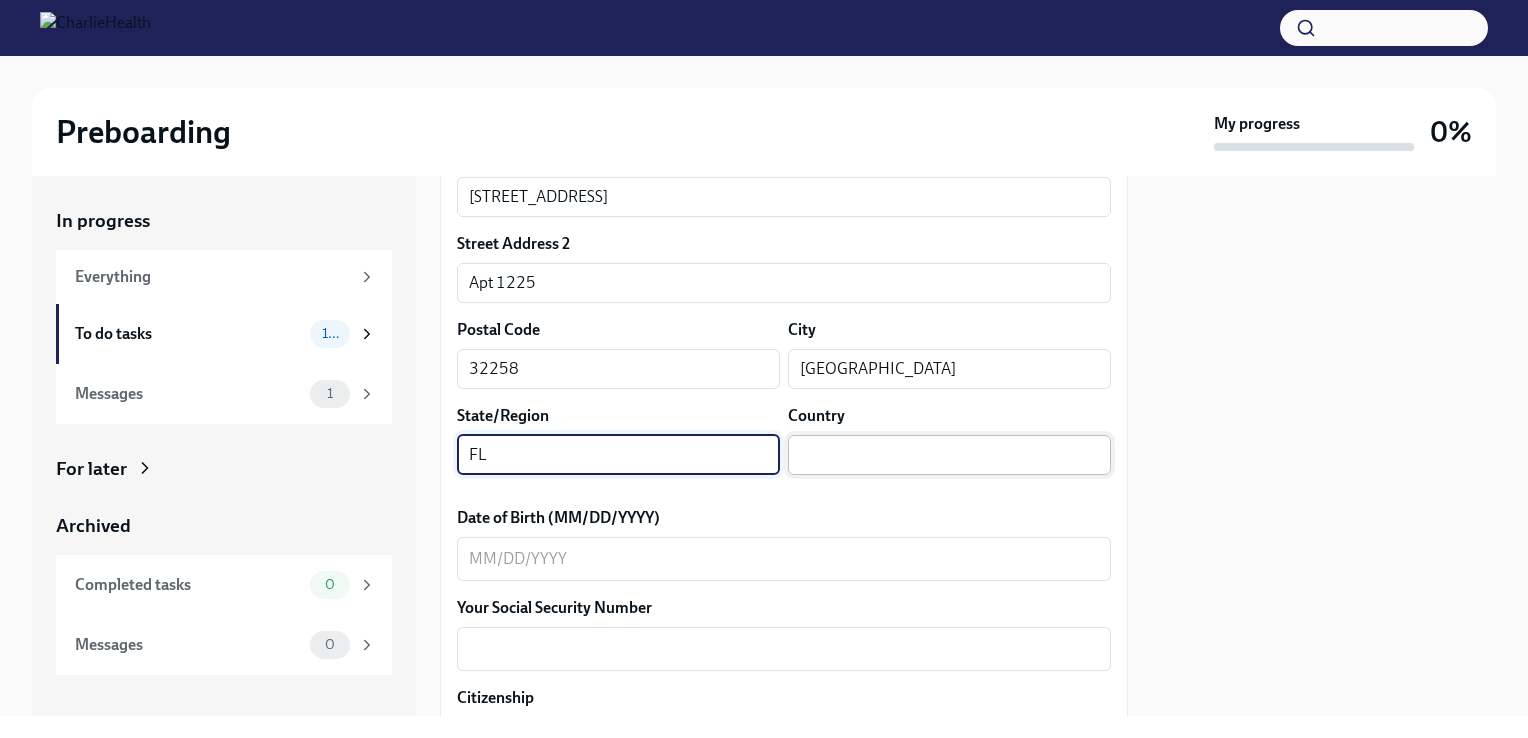 type on "FL" 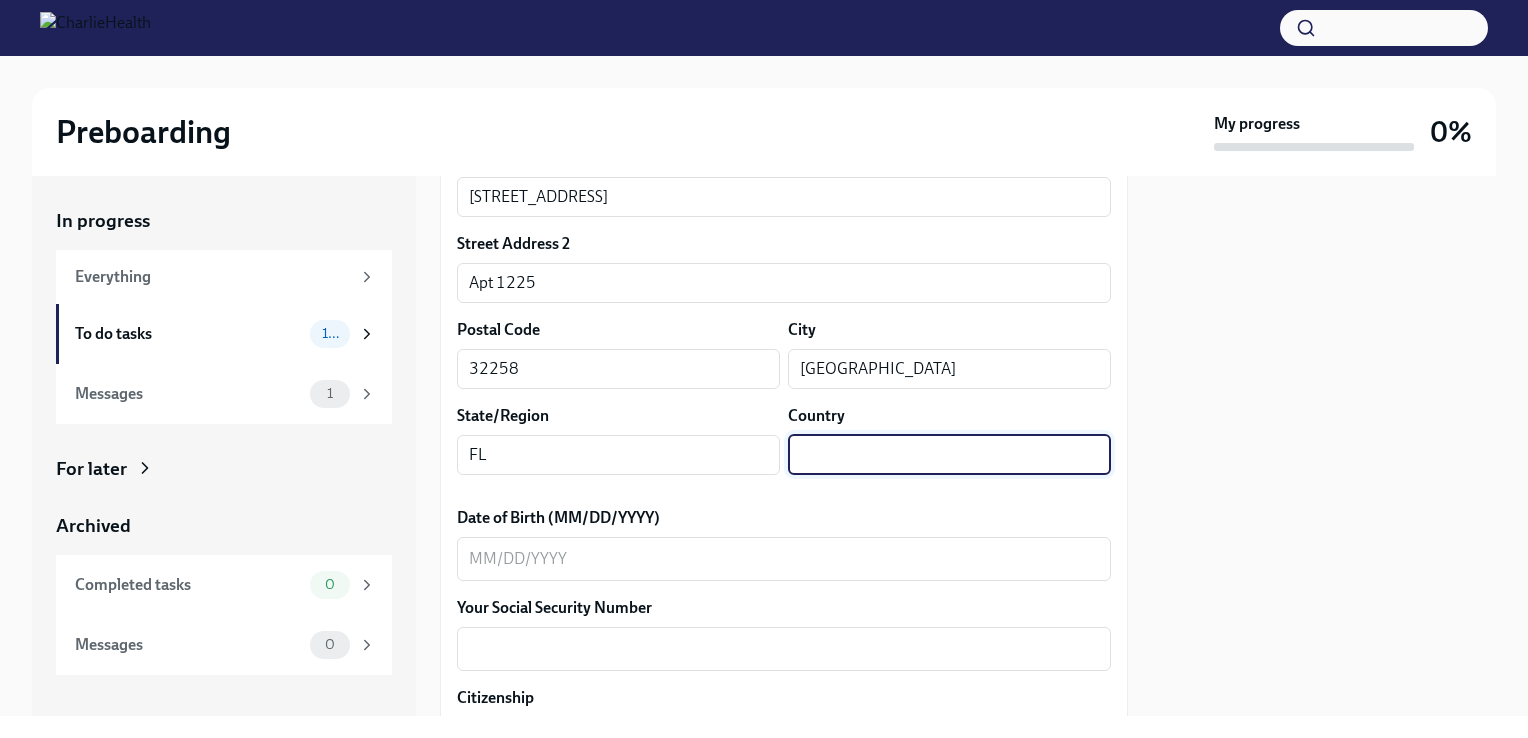 click at bounding box center (949, 455) 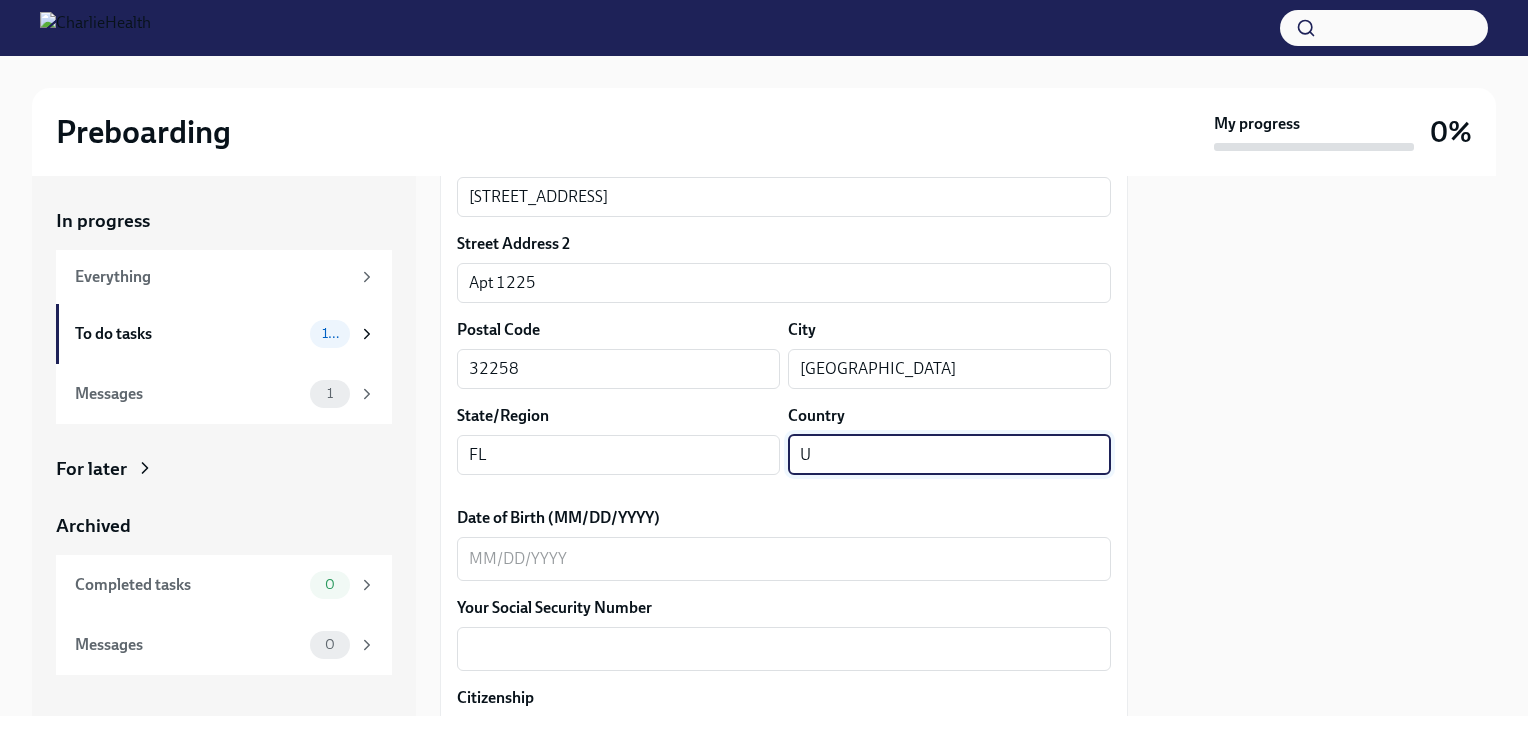 type on "US" 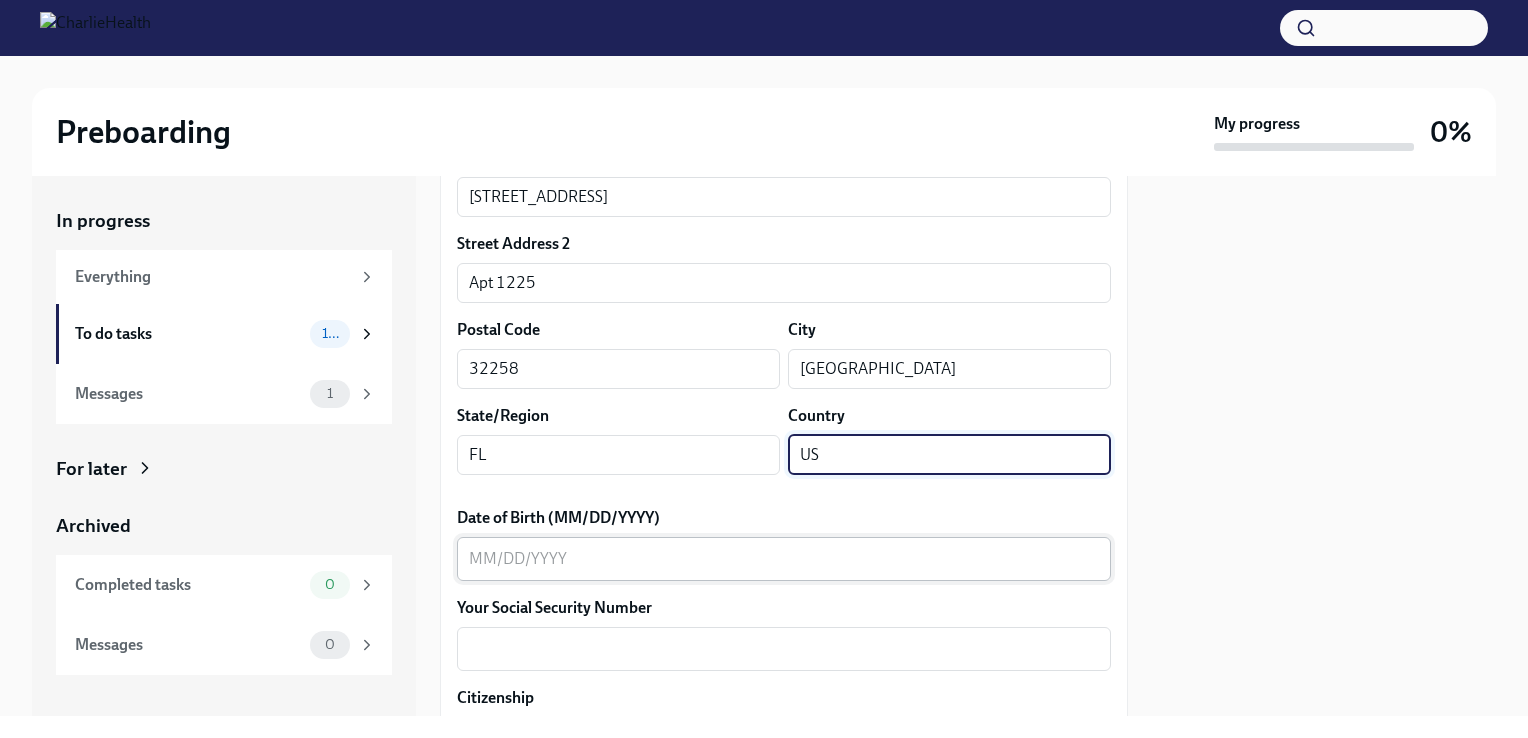 click on "Date of Birth (MM/DD/YYYY)" at bounding box center (784, 559) 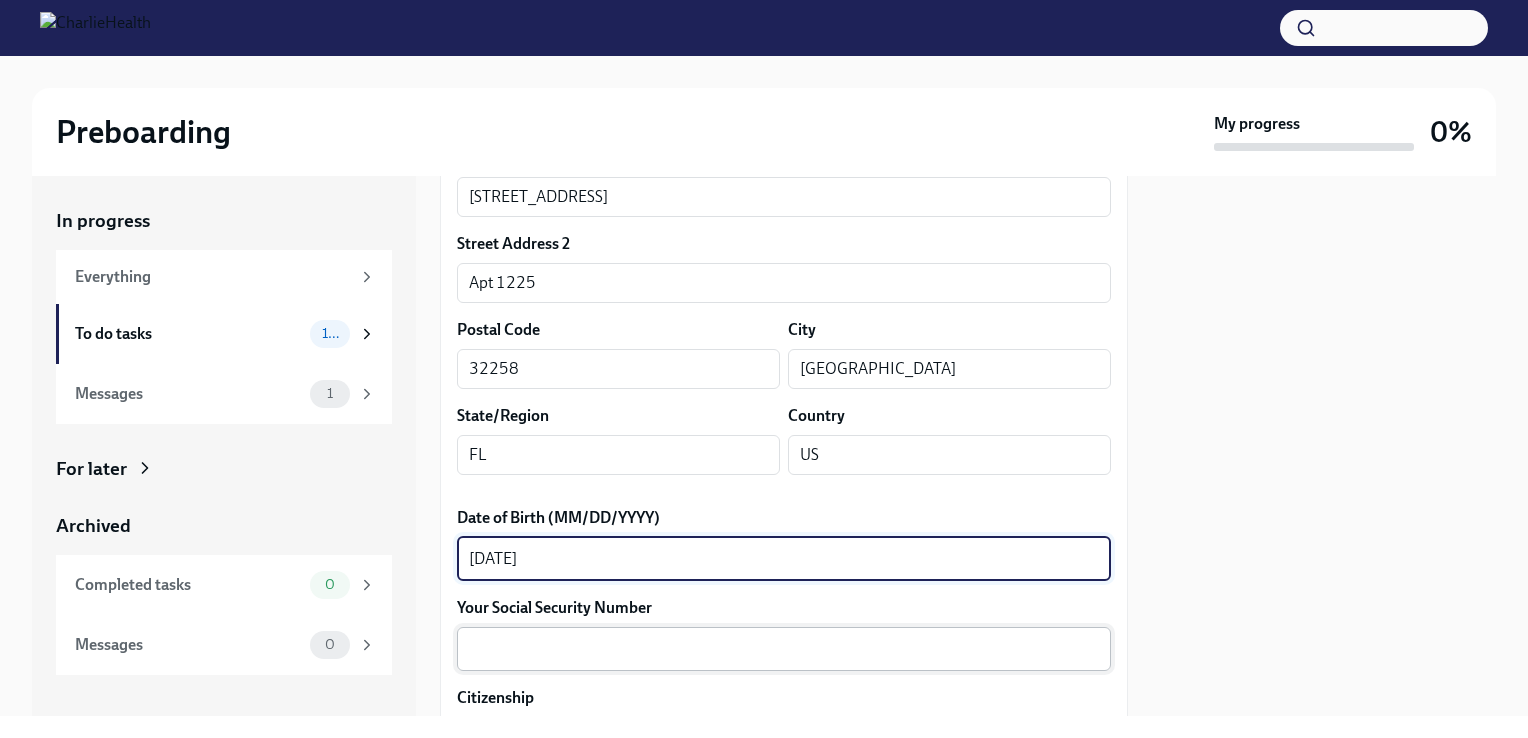 type on "[DATE]" 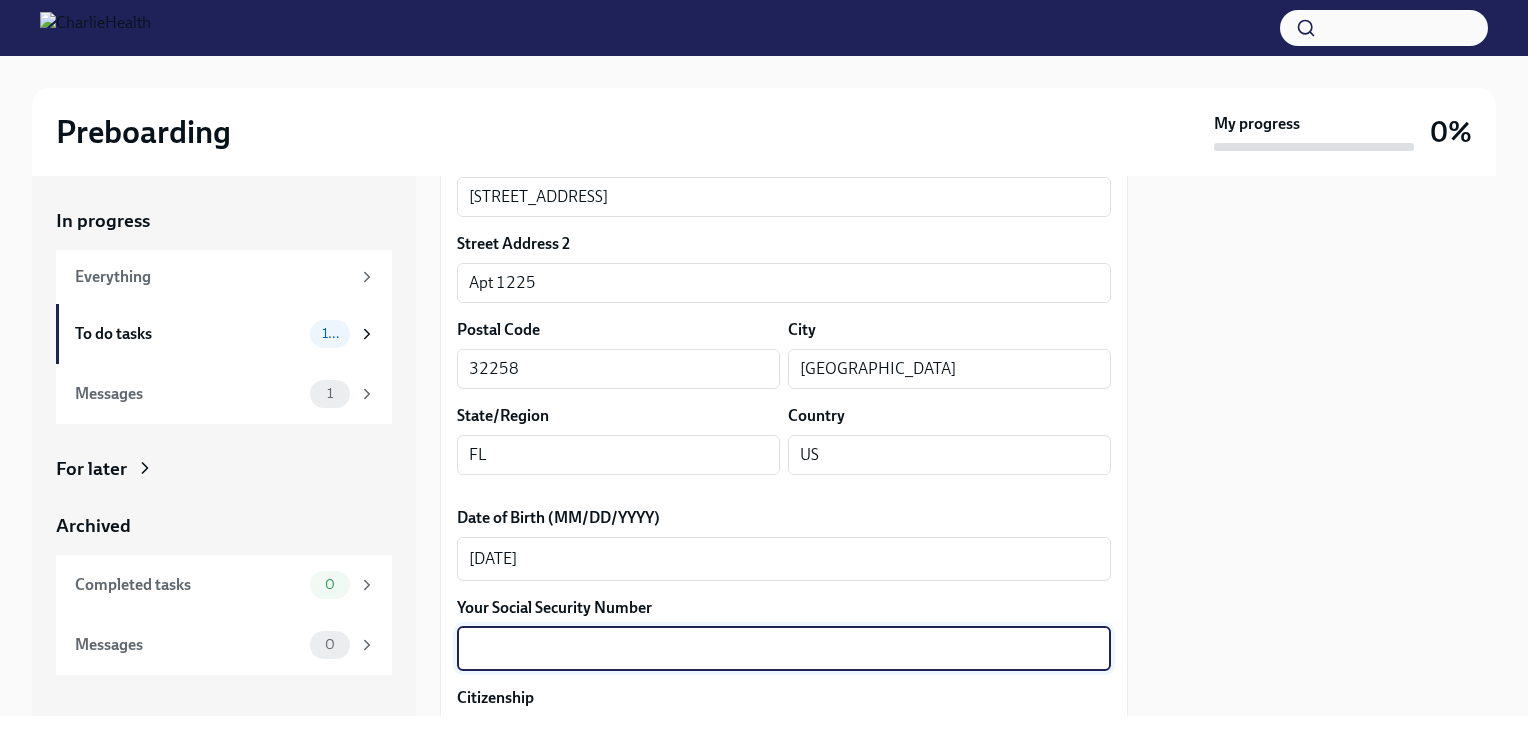 click on "Your Social Security Number" at bounding box center (784, 649) 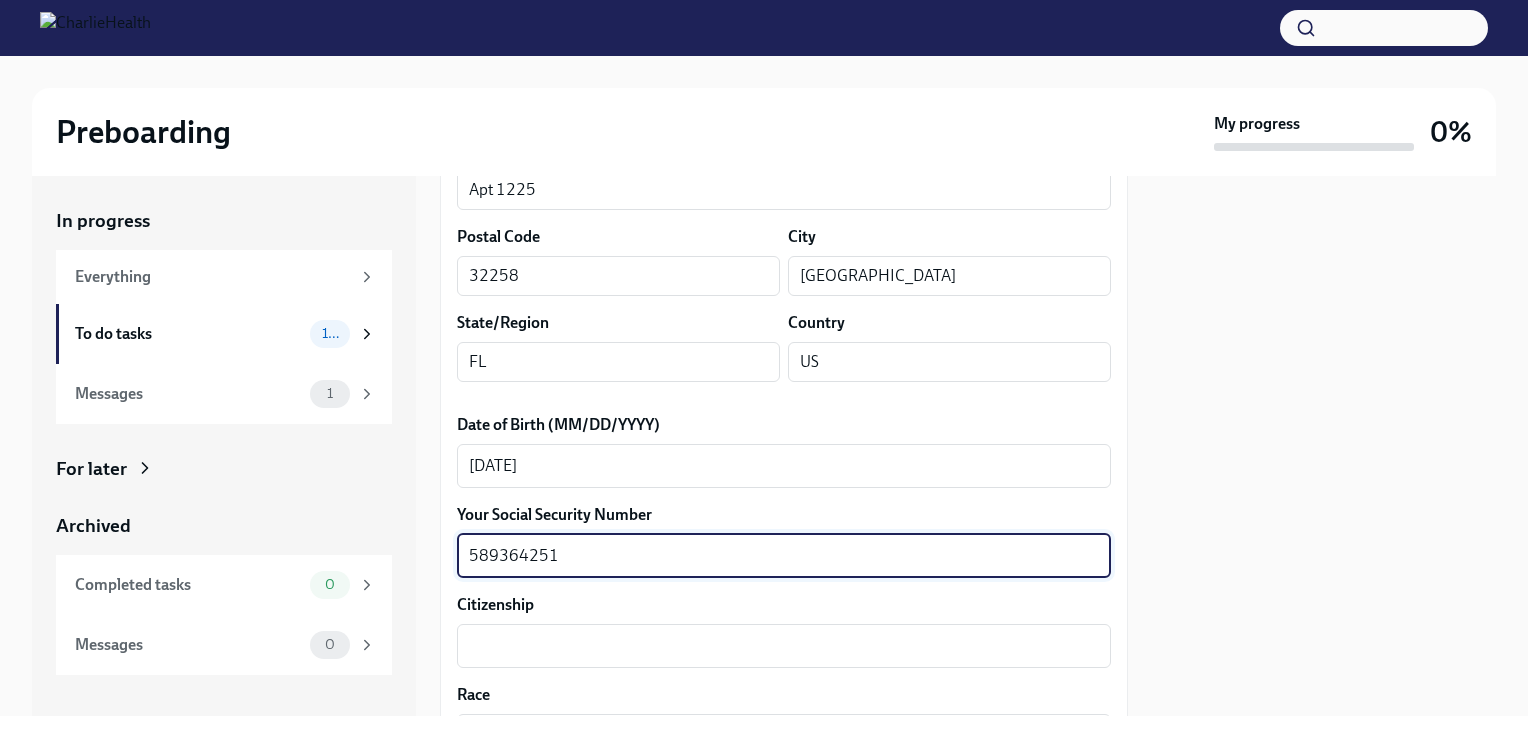 scroll, scrollTop: 880, scrollLeft: 0, axis: vertical 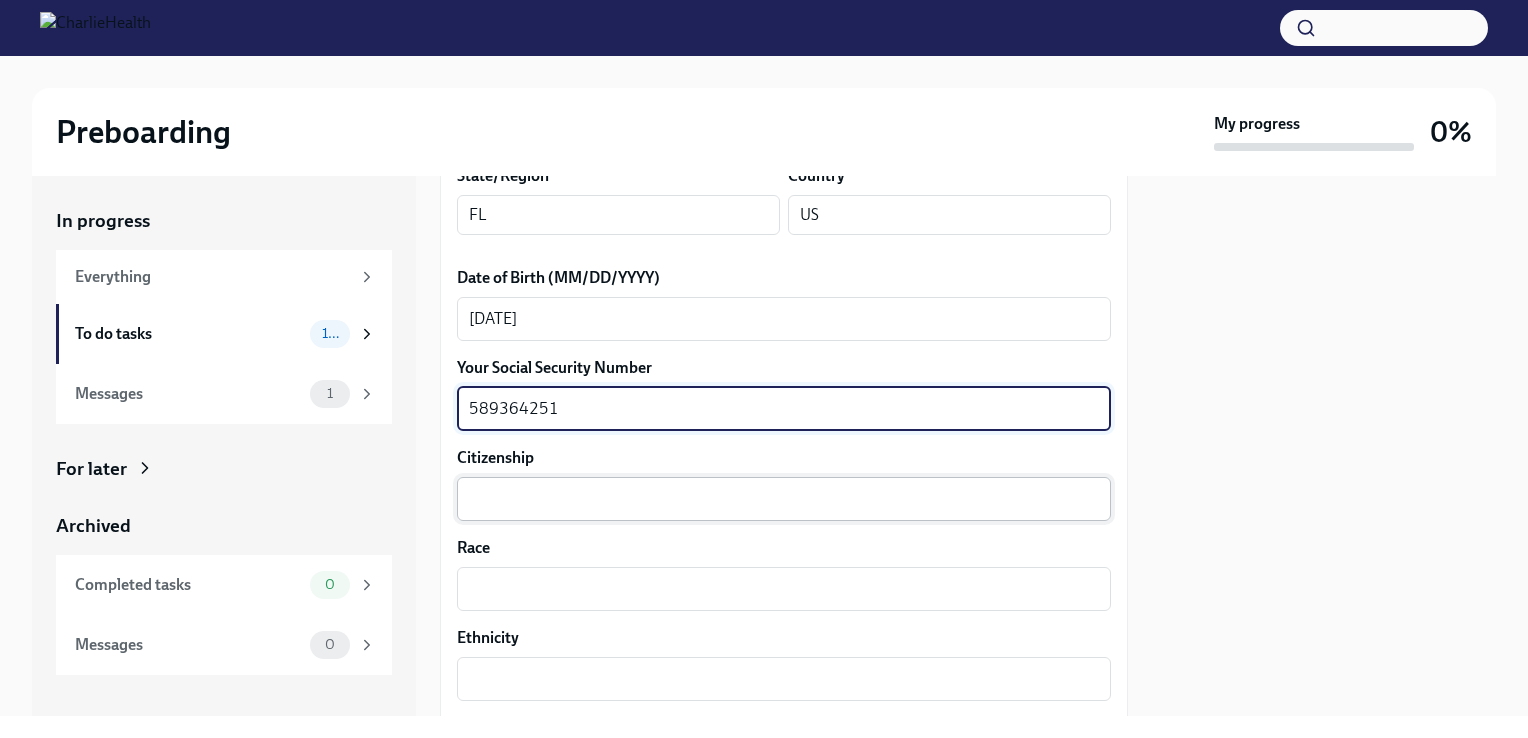 type on "589364251" 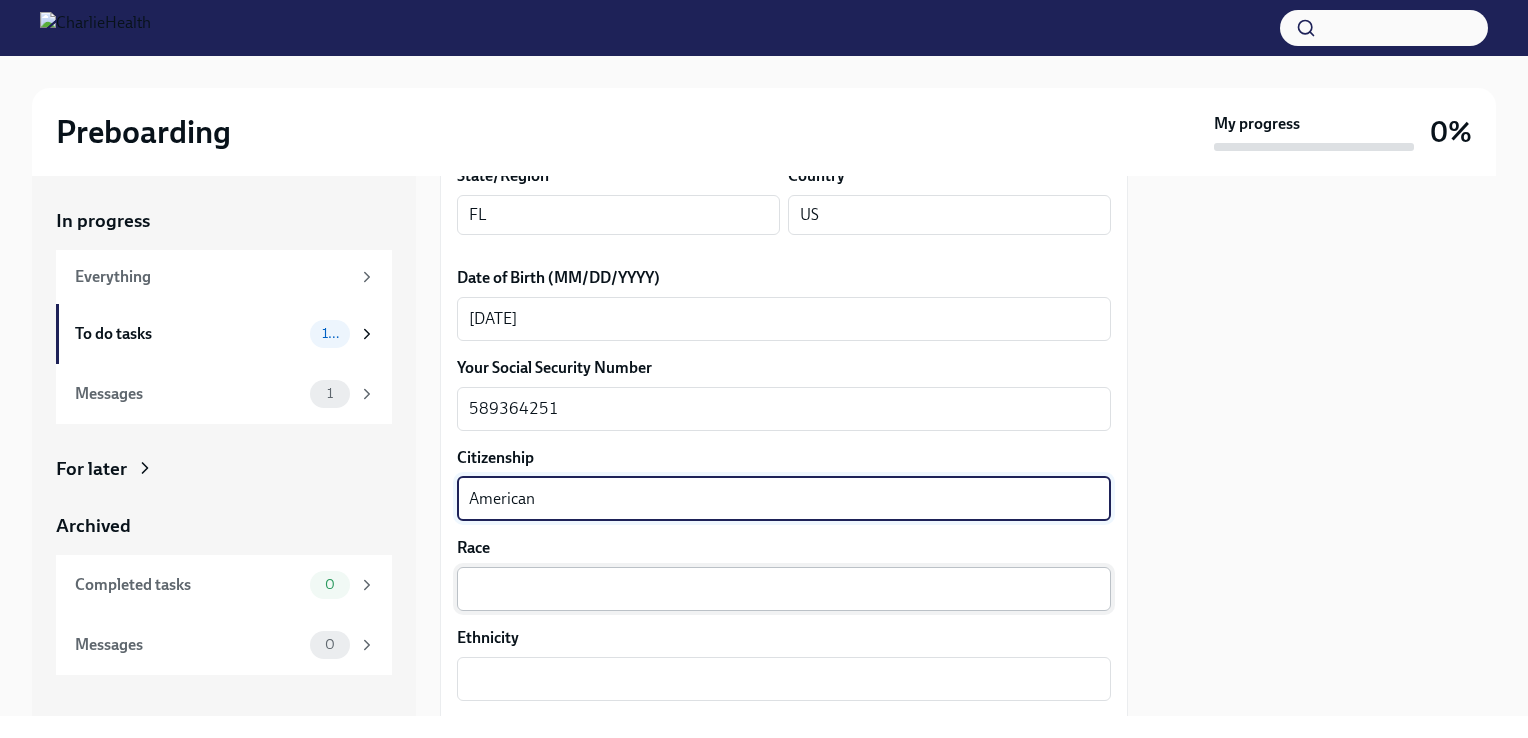 type on "American" 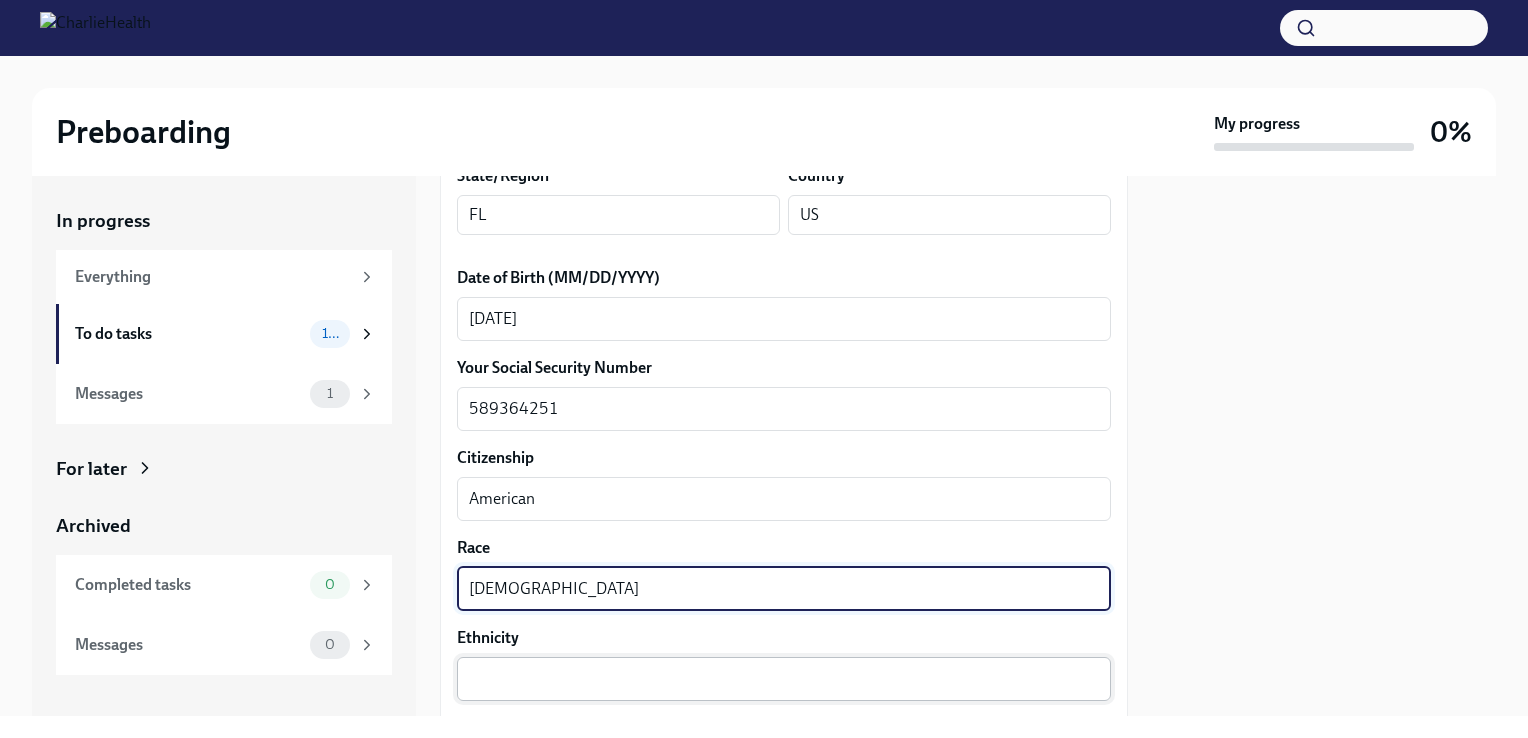 click on "x ​" at bounding box center [784, 679] 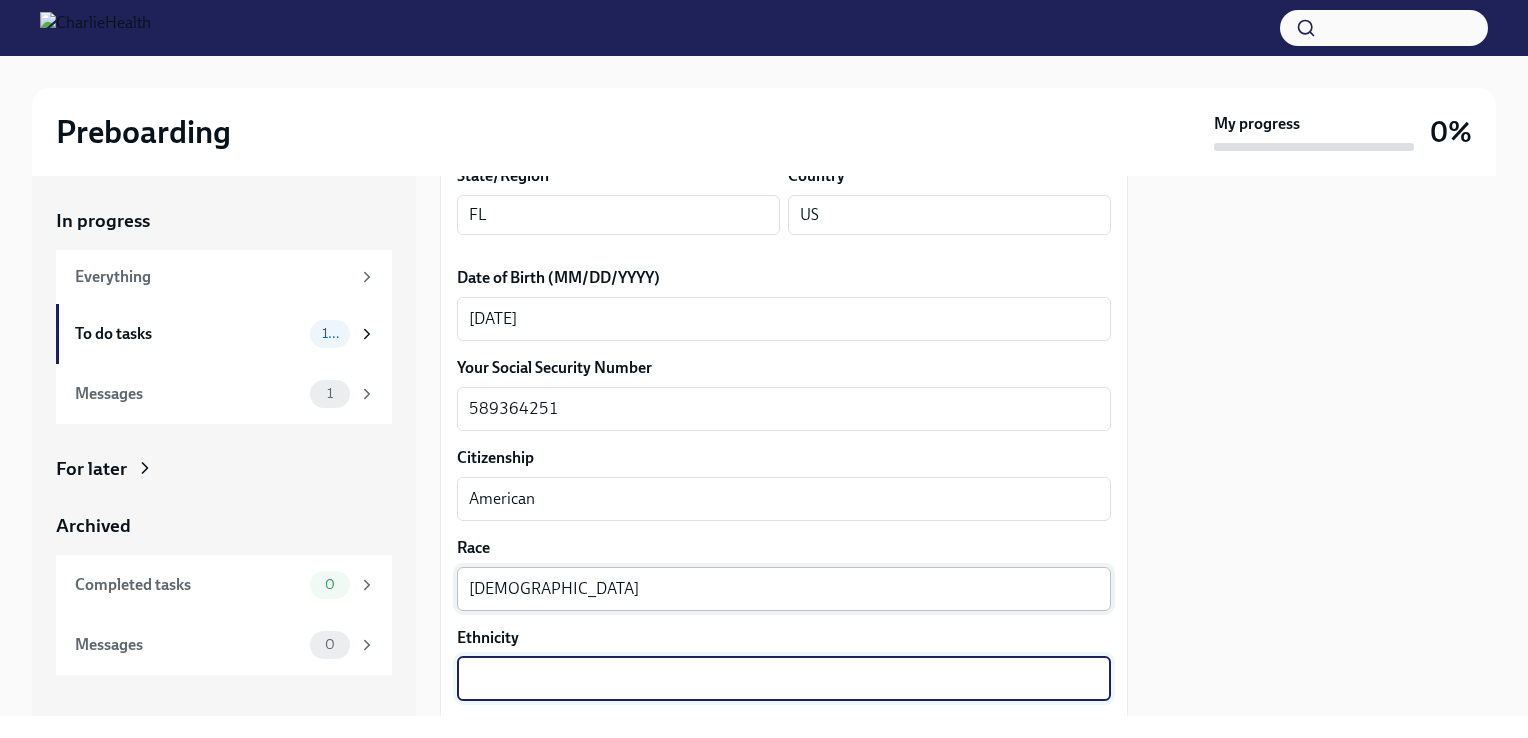 click on "[DEMOGRAPHIC_DATA]" at bounding box center [784, 589] 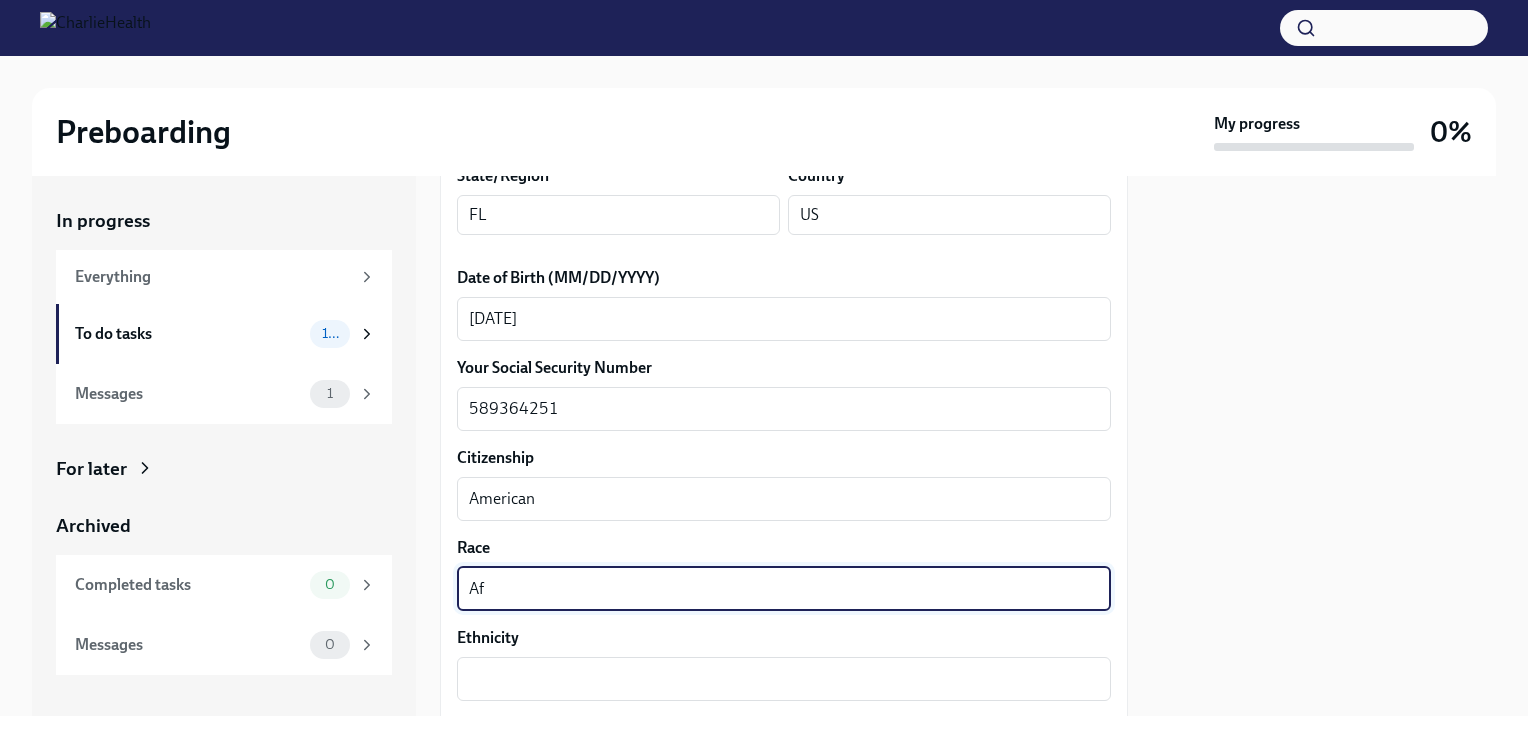 type on "A" 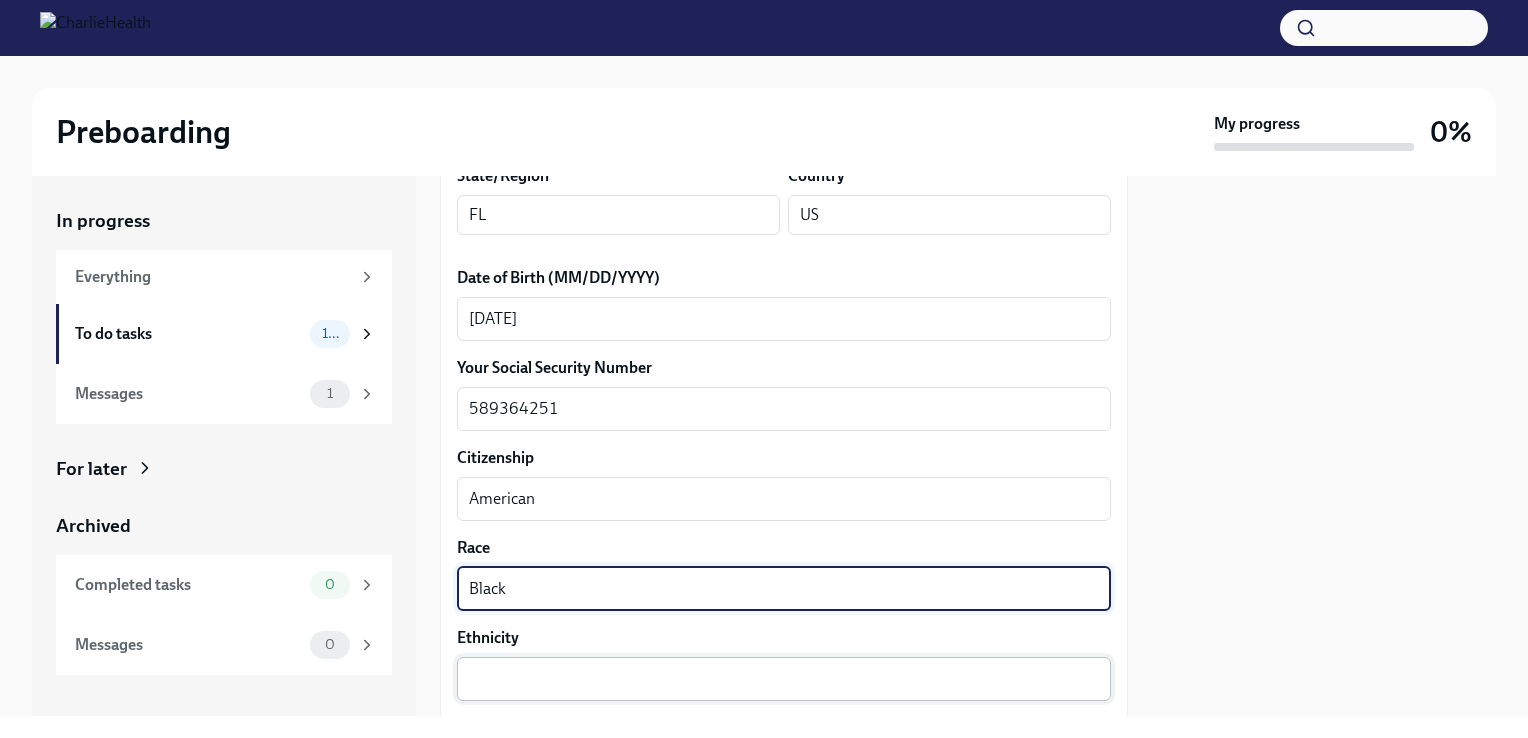 type on "Black" 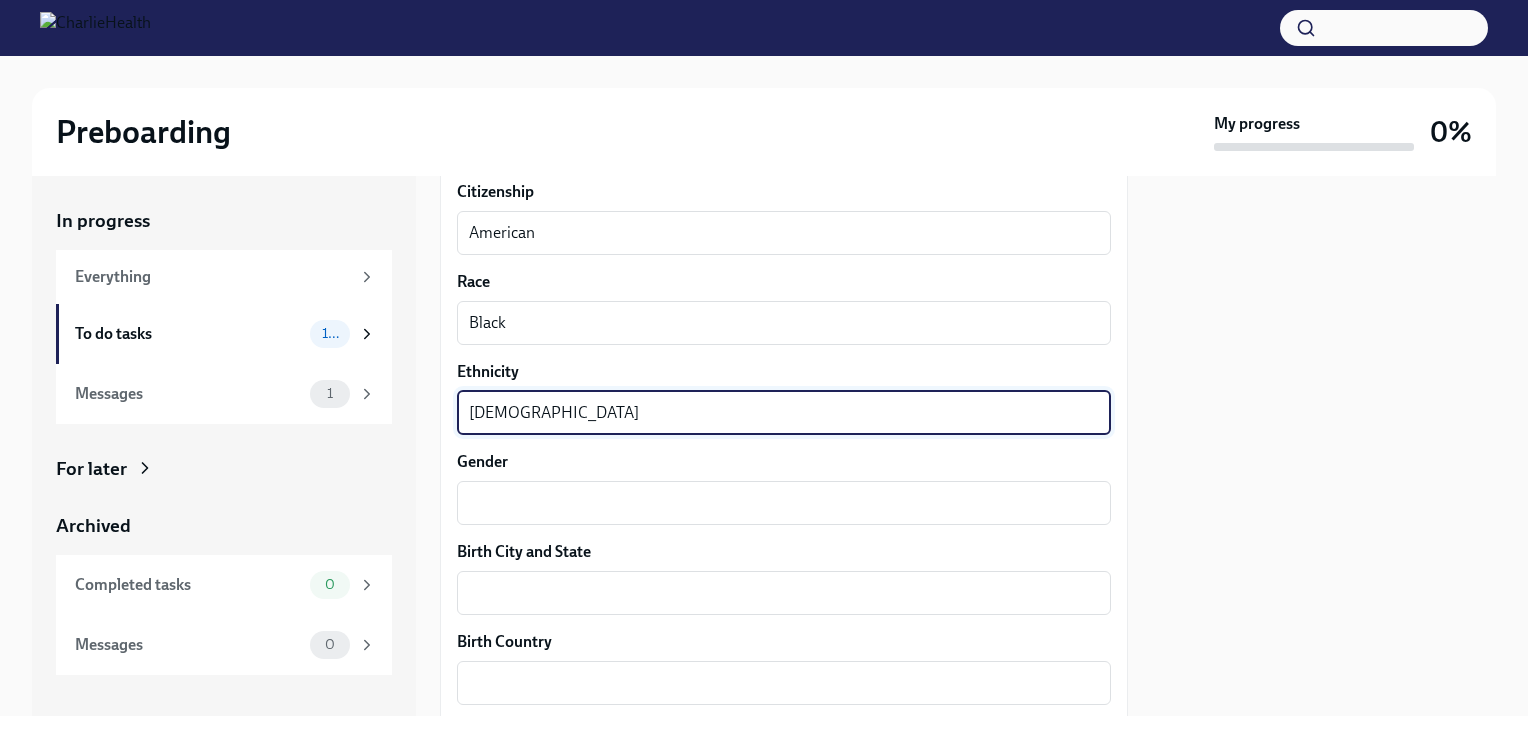 scroll, scrollTop: 1173, scrollLeft: 0, axis: vertical 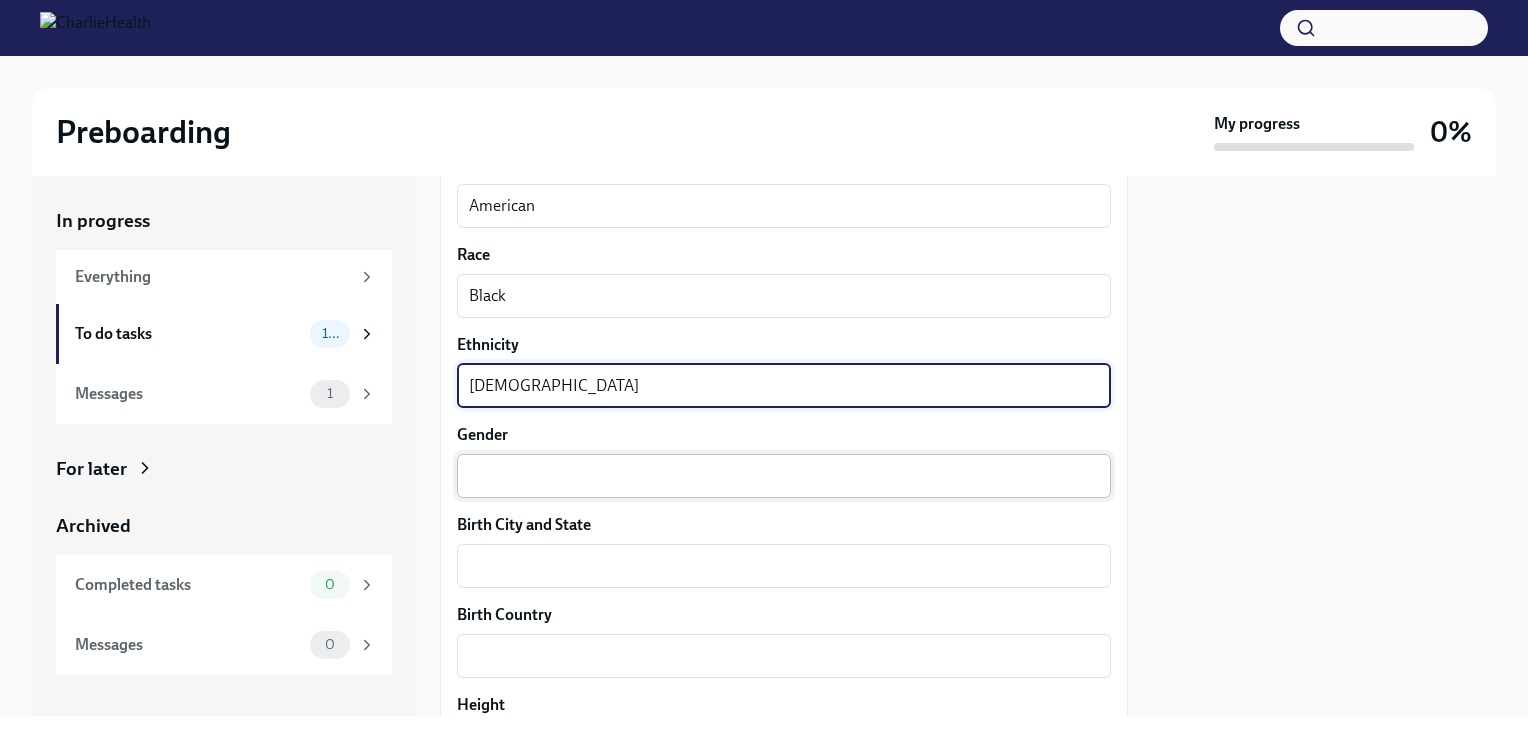 type on "[DEMOGRAPHIC_DATA]" 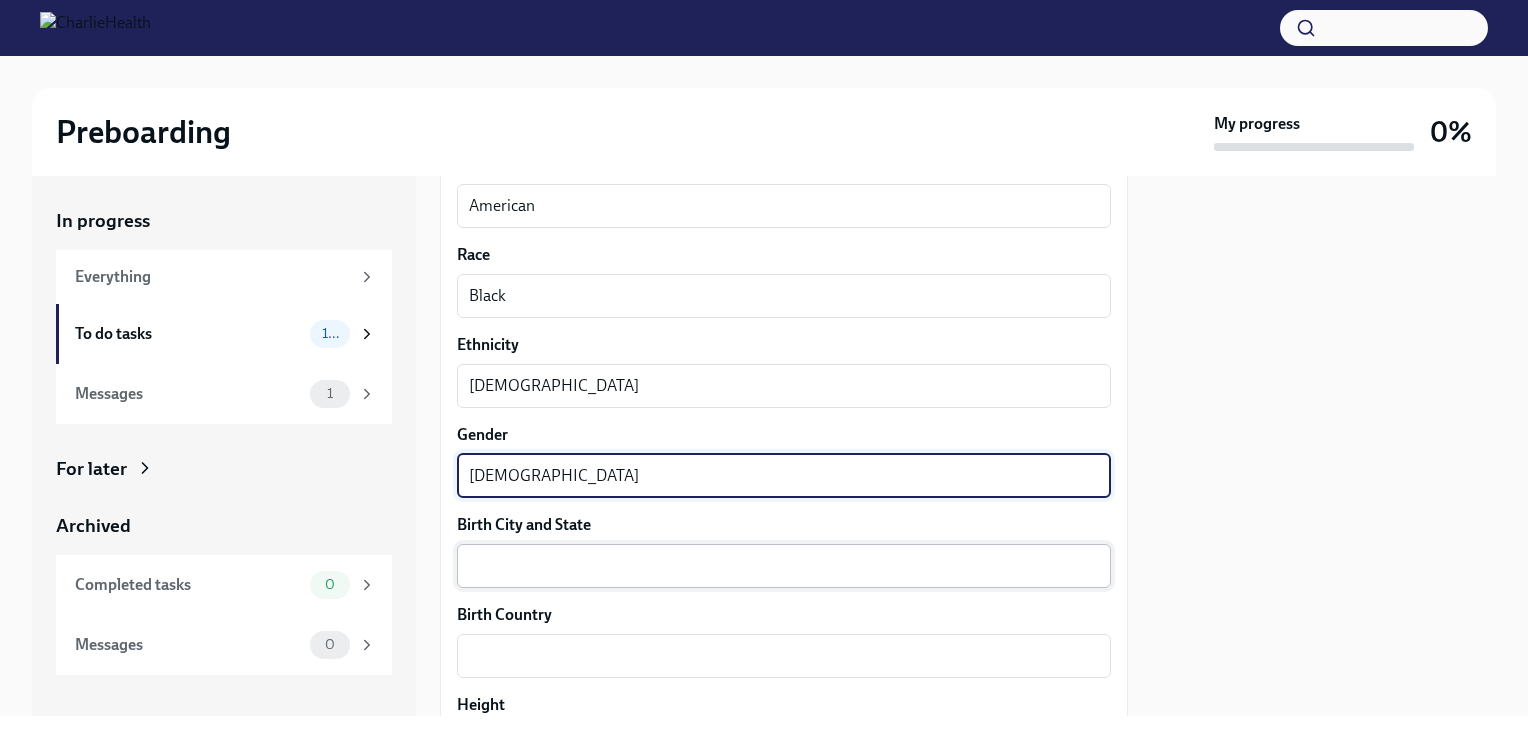 type on "[DEMOGRAPHIC_DATA]" 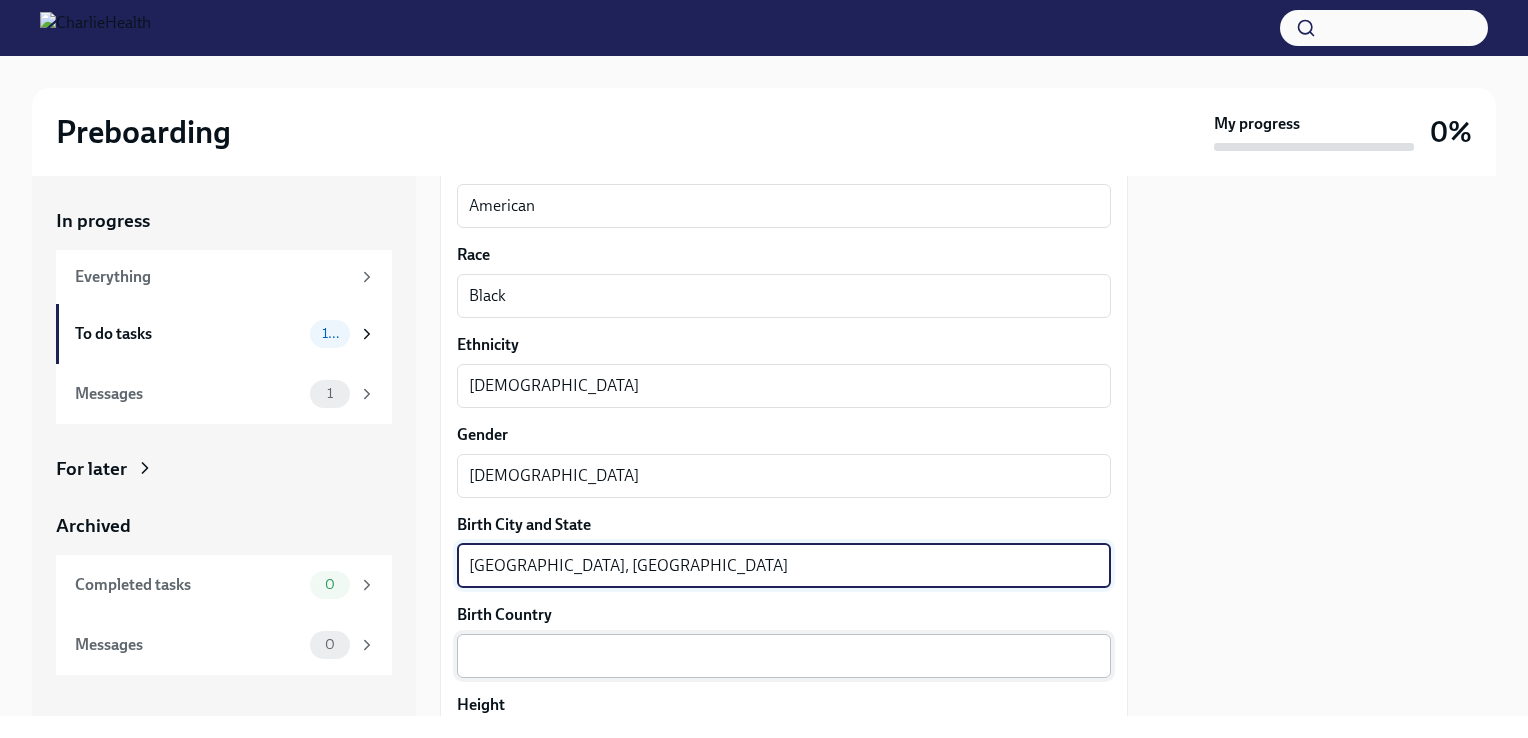 type on "[GEOGRAPHIC_DATA], [GEOGRAPHIC_DATA]" 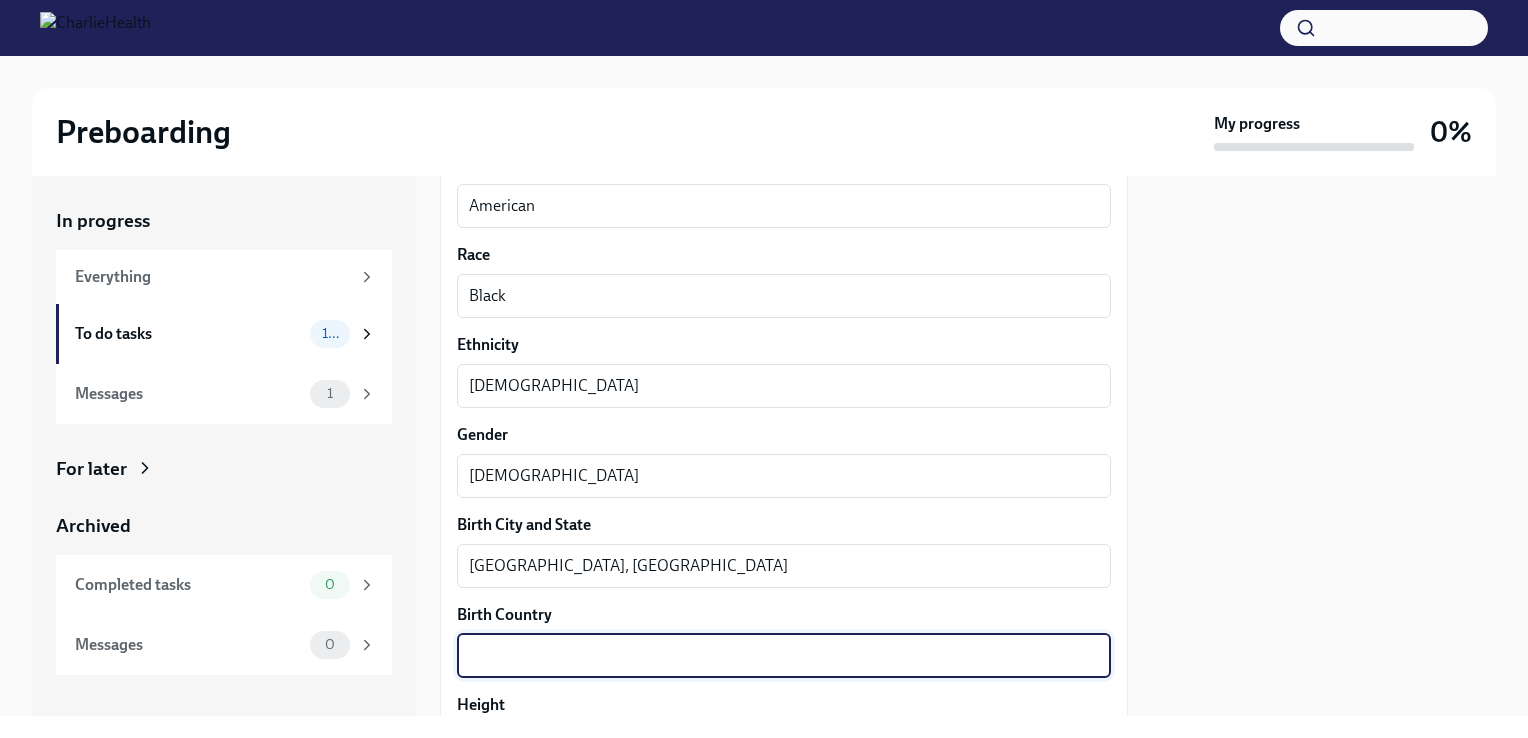 click on "Birth Country" at bounding box center (784, 656) 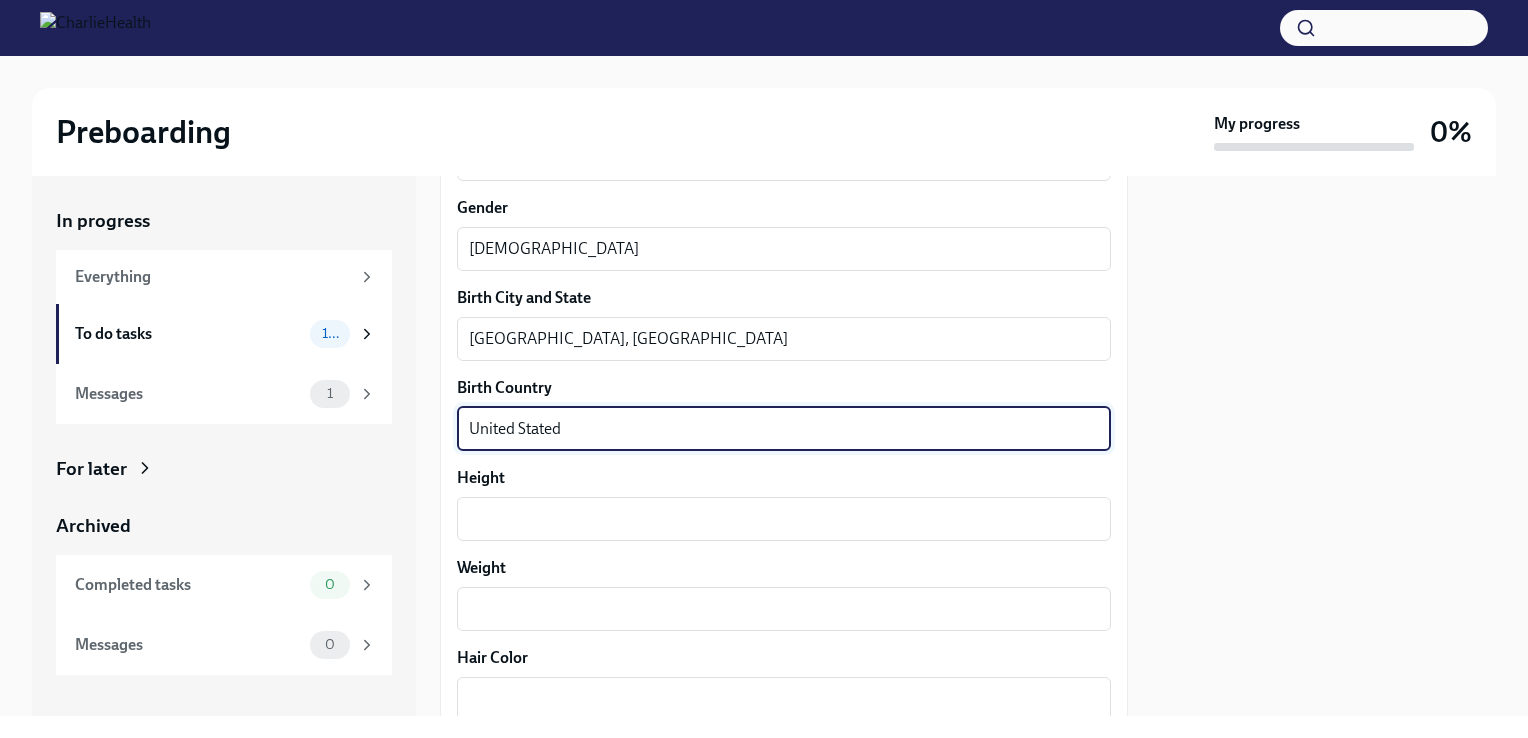 scroll, scrollTop: 1506, scrollLeft: 0, axis: vertical 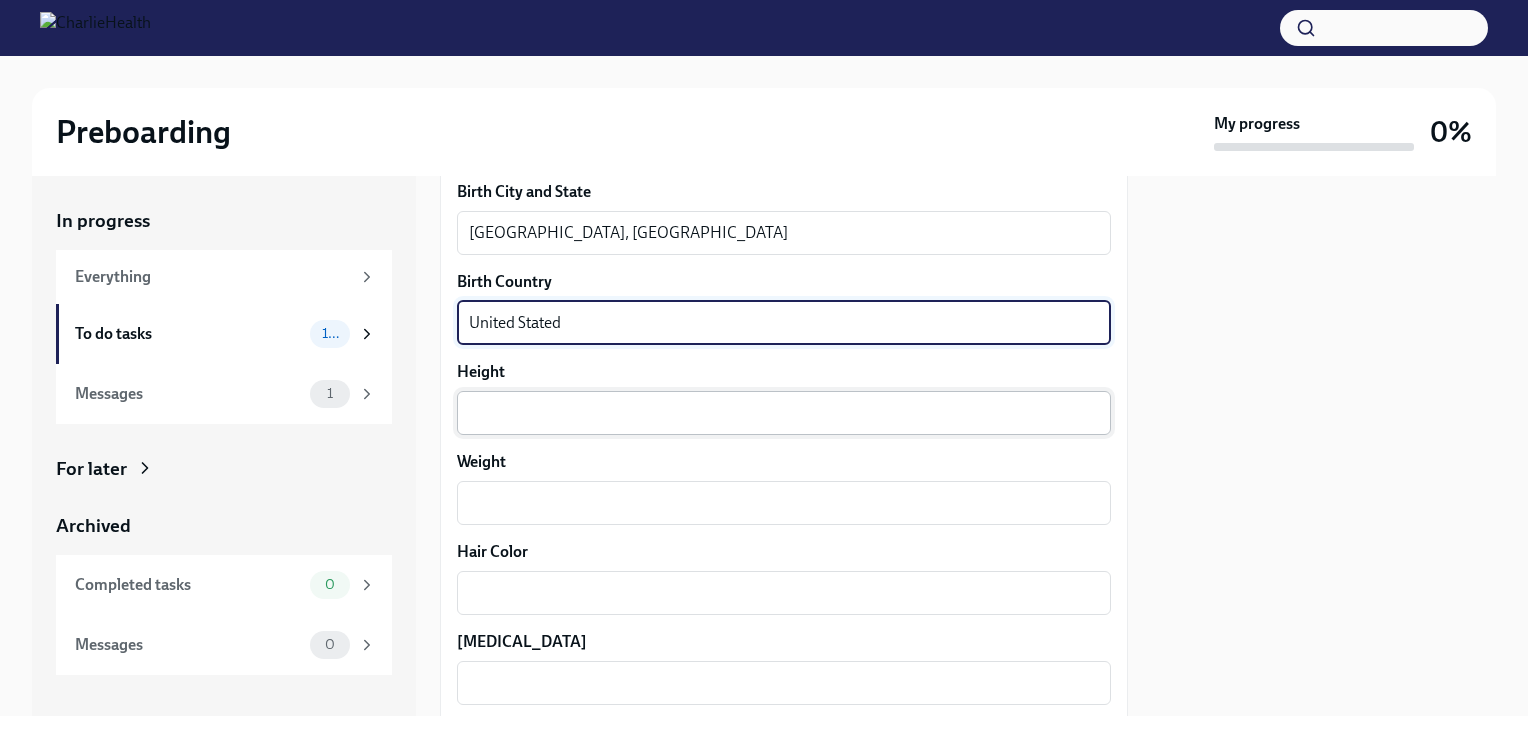 type on "United Stated" 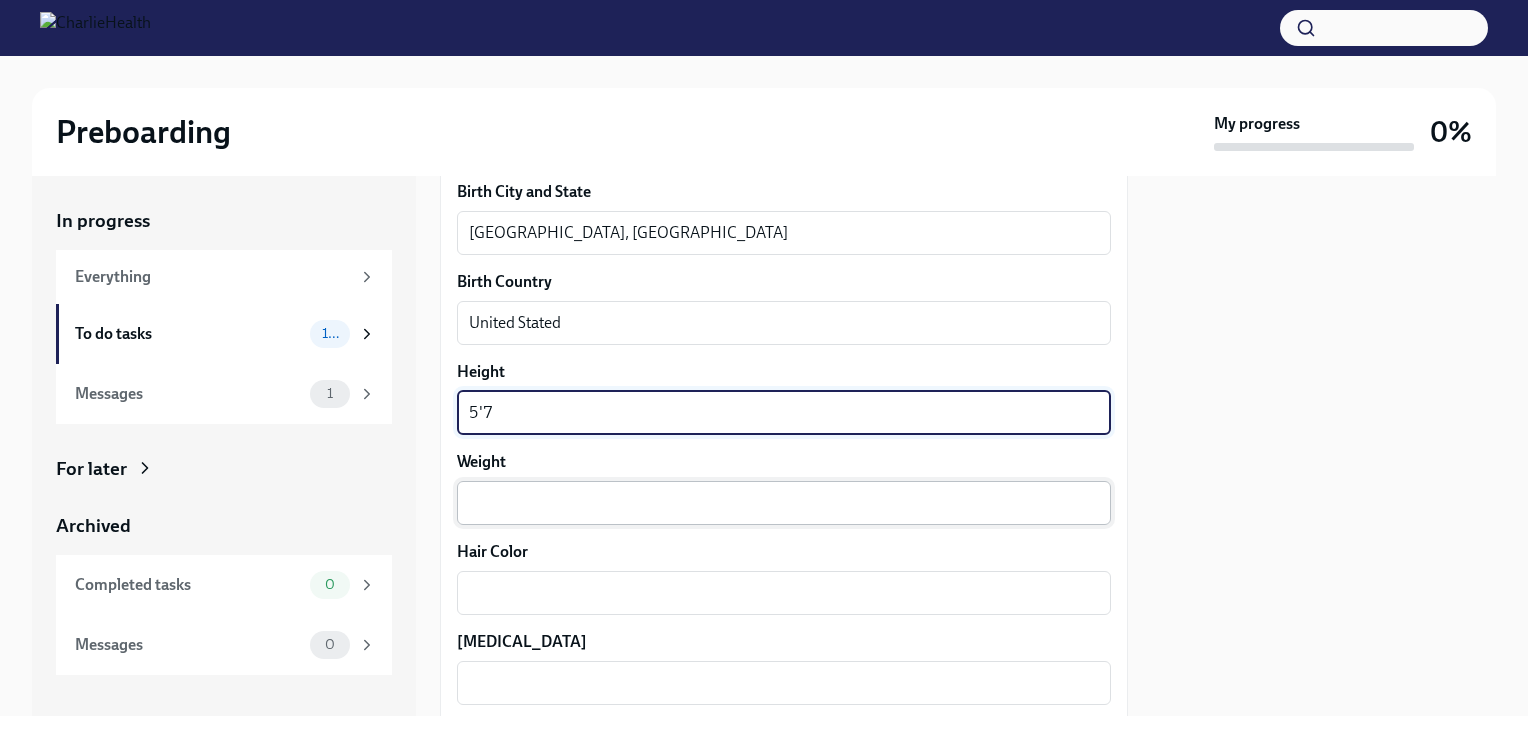 type on "5'7" 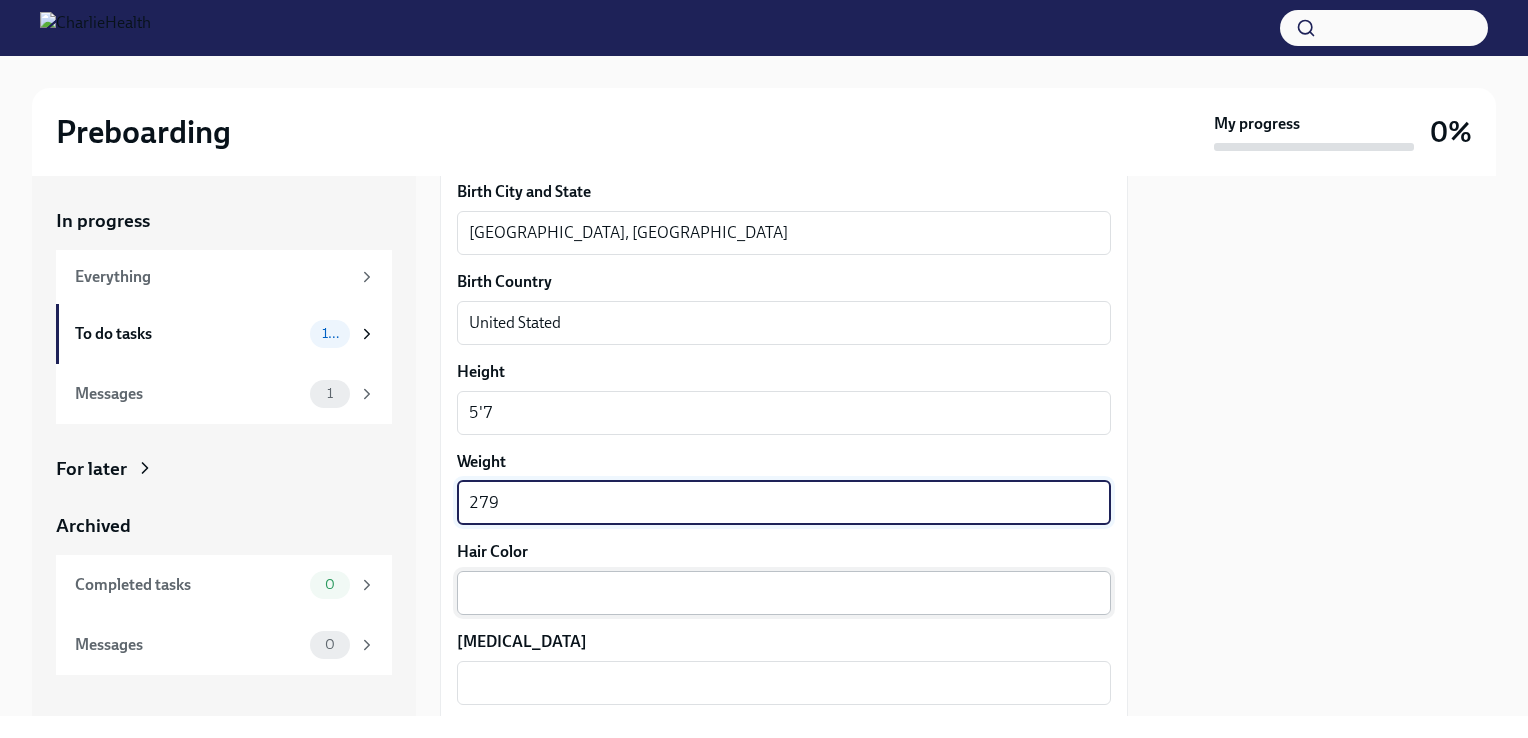 type on "279" 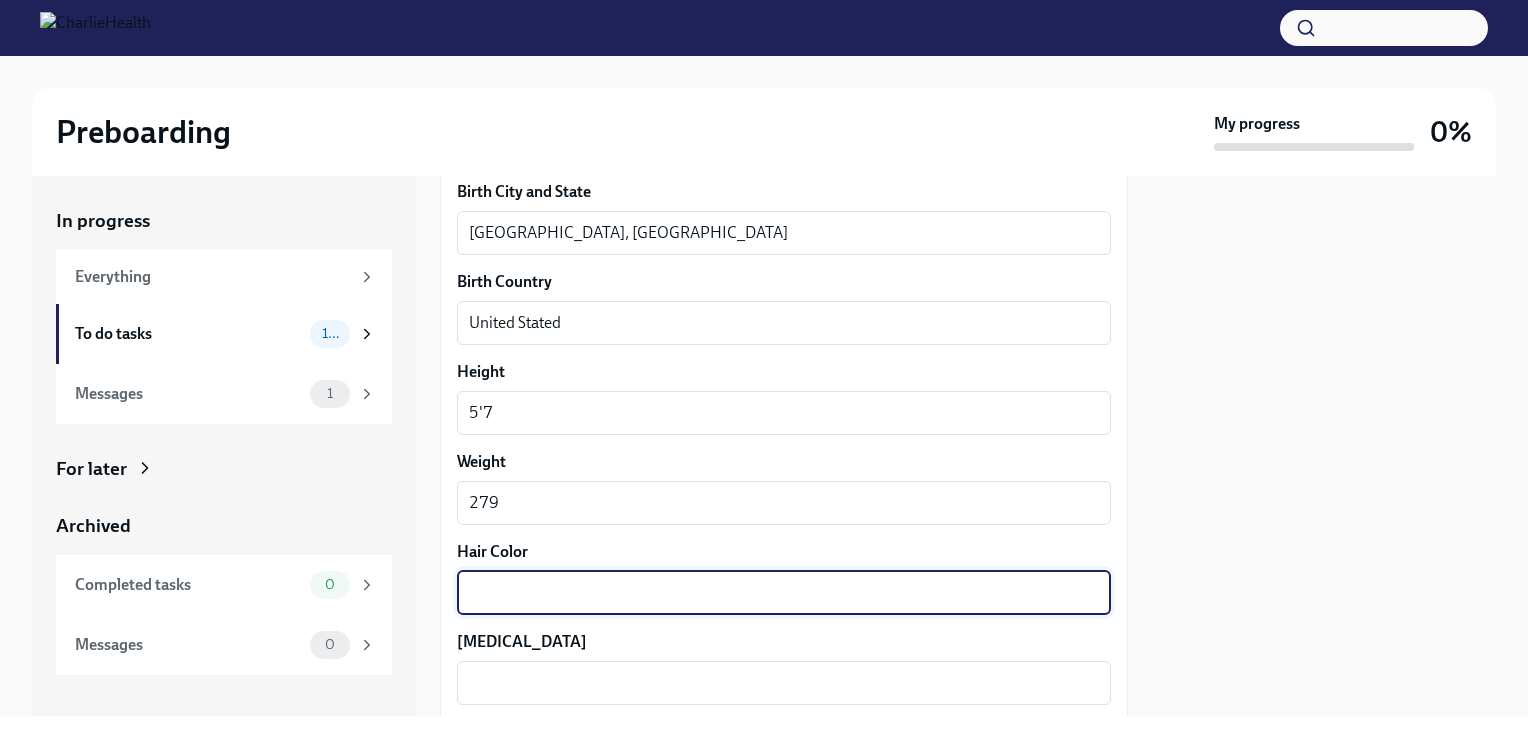 click on "Hair Color" at bounding box center [784, 593] 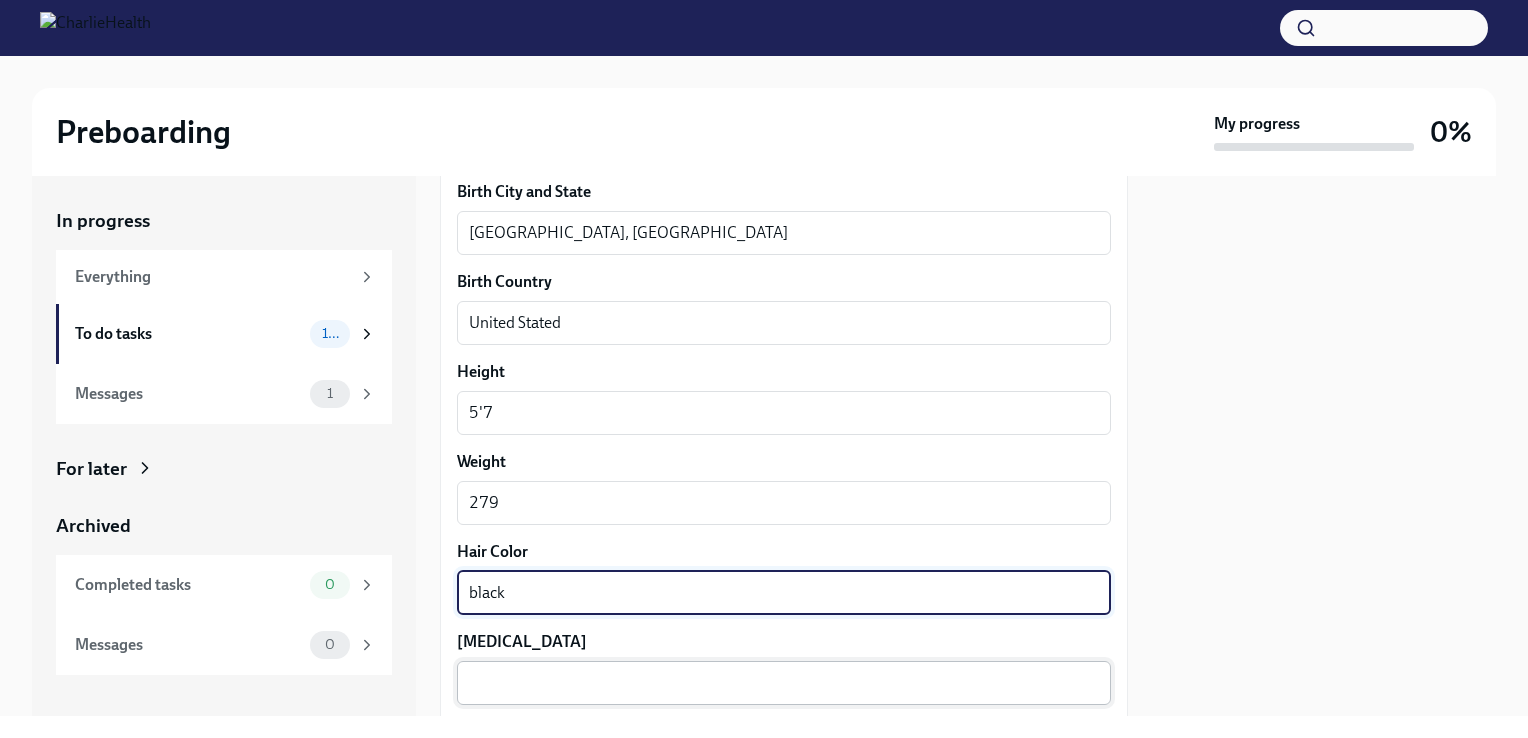 type on "black" 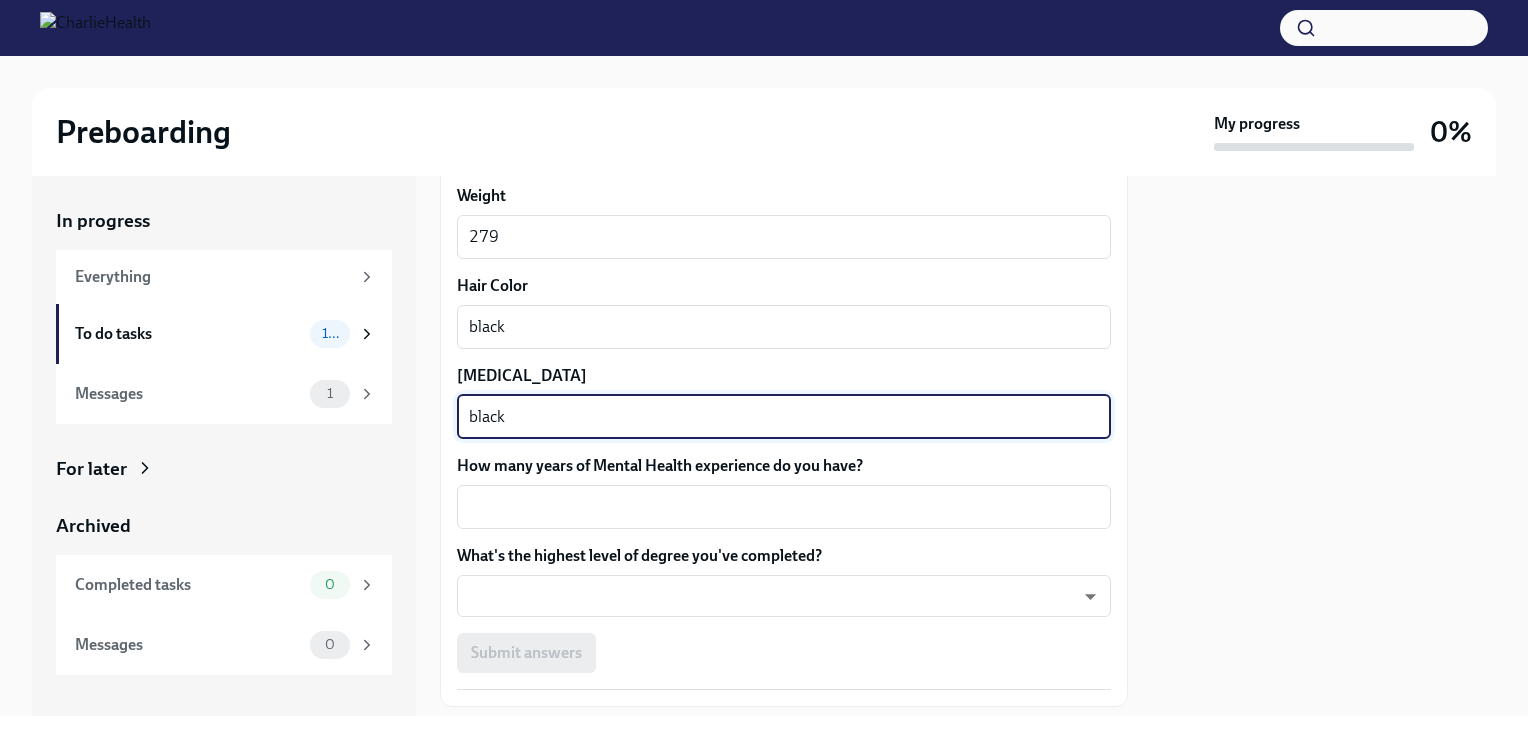 scroll, scrollTop: 1840, scrollLeft: 0, axis: vertical 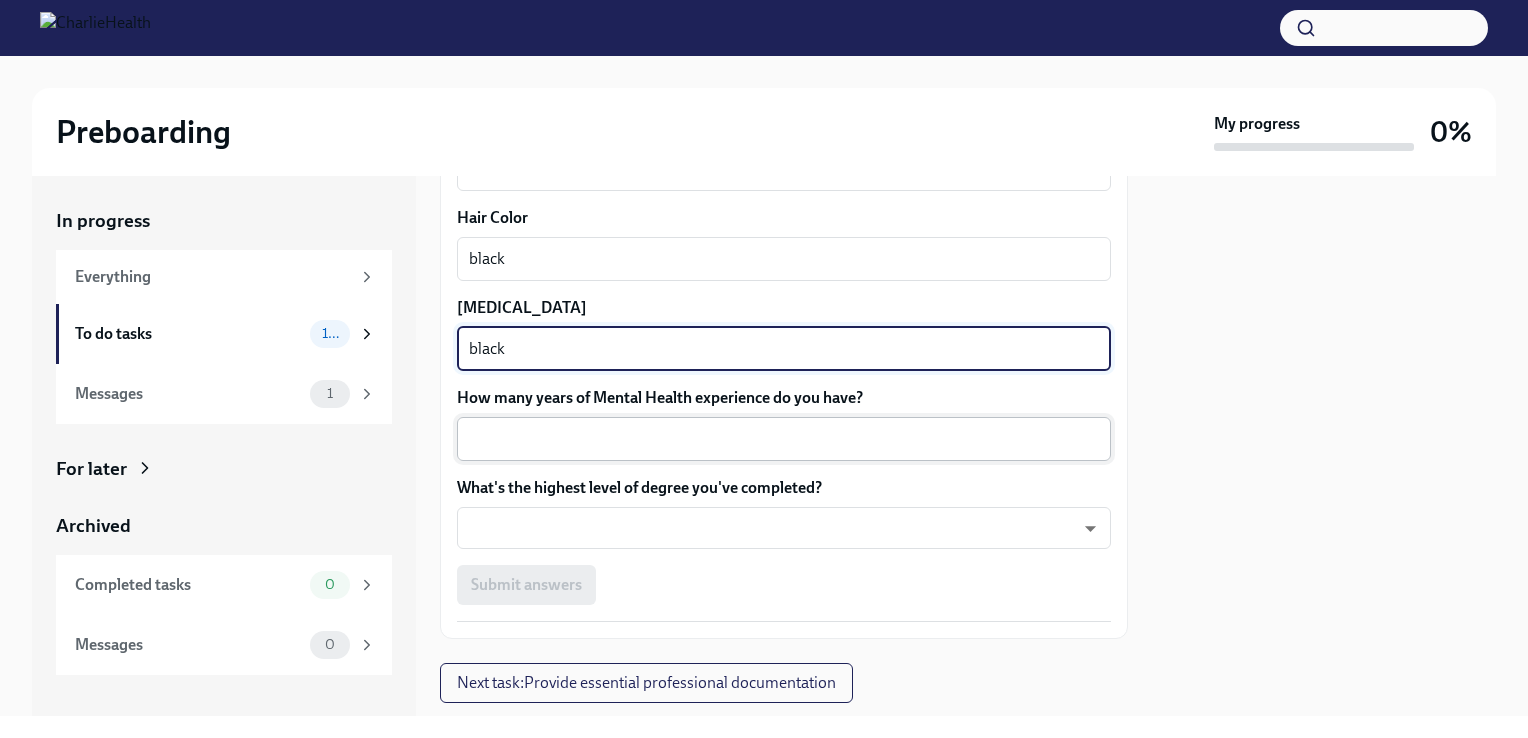 type on "black" 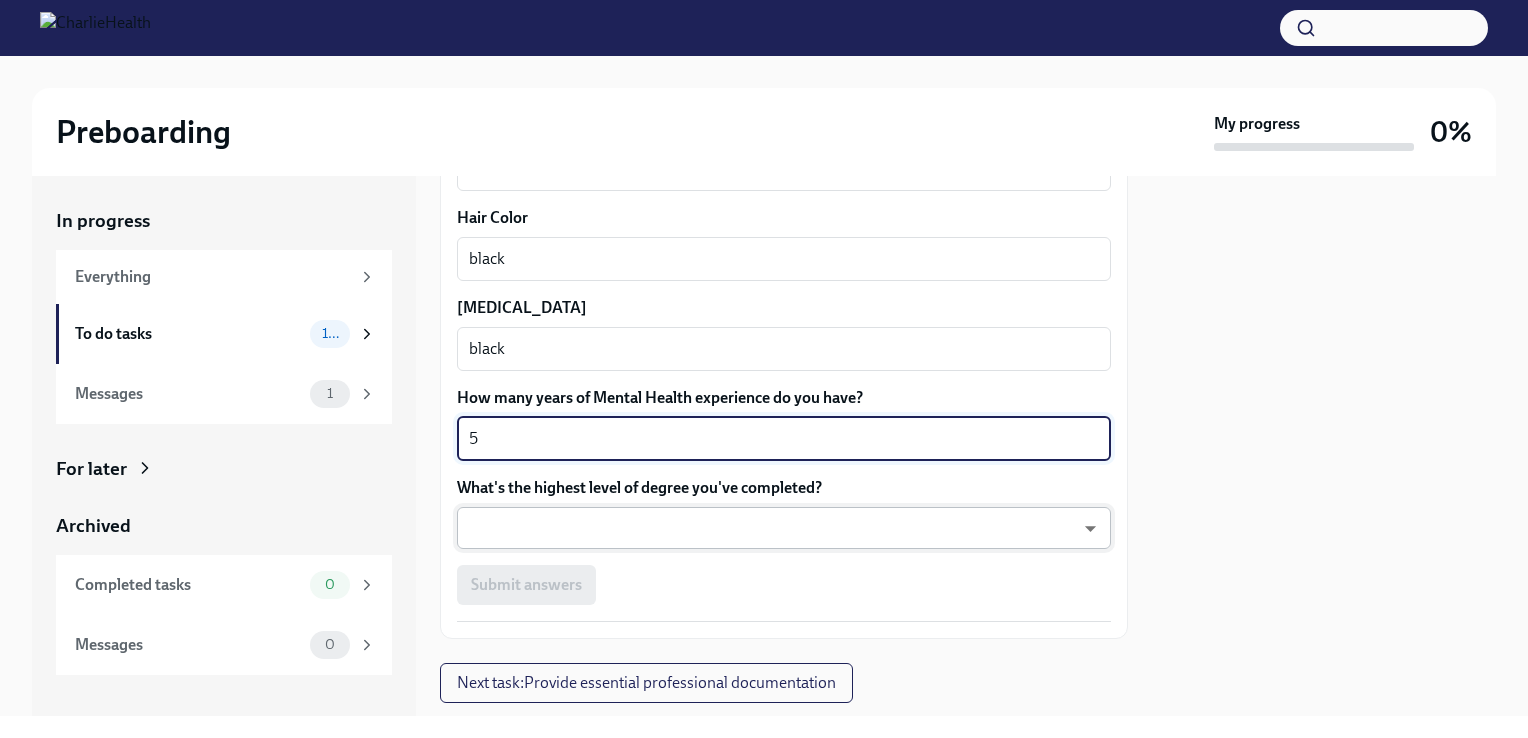 type on "5" 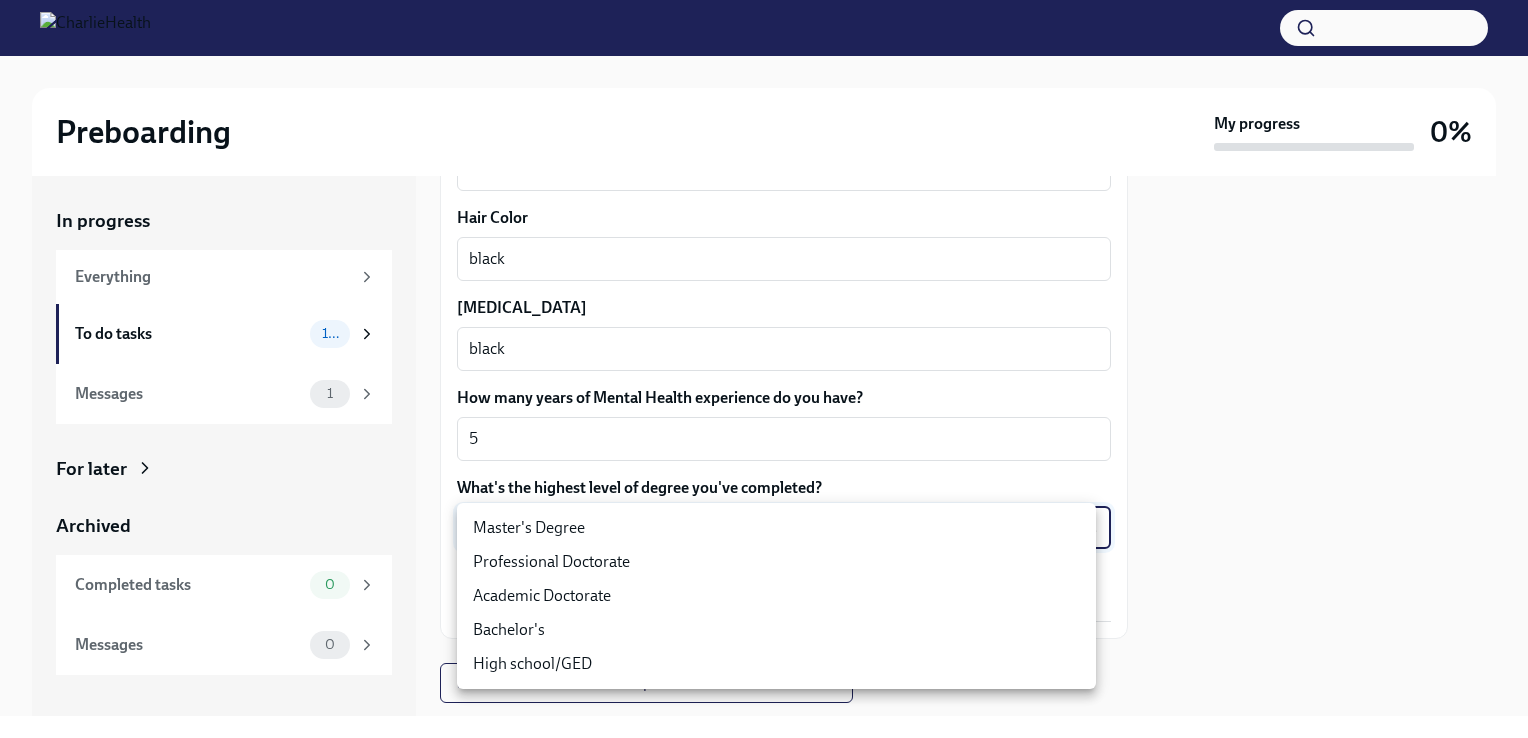 click on "Master's Degree" at bounding box center (776, 528) 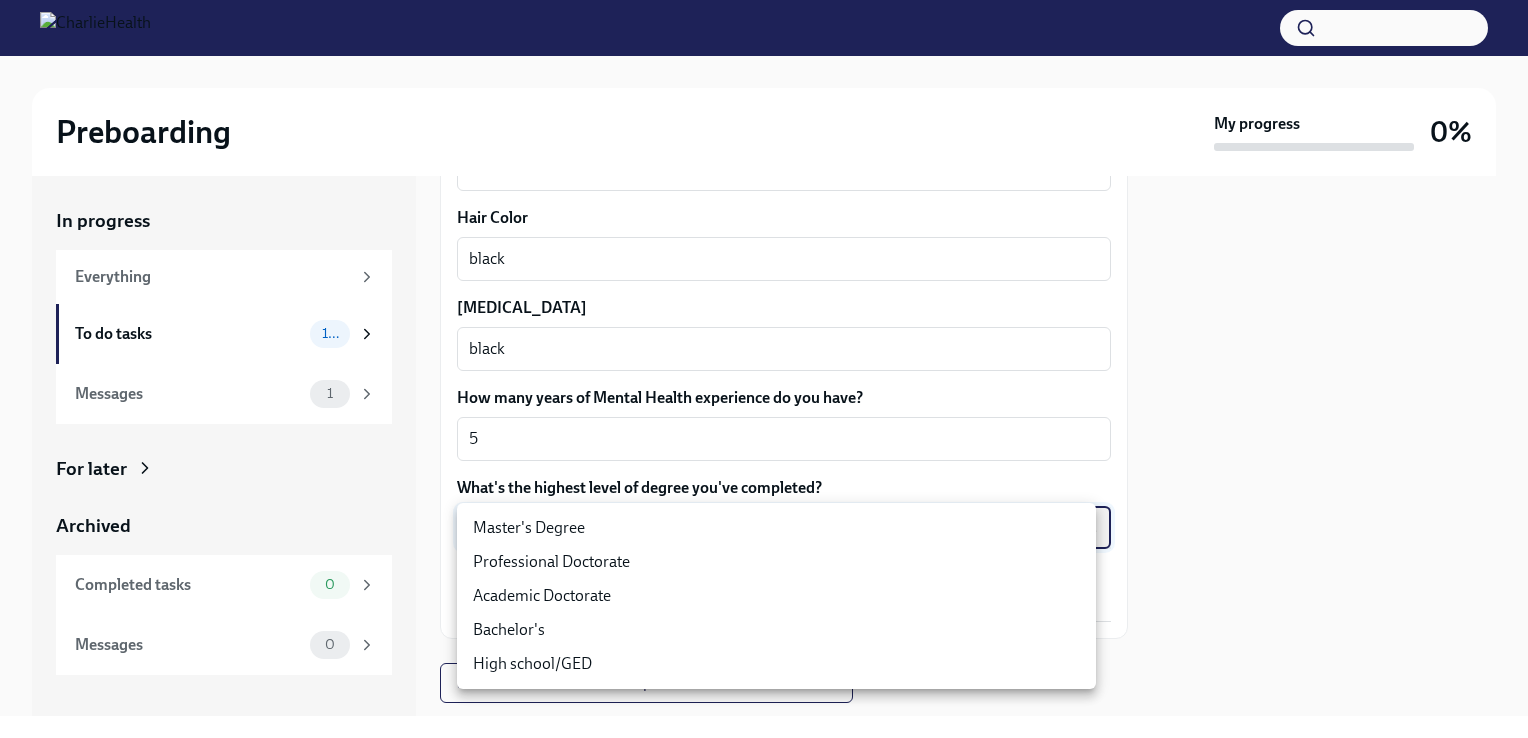 type on "2vBr-ghkD" 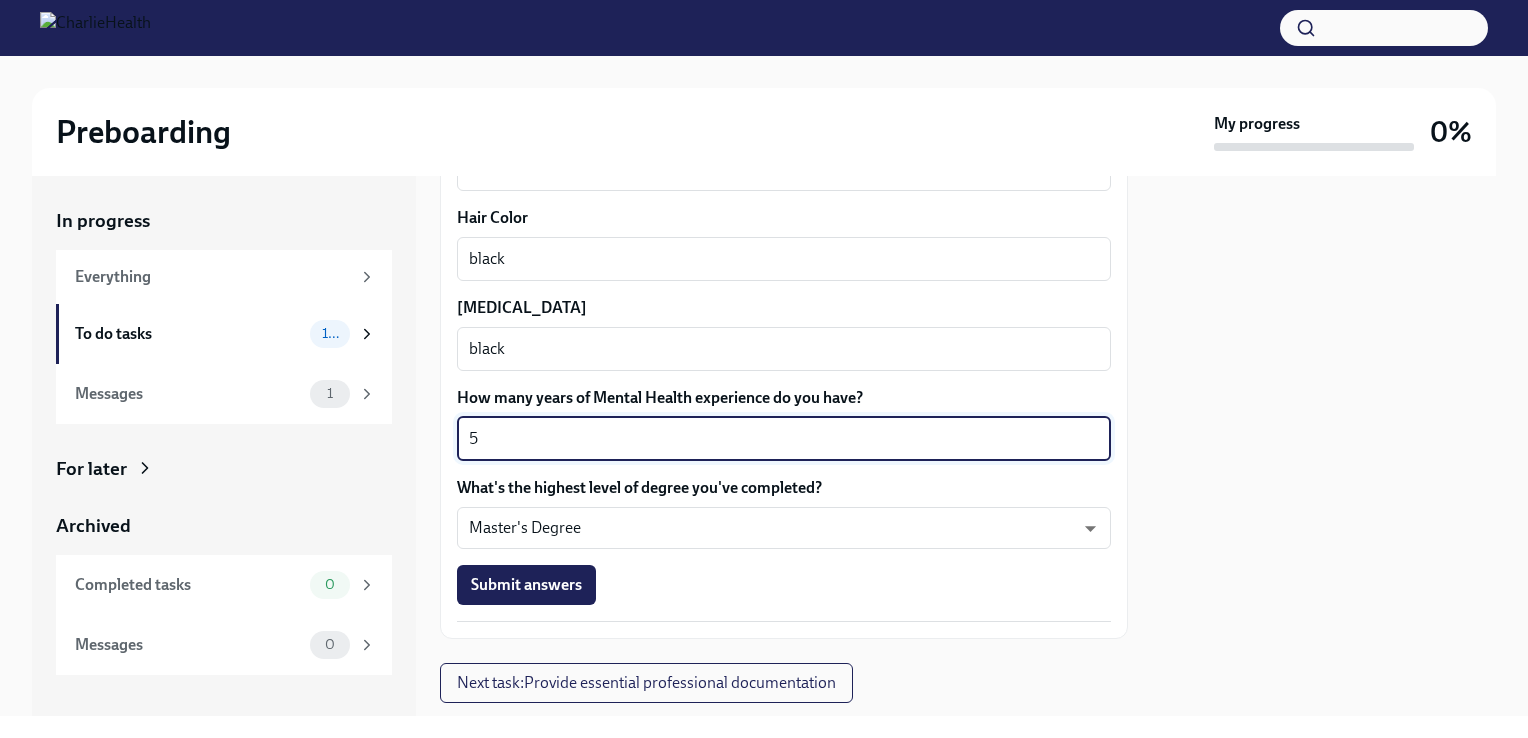 click on "5" at bounding box center [784, 439] 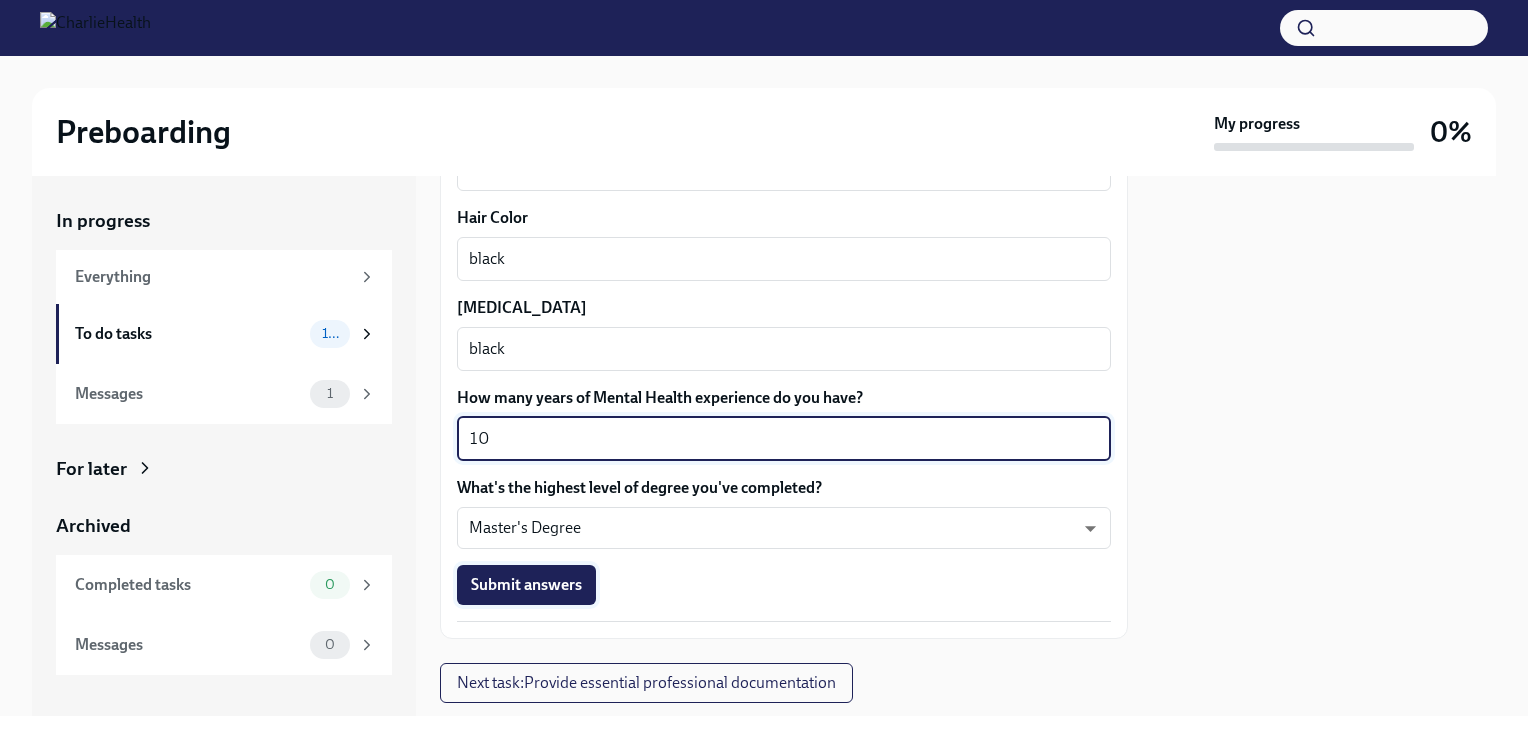 type on "10" 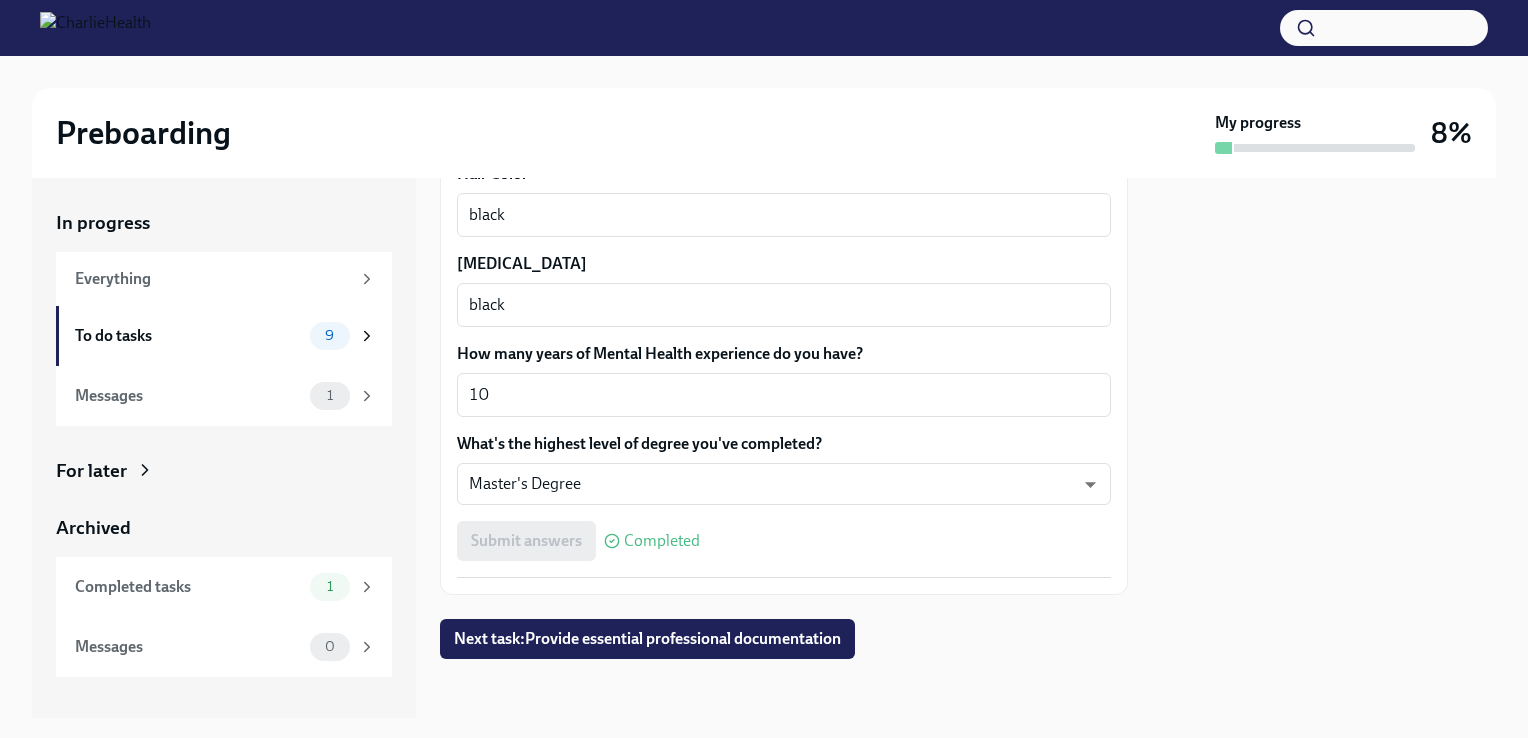 scroll, scrollTop: 1889, scrollLeft: 0, axis: vertical 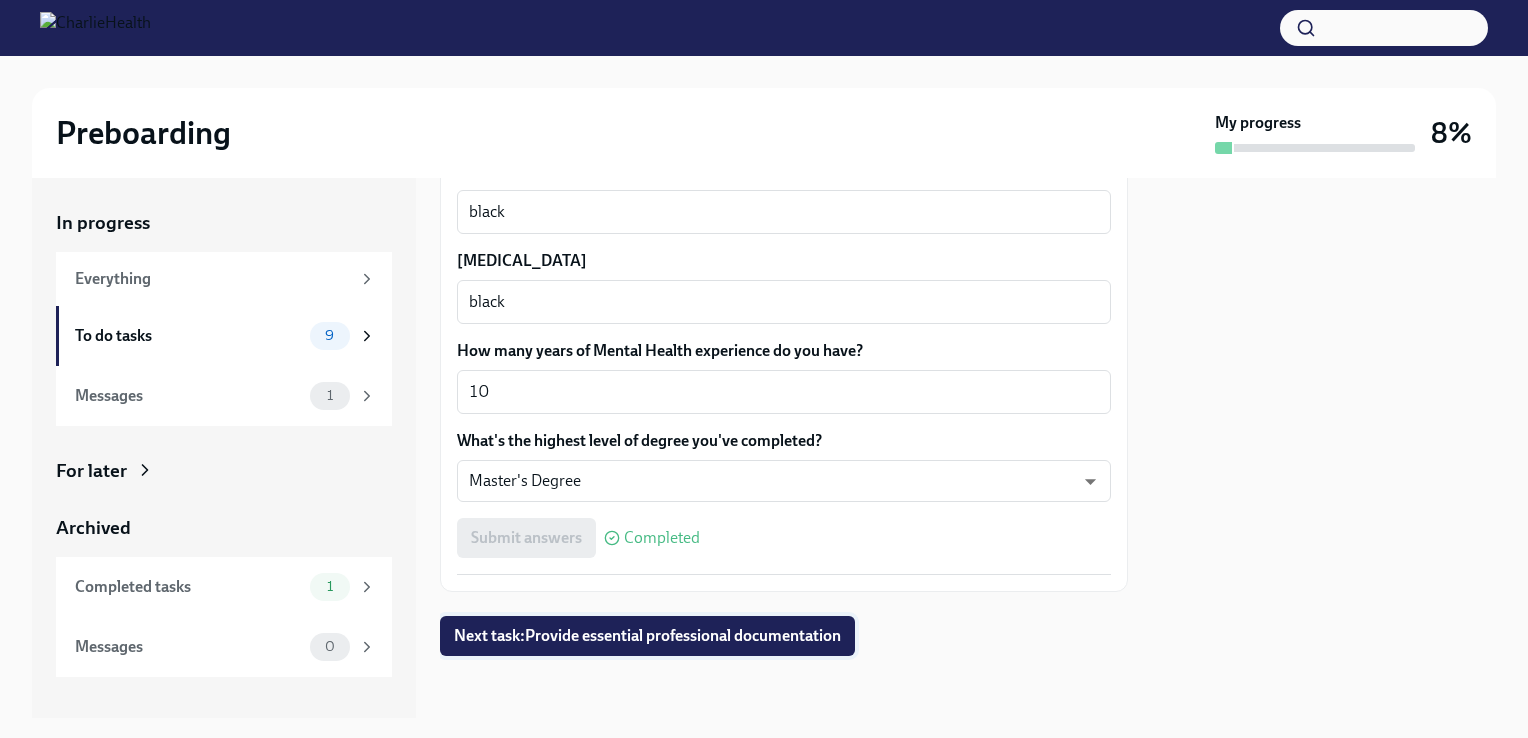 click on "Next task :  Provide essential professional documentation" at bounding box center [647, 636] 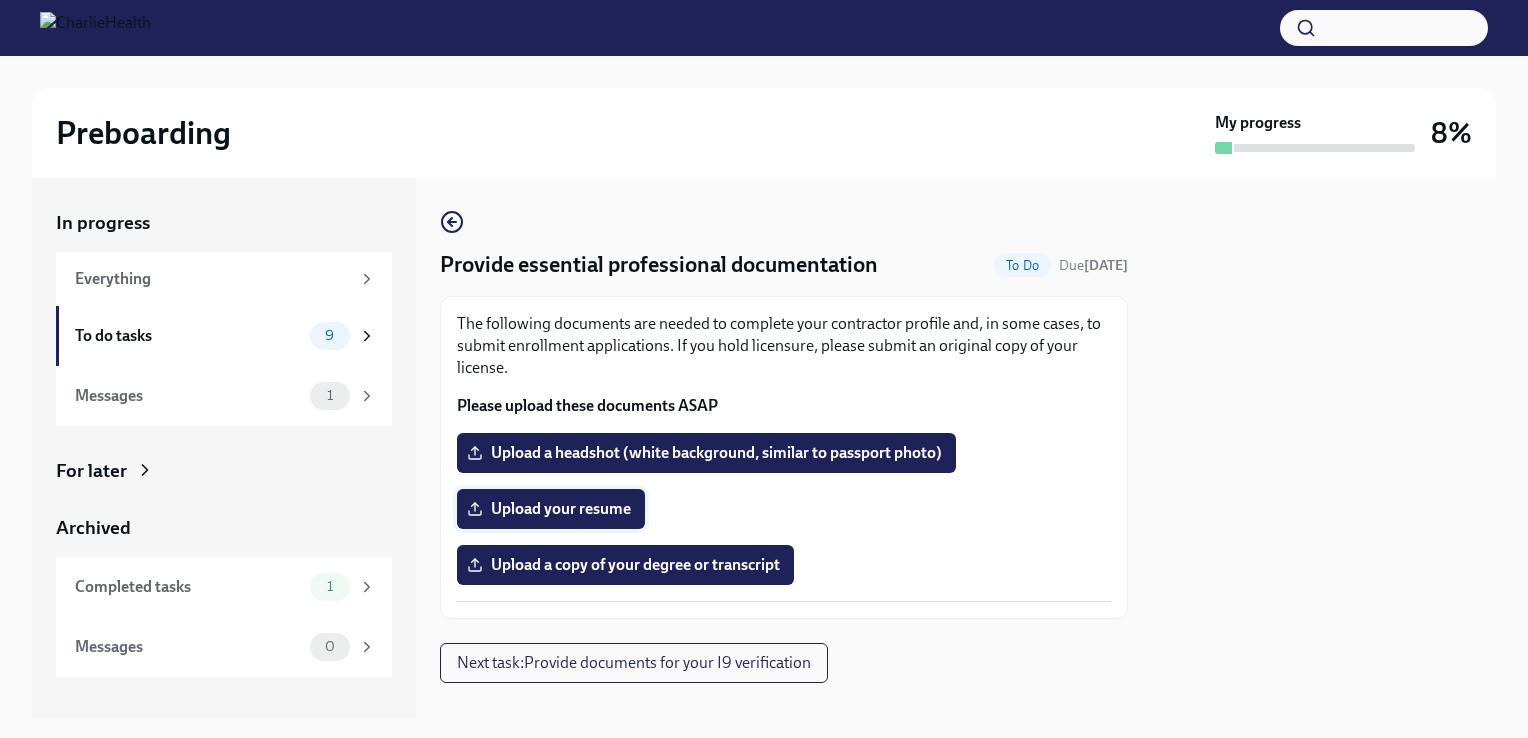 click on "Upload your resume" at bounding box center [551, 509] 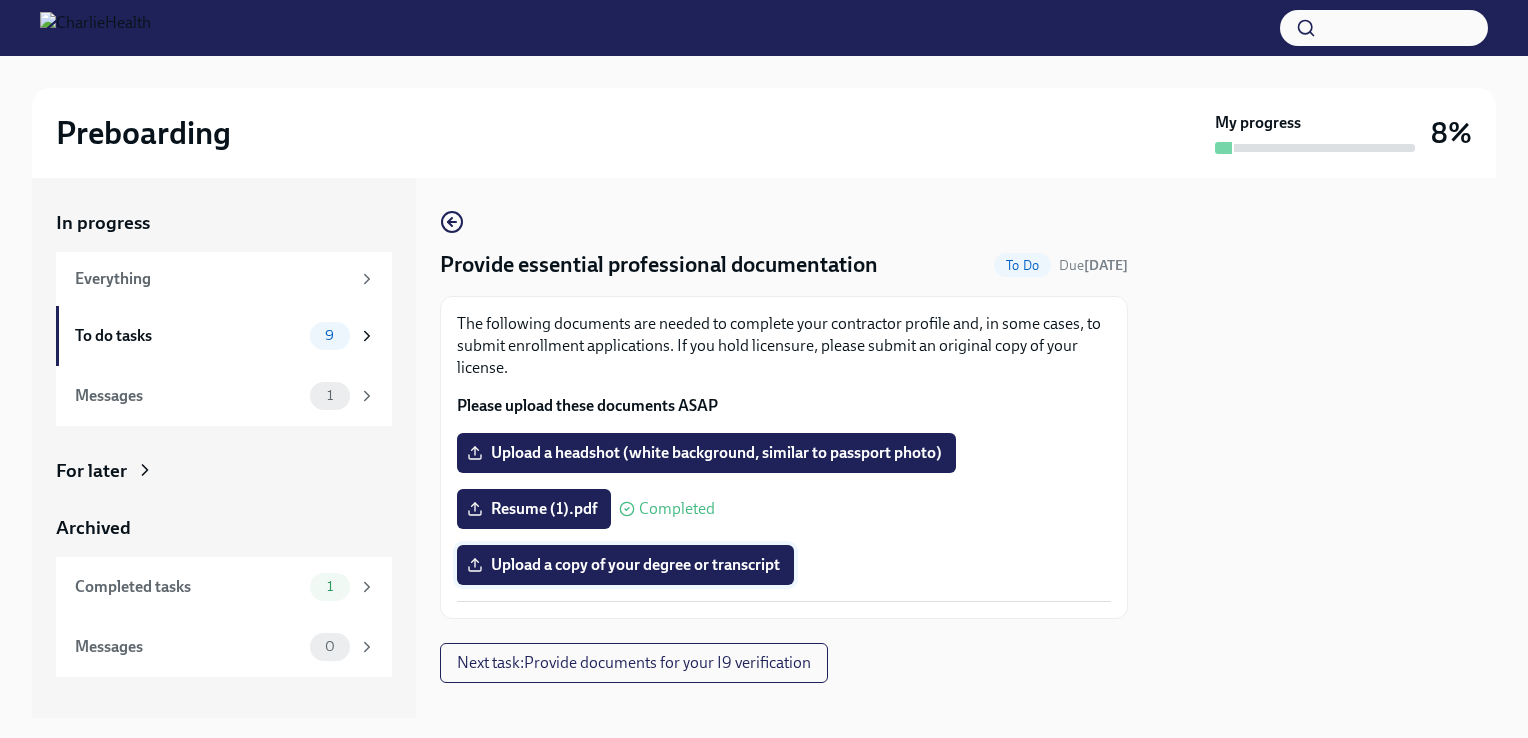 click on "Upload a copy of your degree or transcript" at bounding box center (625, 565) 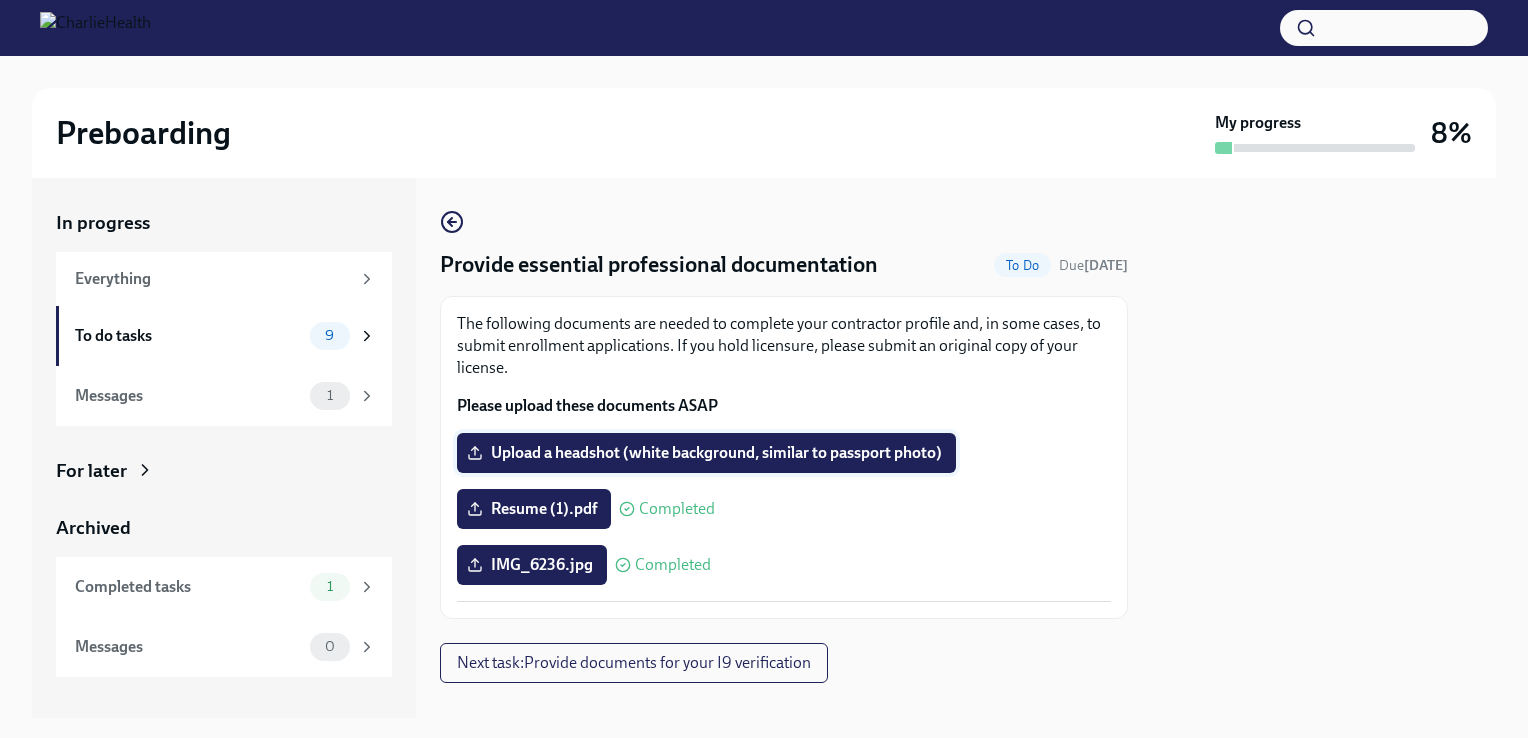 click on "Upload a headshot (white background, similar to passport photo)" at bounding box center [706, 453] 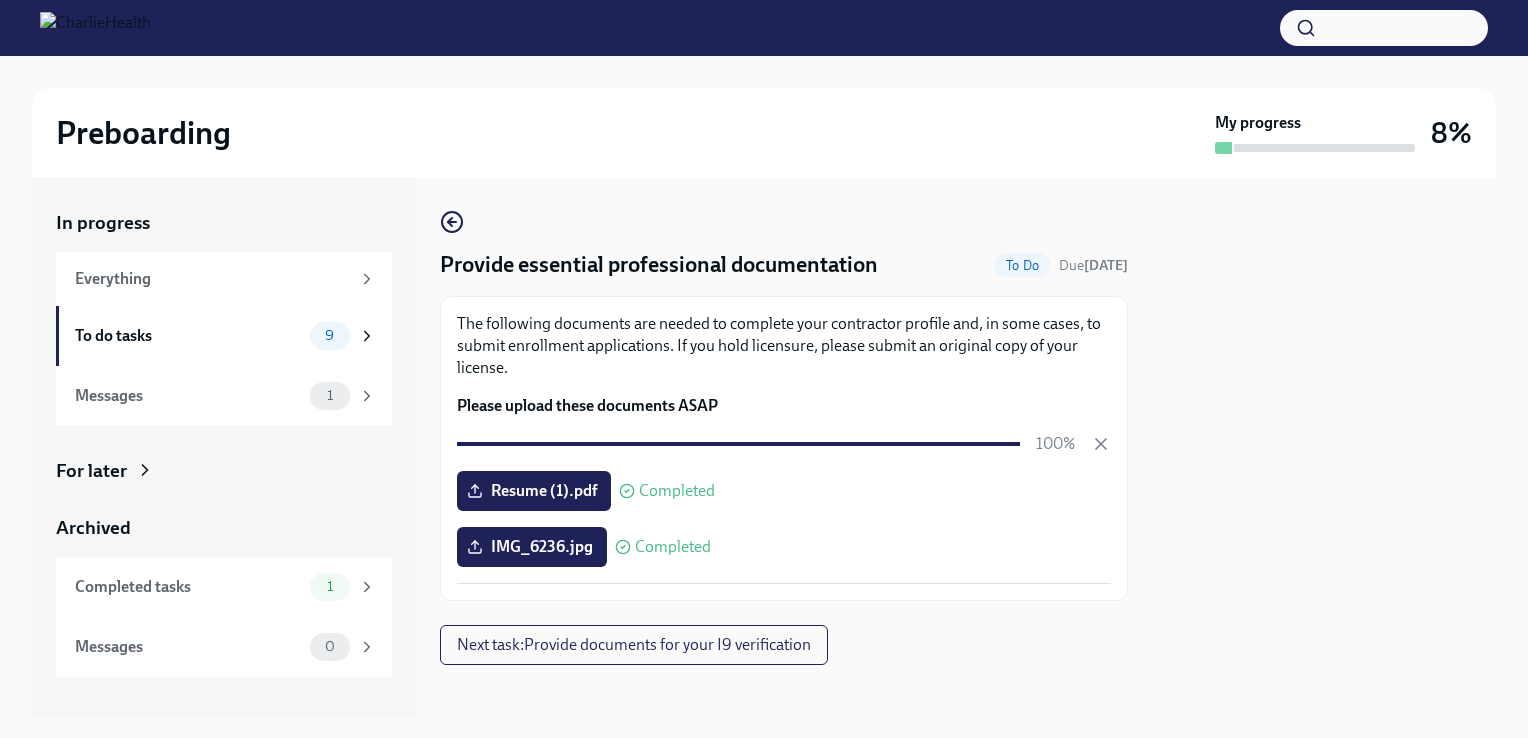 scroll, scrollTop: 9, scrollLeft: 0, axis: vertical 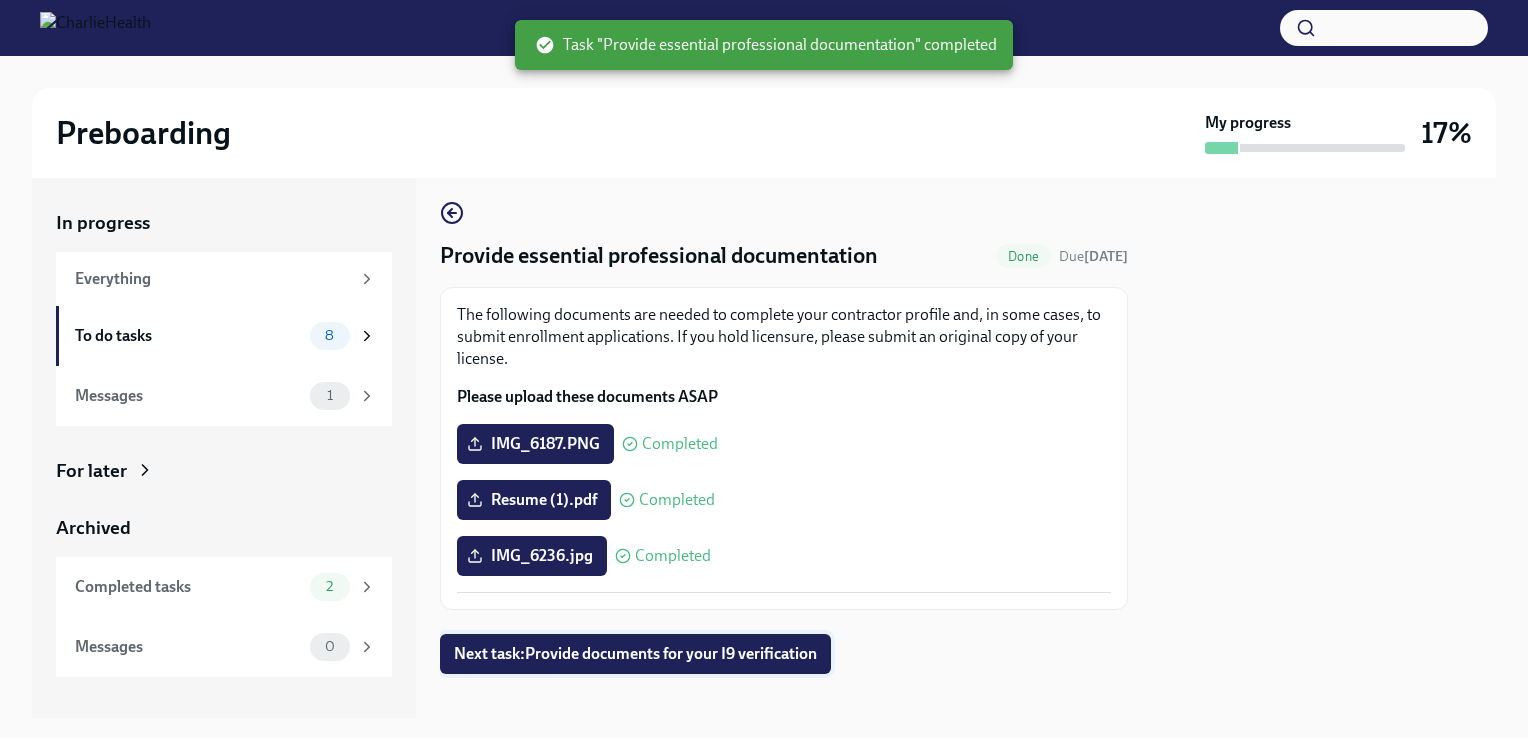 click on "Next task :  Provide documents for your I9 verification" at bounding box center [635, 654] 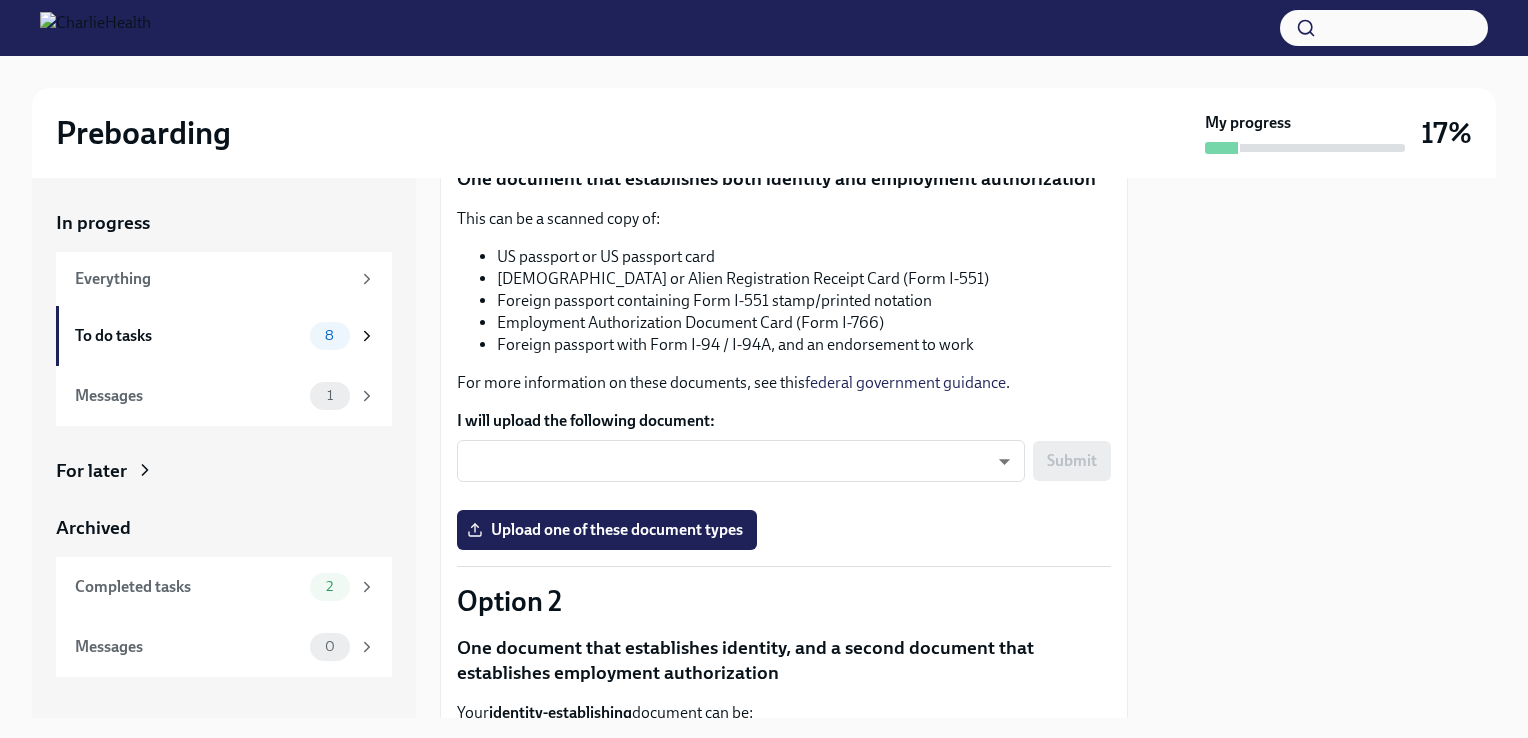 scroll, scrollTop: 260, scrollLeft: 0, axis: vertical 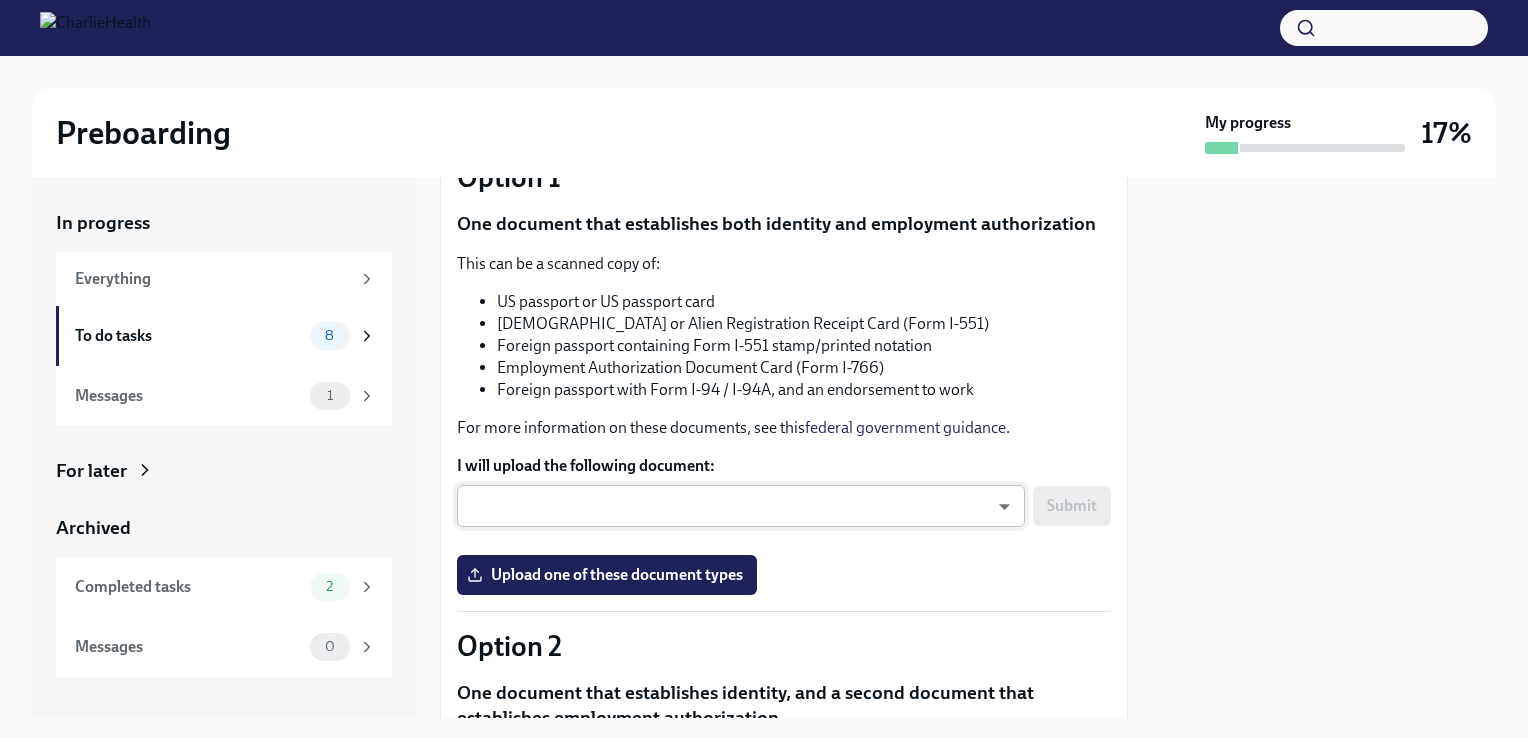 click on "Preboarding My progress 17% In progress Everything To do tasks 8 Messages 1 For later Archived Completed tasks 2 Messages 0 Provide documents for your I9 verification To Do Due  [DATE] You have a choice of which documents you provide for your I9. Option 1 One document that establishes both identity and employment authorization This can be a scanned copy of:
US passport or US passport card
[DEMOGRAPHIC_DATA] or Alien Registration Receipt Card (Form I-551)
Foreign passport containing Form I-551 stamp/printed notation
Employment Authorization Document Card (Form I-766)
Foreign passport with Form I-94 / I-94A, and an endorsement to work
For more information on these documents, see this  federal government guidance . I will upload the following document: ​ ​ Submit Upload one of these document types [MEDICAL_DATA] One document that establishes identity, and a second document that establishes employment authorization Your  identity-establishing  document can be:" at bounding box center [764, 369] 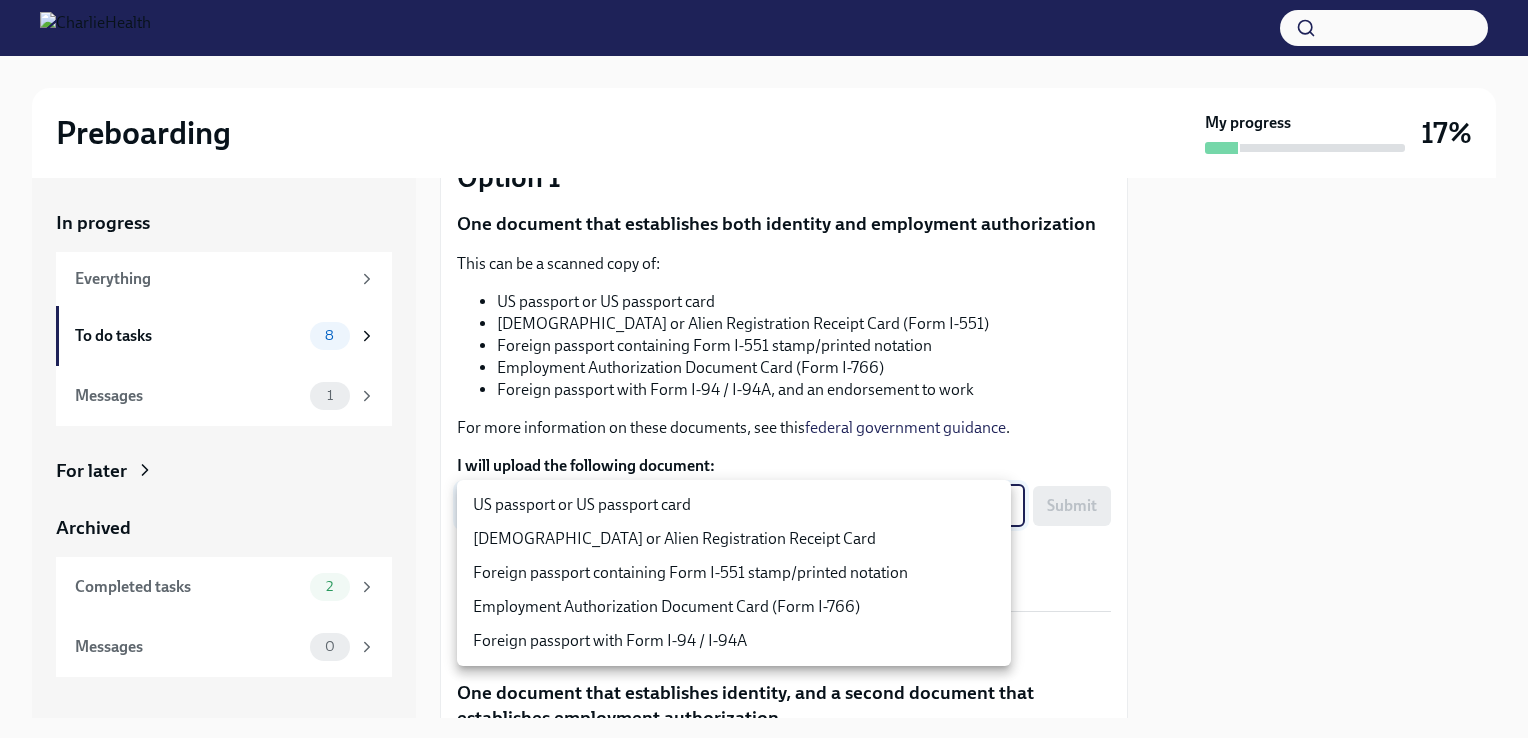 click at bounding box center [764, 369] 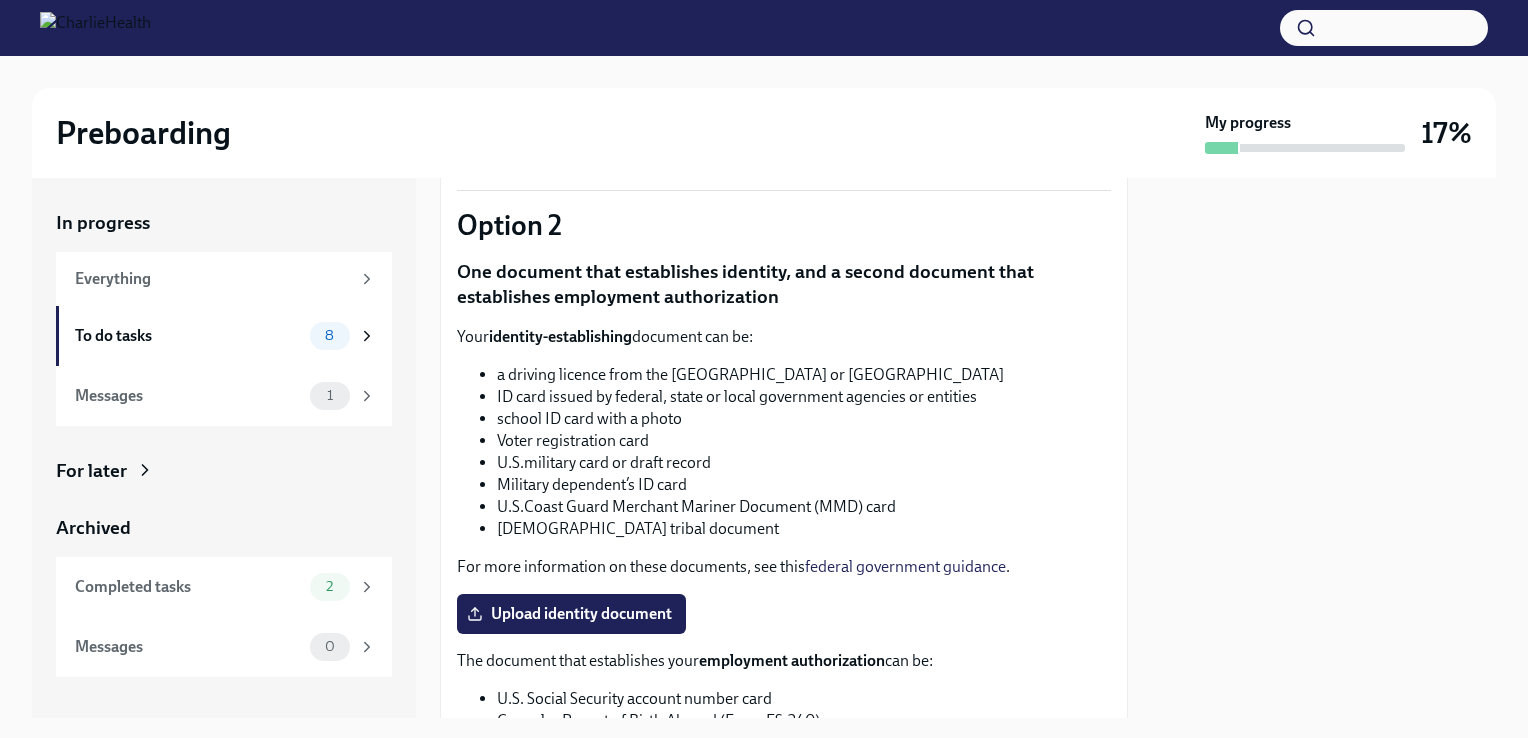 scroll, scrollTop: 623, scrollLeft: 0, axis: vertical 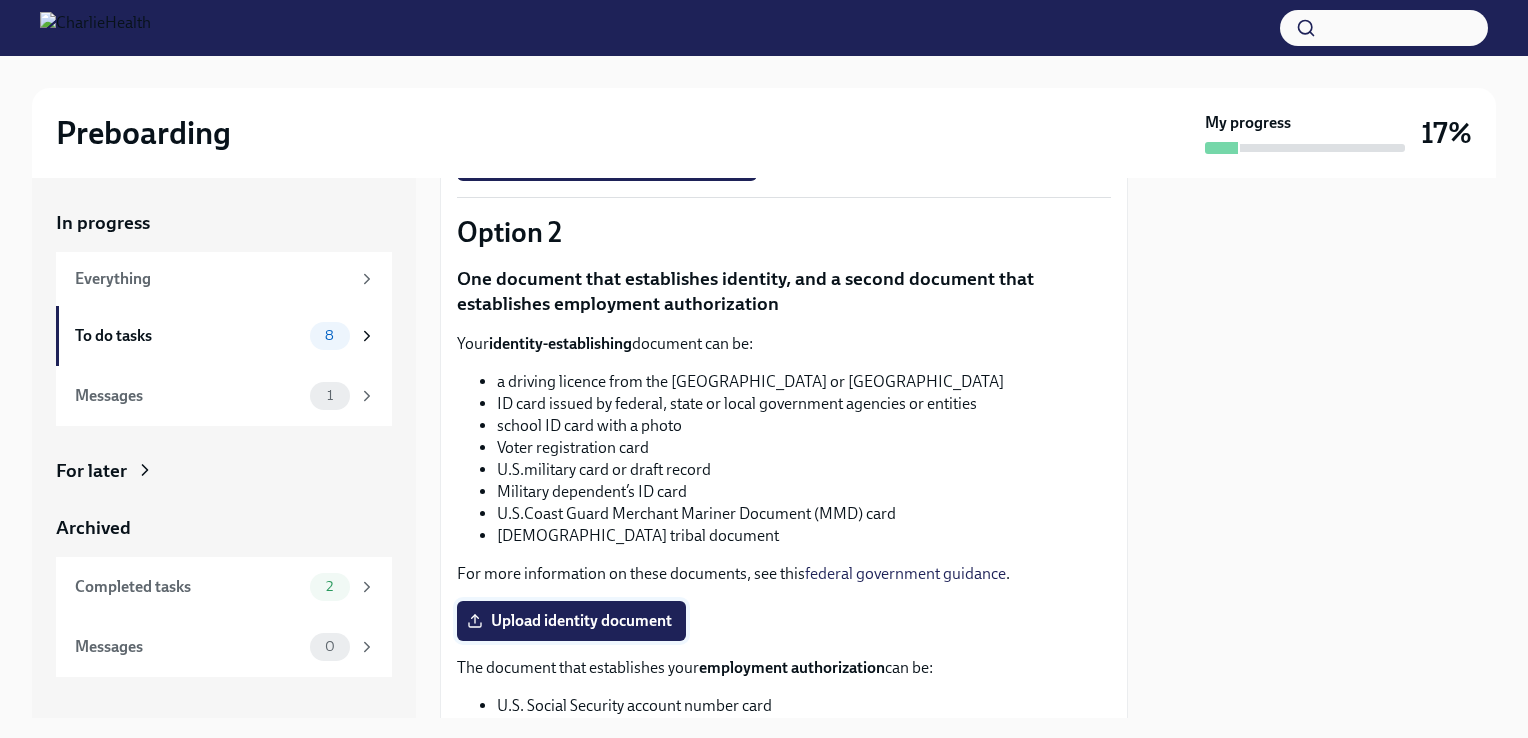 click on "Upload identity document" at bounding box center (571, 621) 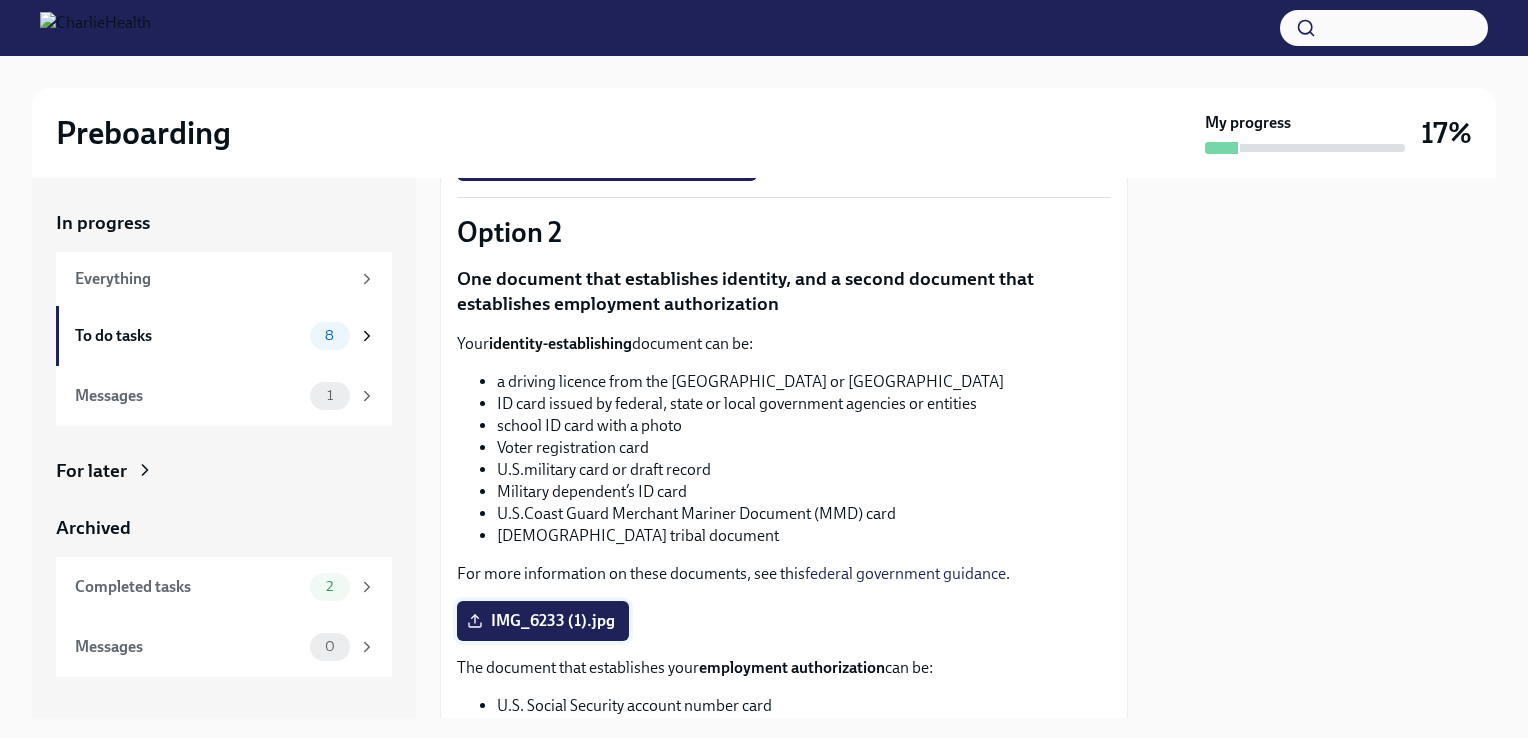 click on "IMG_6233 (1).jpg" at bounding box center (543, 621) 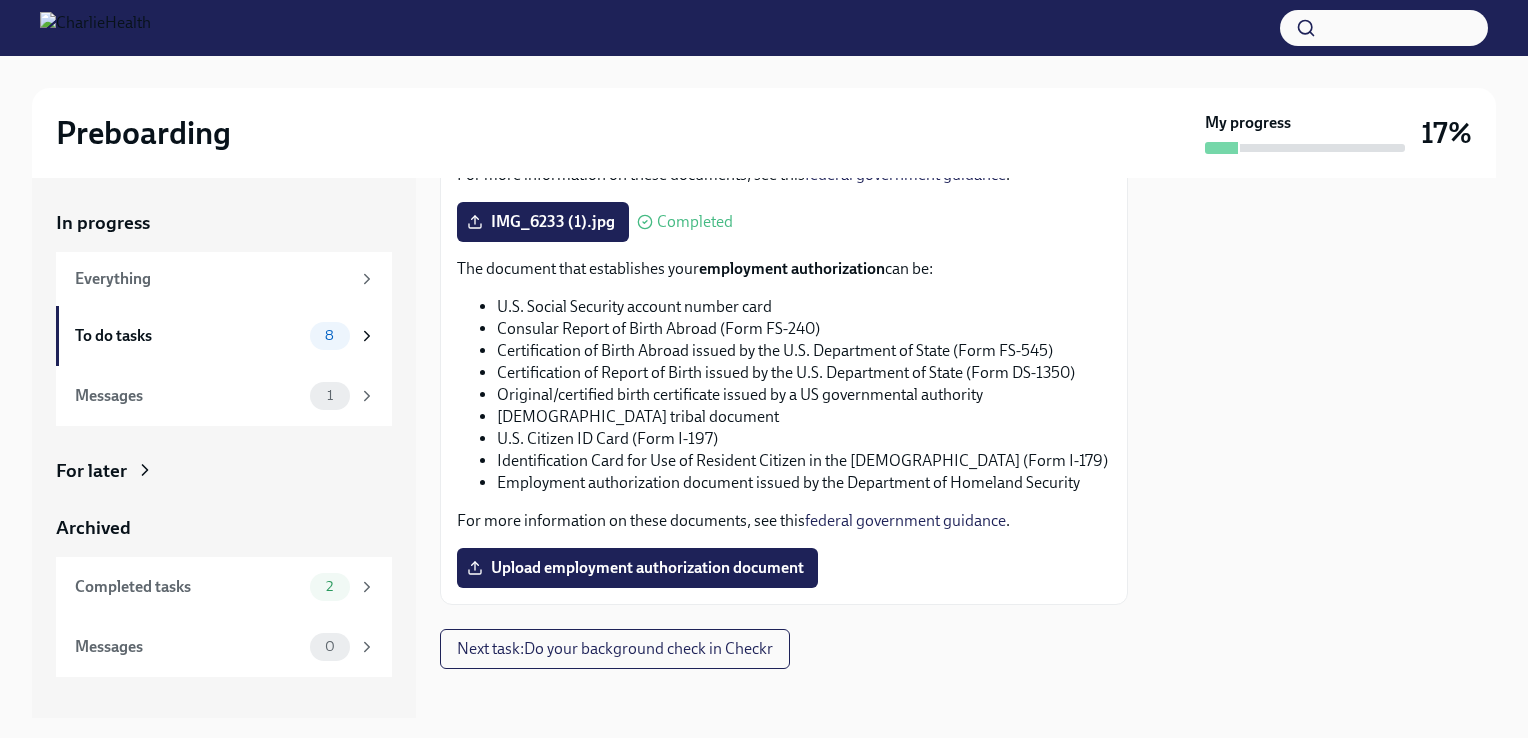 scroll, scrollTop: 1023, scrollLeft: 0, axis: vertical 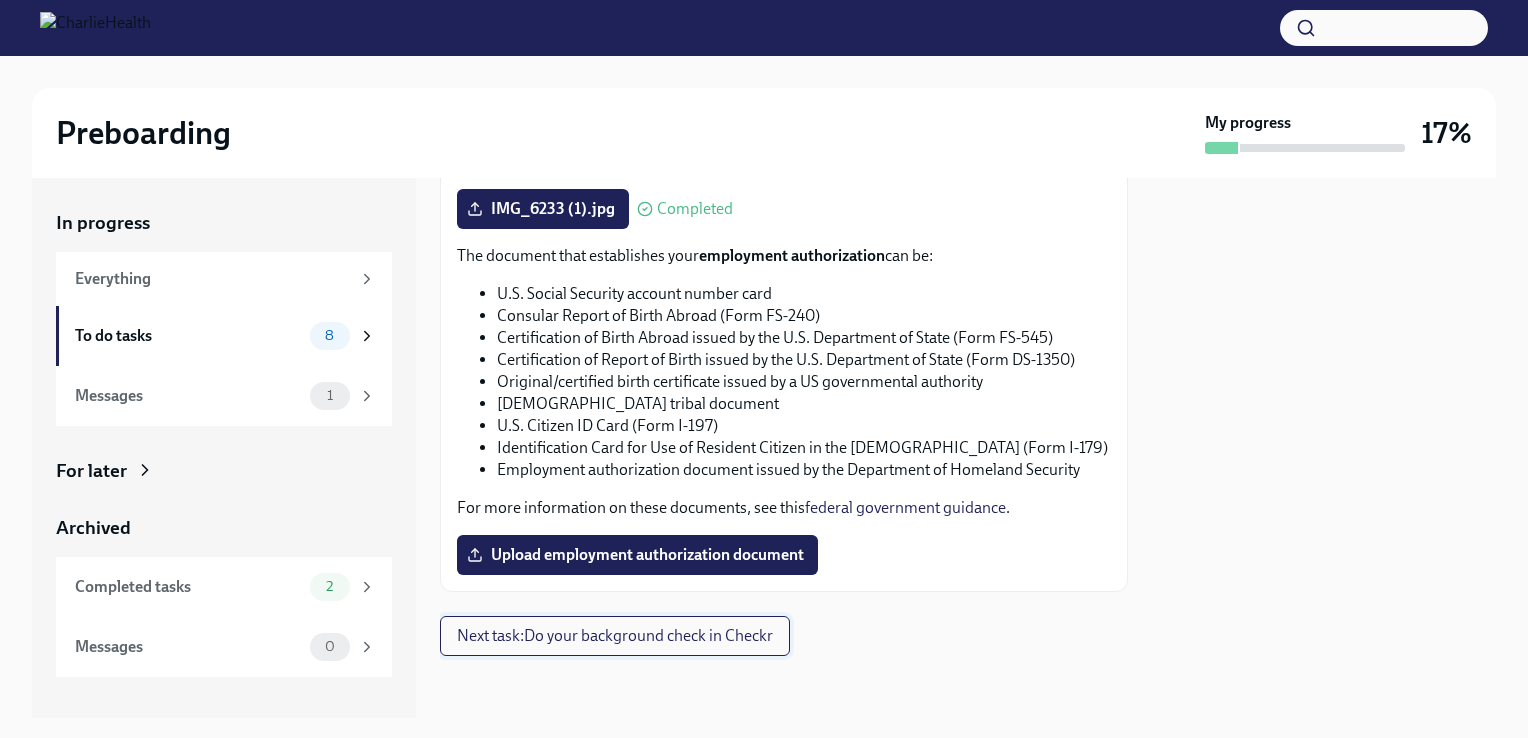 click on "Next task :  Do your background check in Checkr" at bounding box center (615, 636) 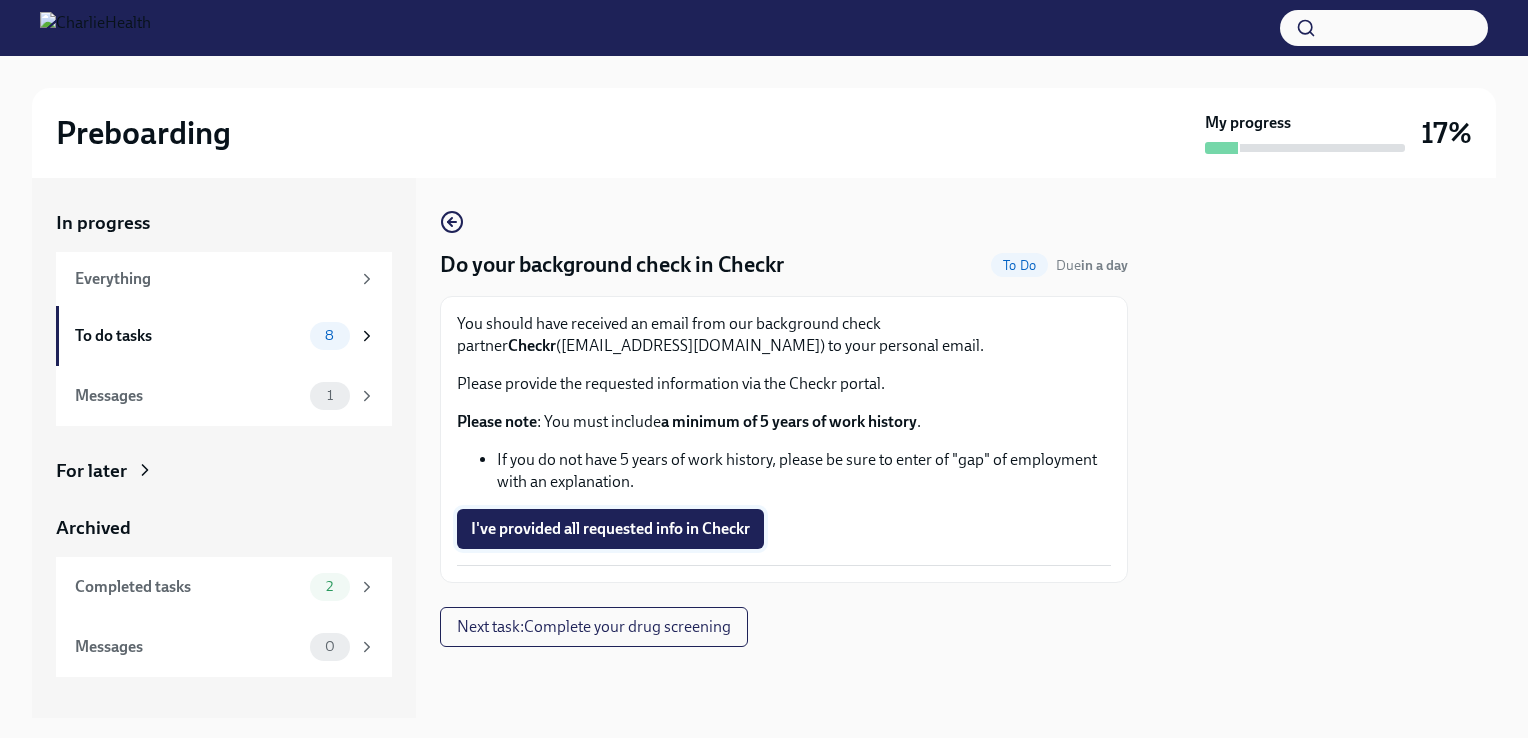 click on "I've provided all requested info in Checkr" at bounding box center (610, 529) 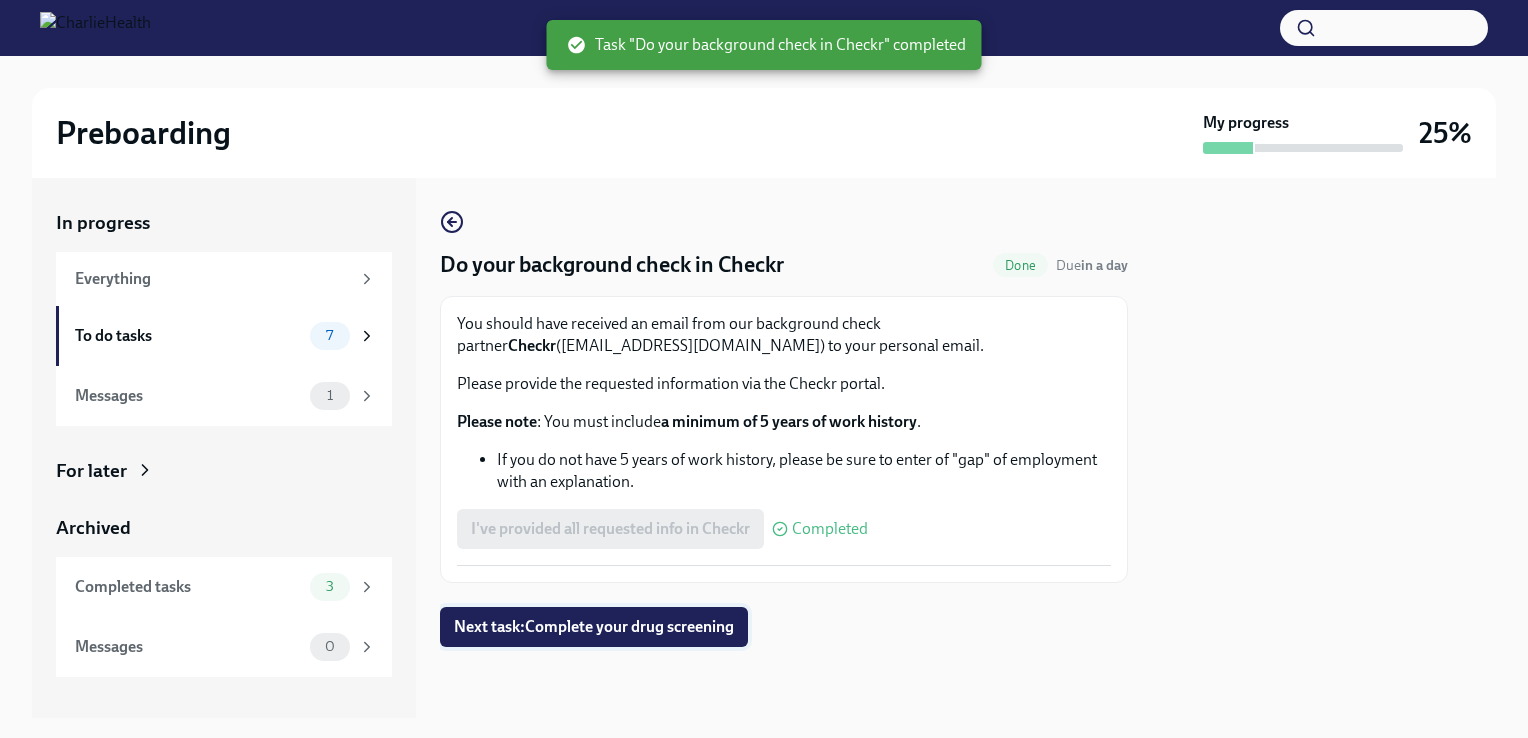 click on "Next task :  Complete your drug screening" at bounding box center [594, 627] 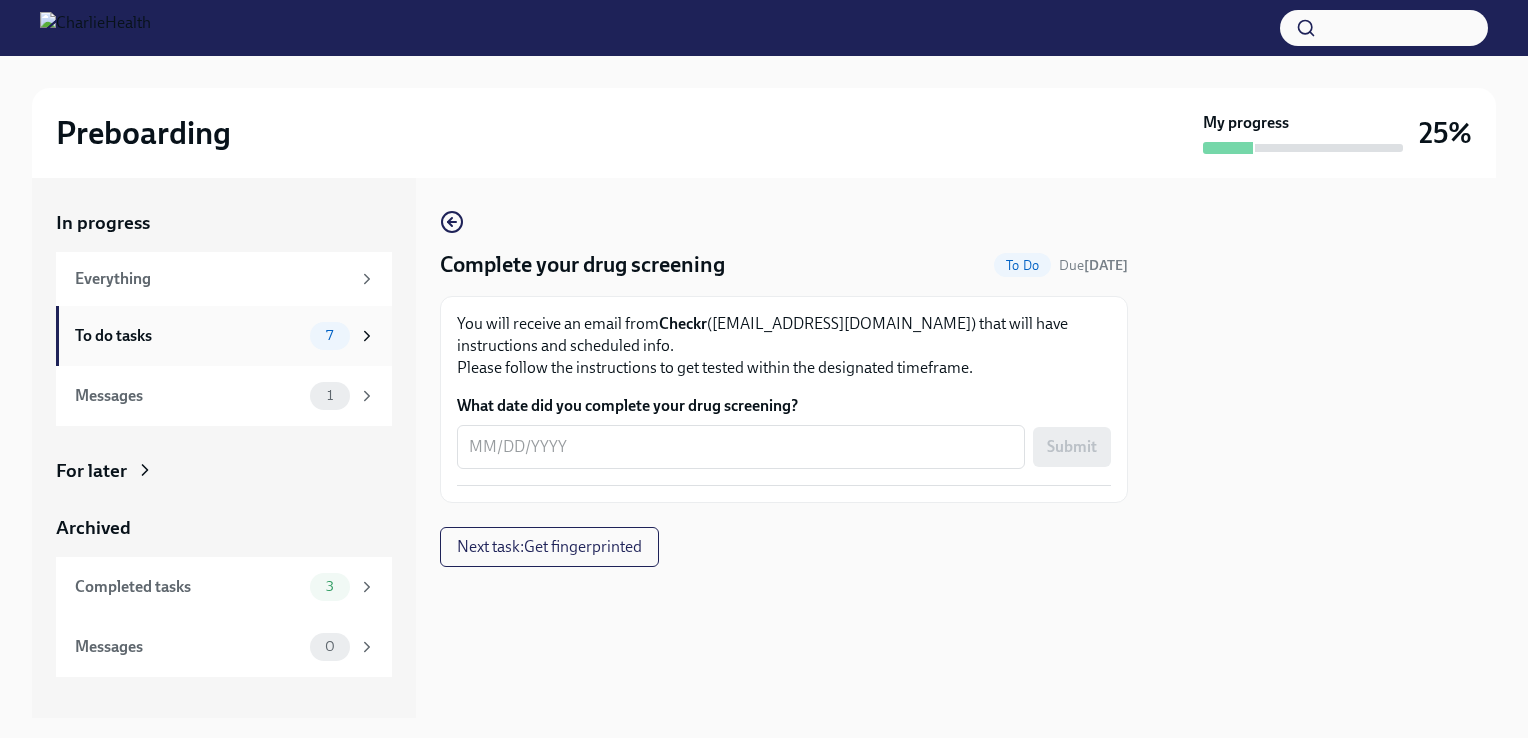 click on "To do tasks" at bounding box center (188, 336) 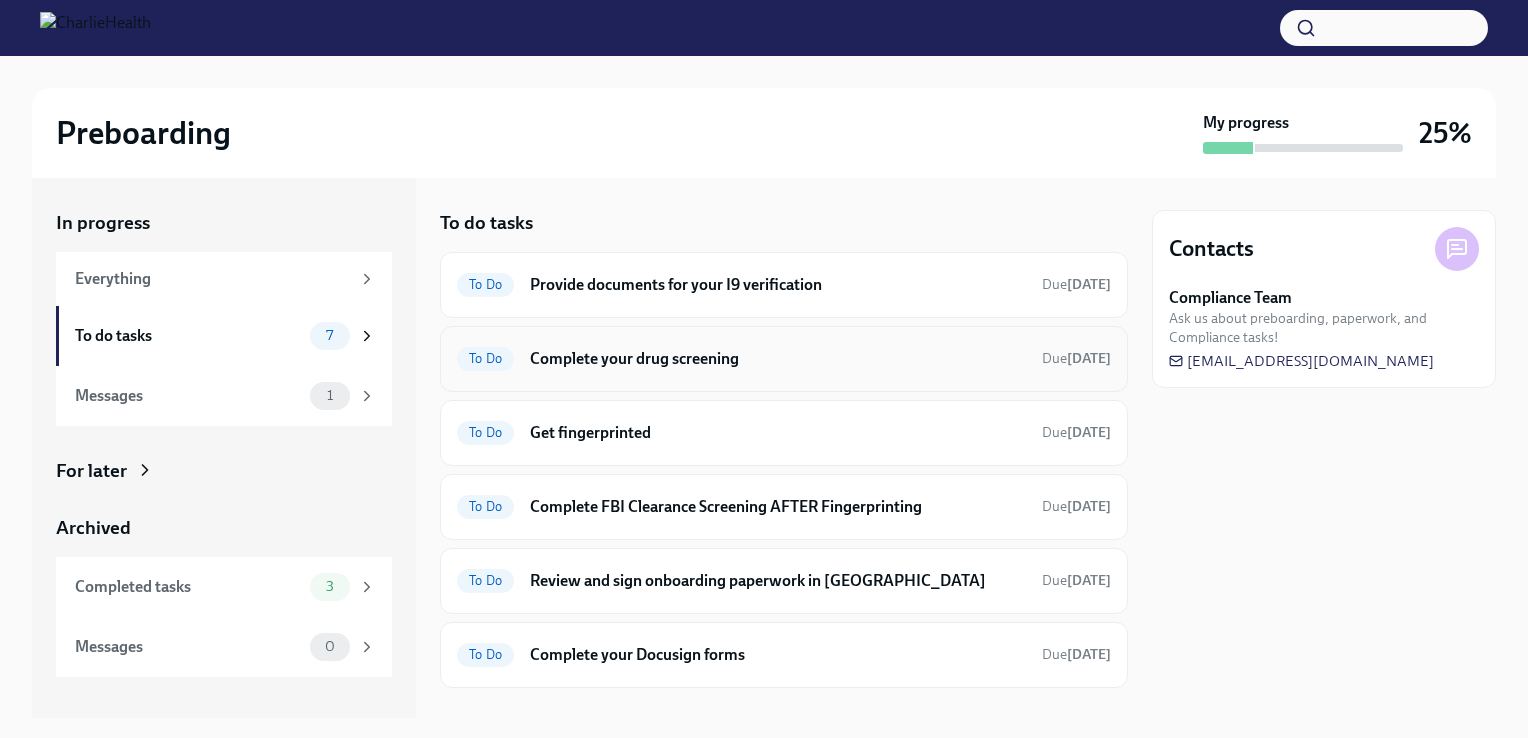 click on "Complete your drug screening" at bounding box center [778, 359] 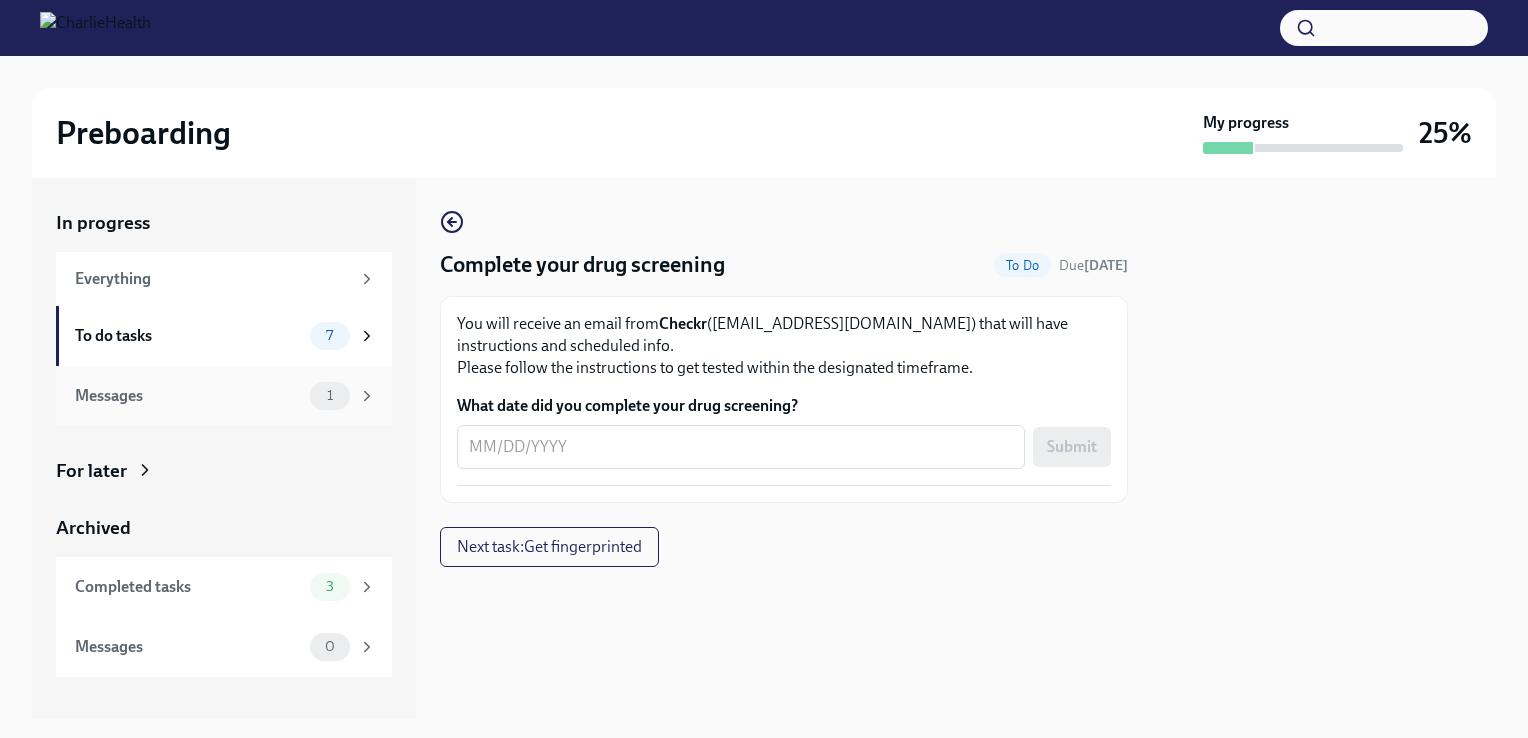 click on "Messages" at bounding box center (188, 396) 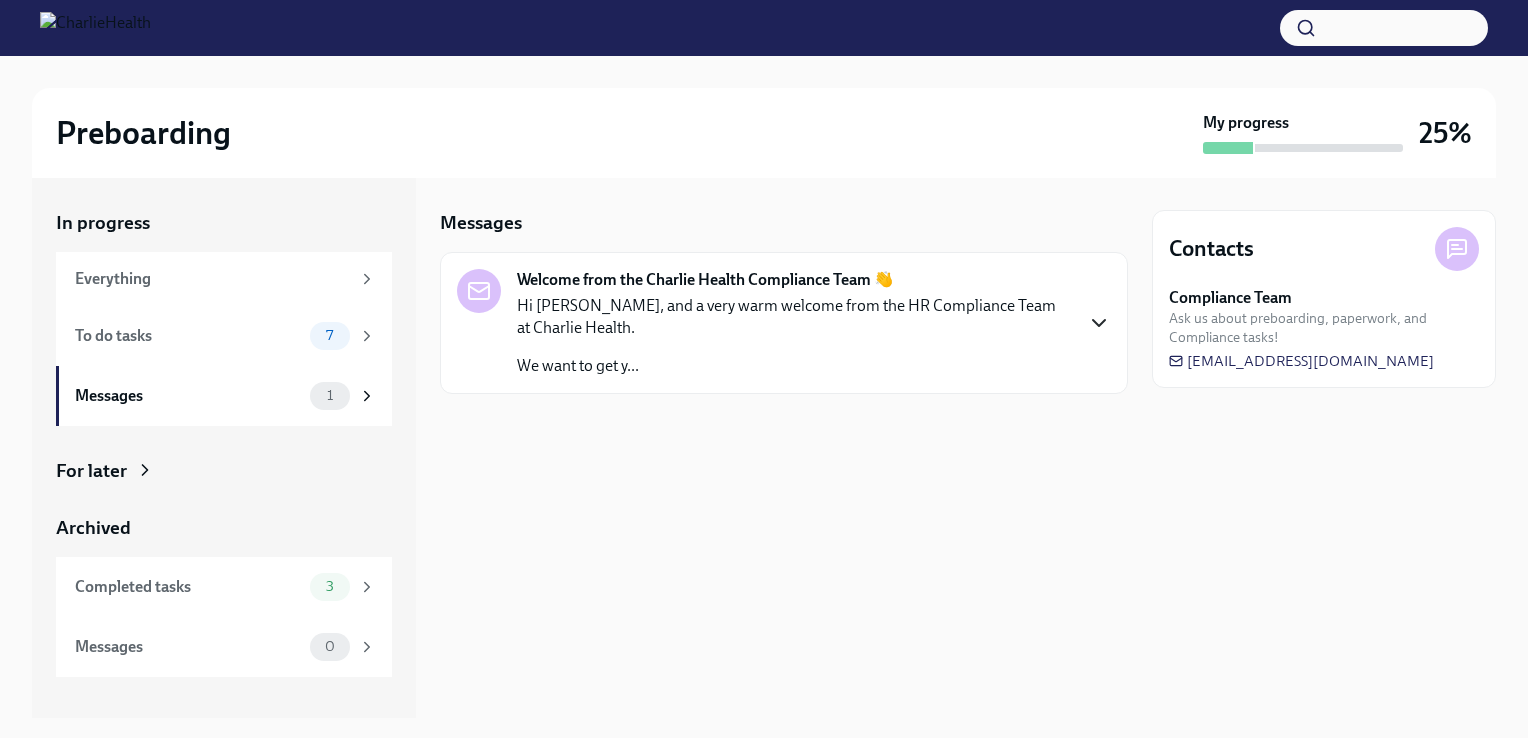 click 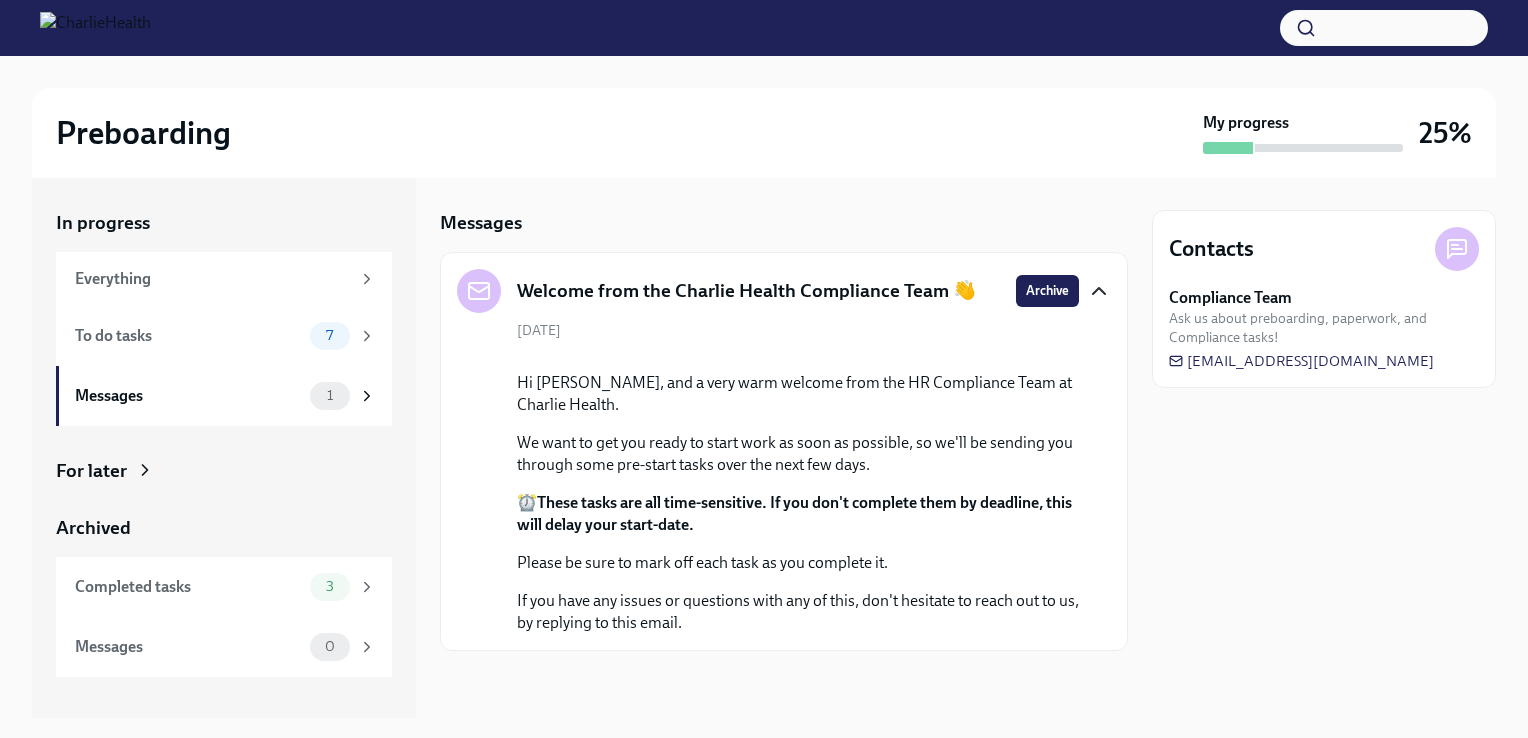 scroll, scrollTop: 152, scrollLeft: 0, axis: vertical 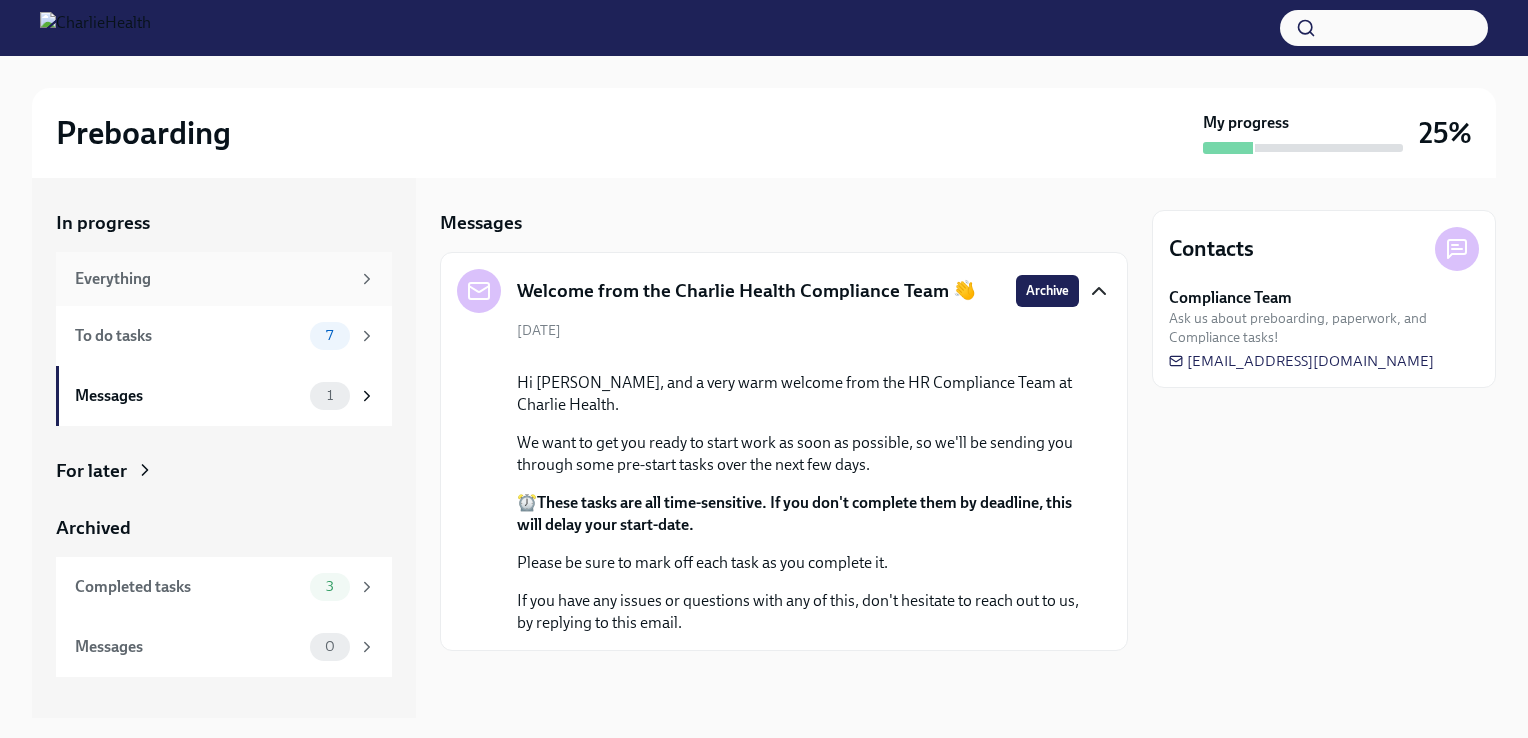 click on "Everything" at bounding box center [212, 279] 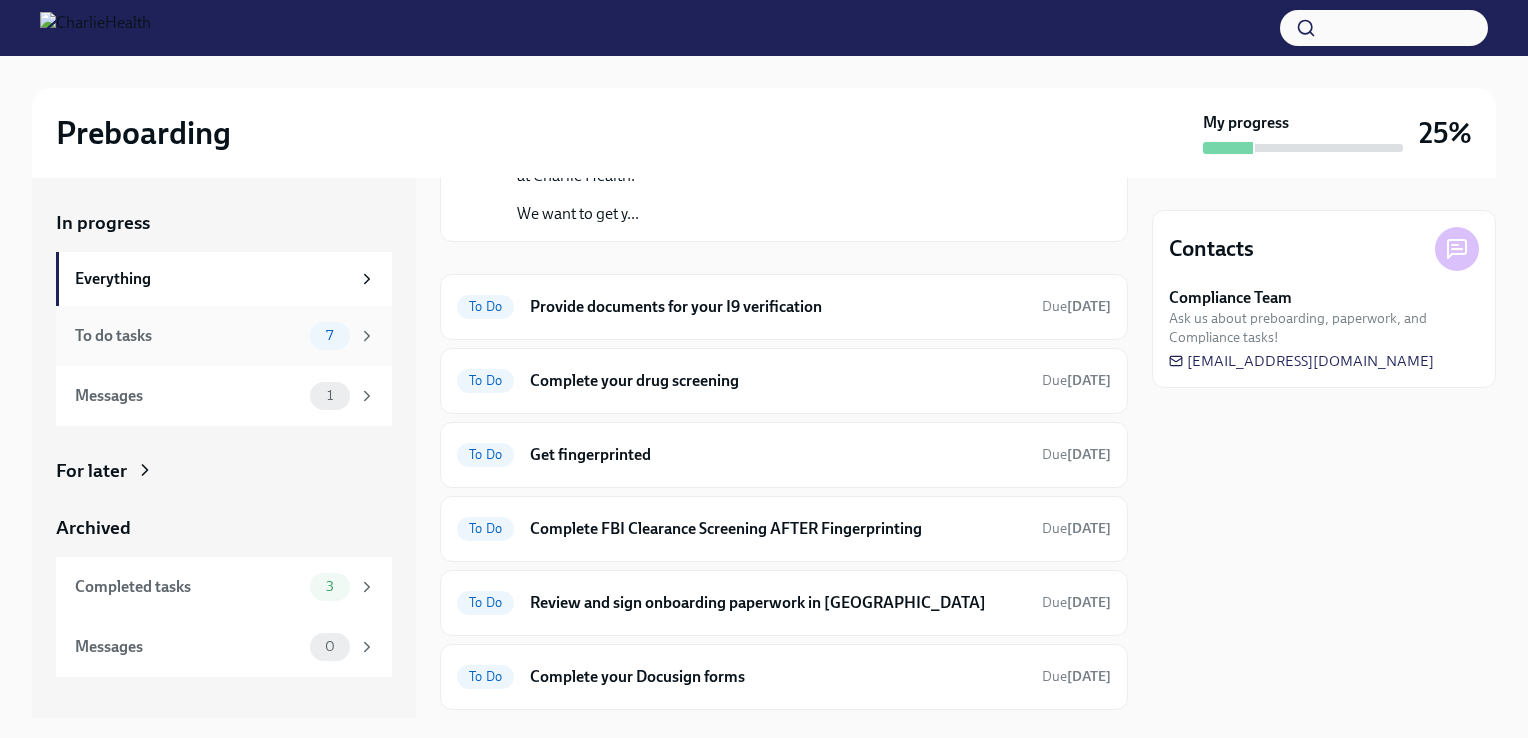 click on "To do tasks" at bounding box center [188, 336] 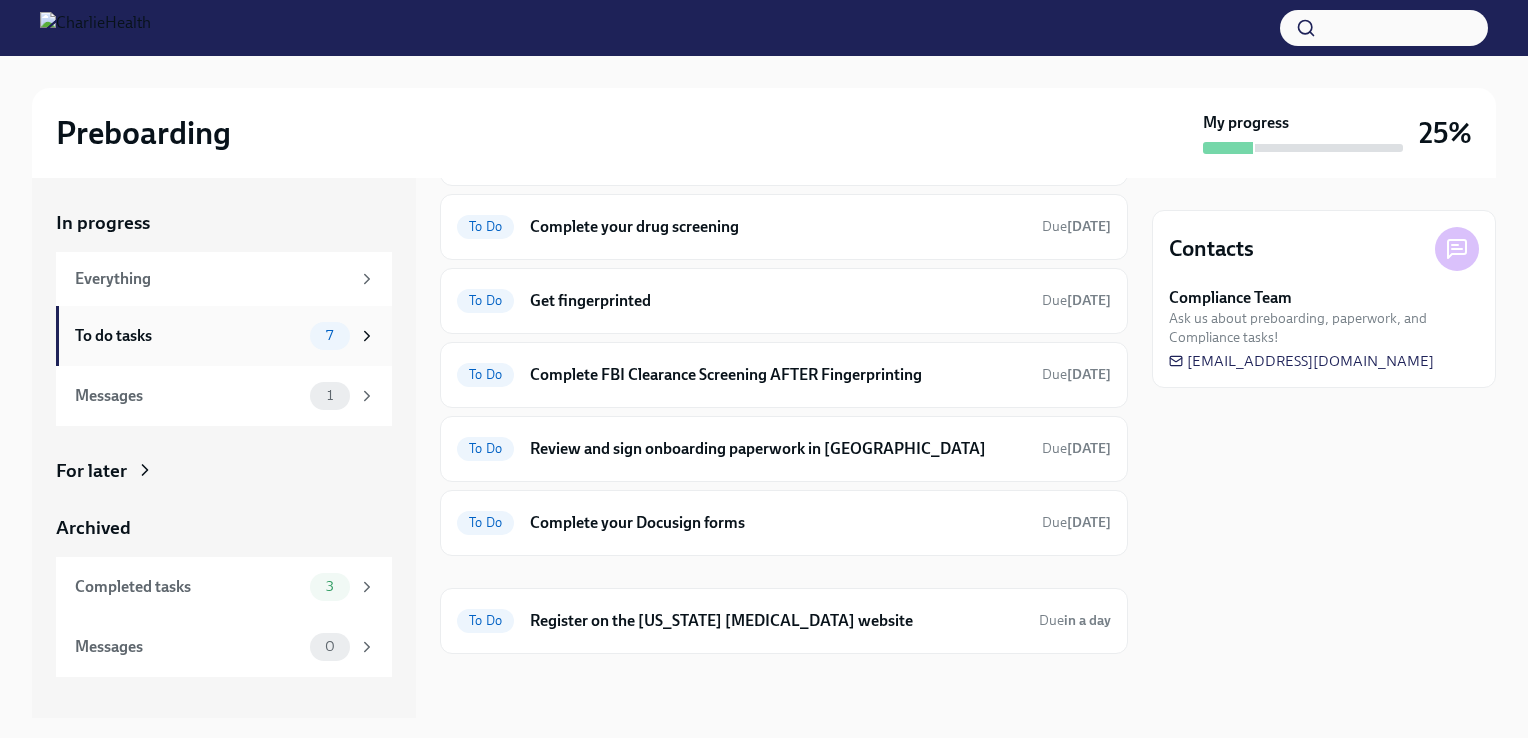 scroll, scrollTop: 128, scrollLeft: 0, axis: vertical 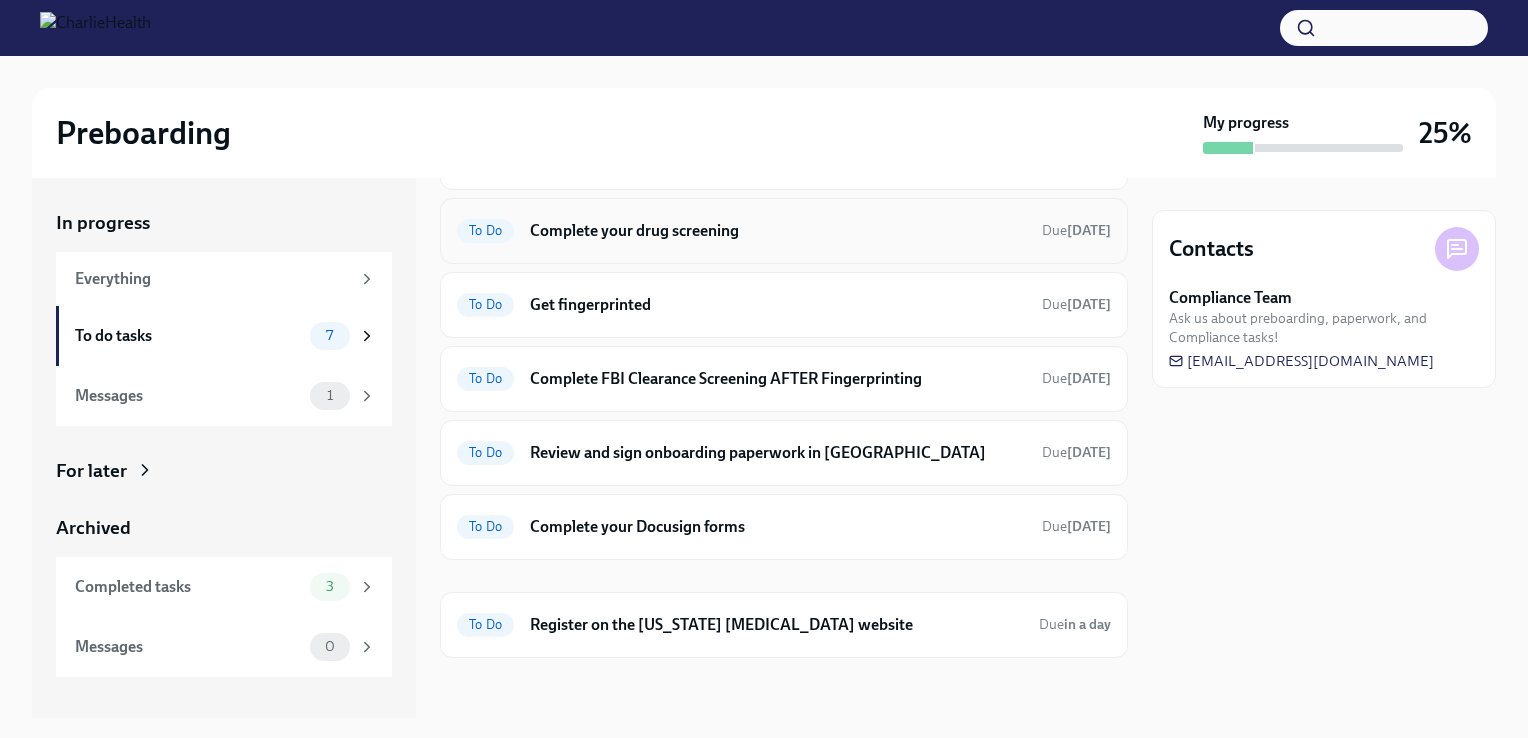 click on "Complete your drug screening" at bounding box center (778, 231) 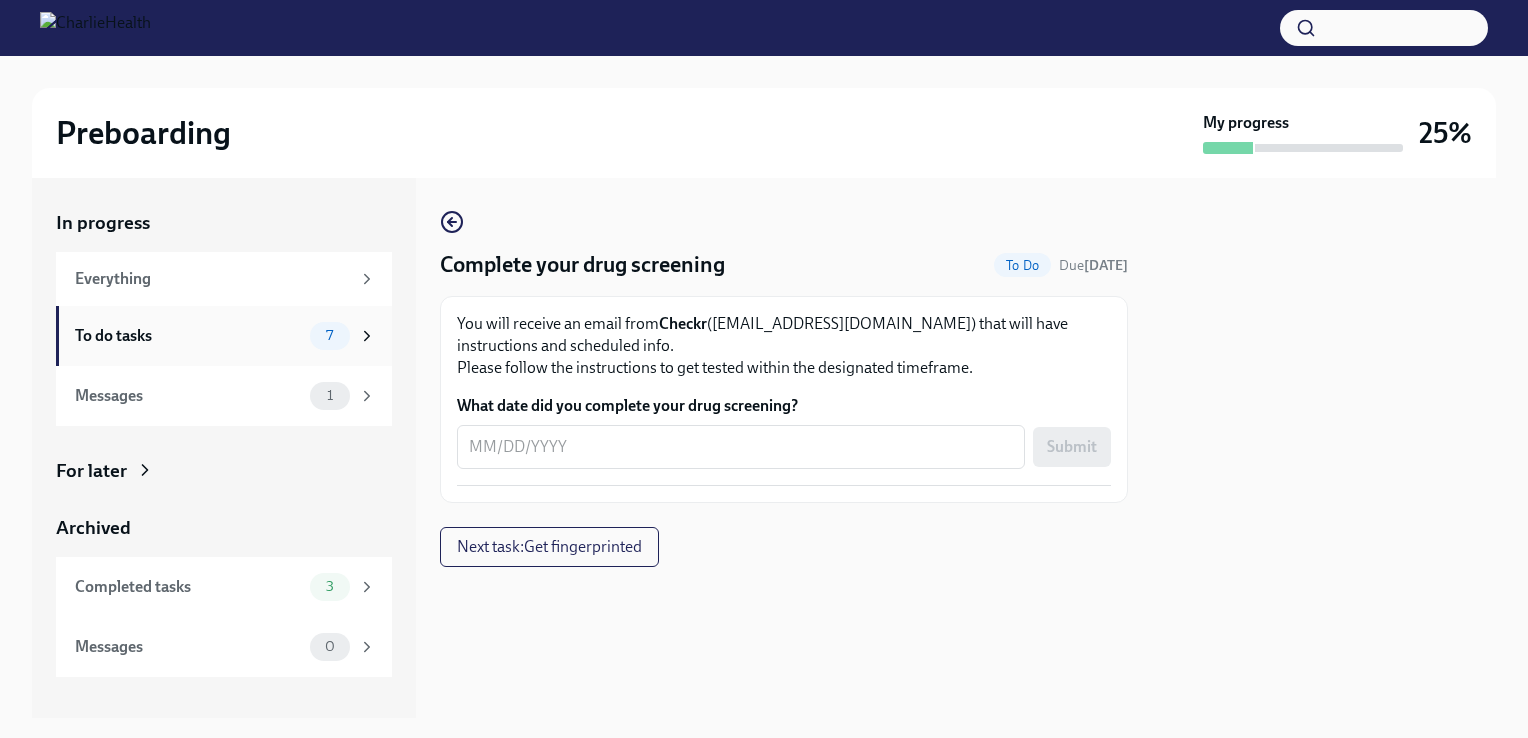 click on "To do tasks" at bounding box center [188, 336] 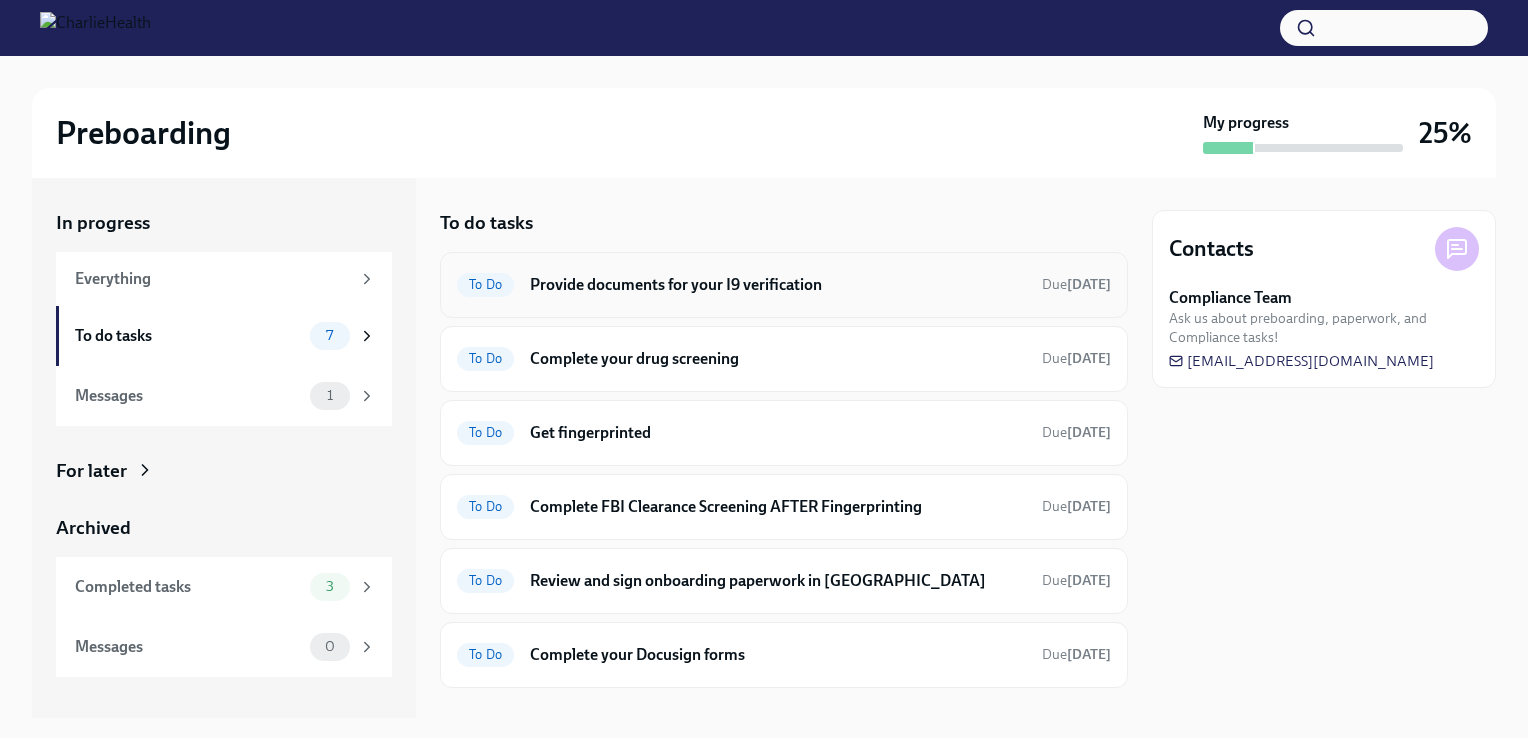 click on "Provide documents for your I9 verification" at bounding box center [778, 285] 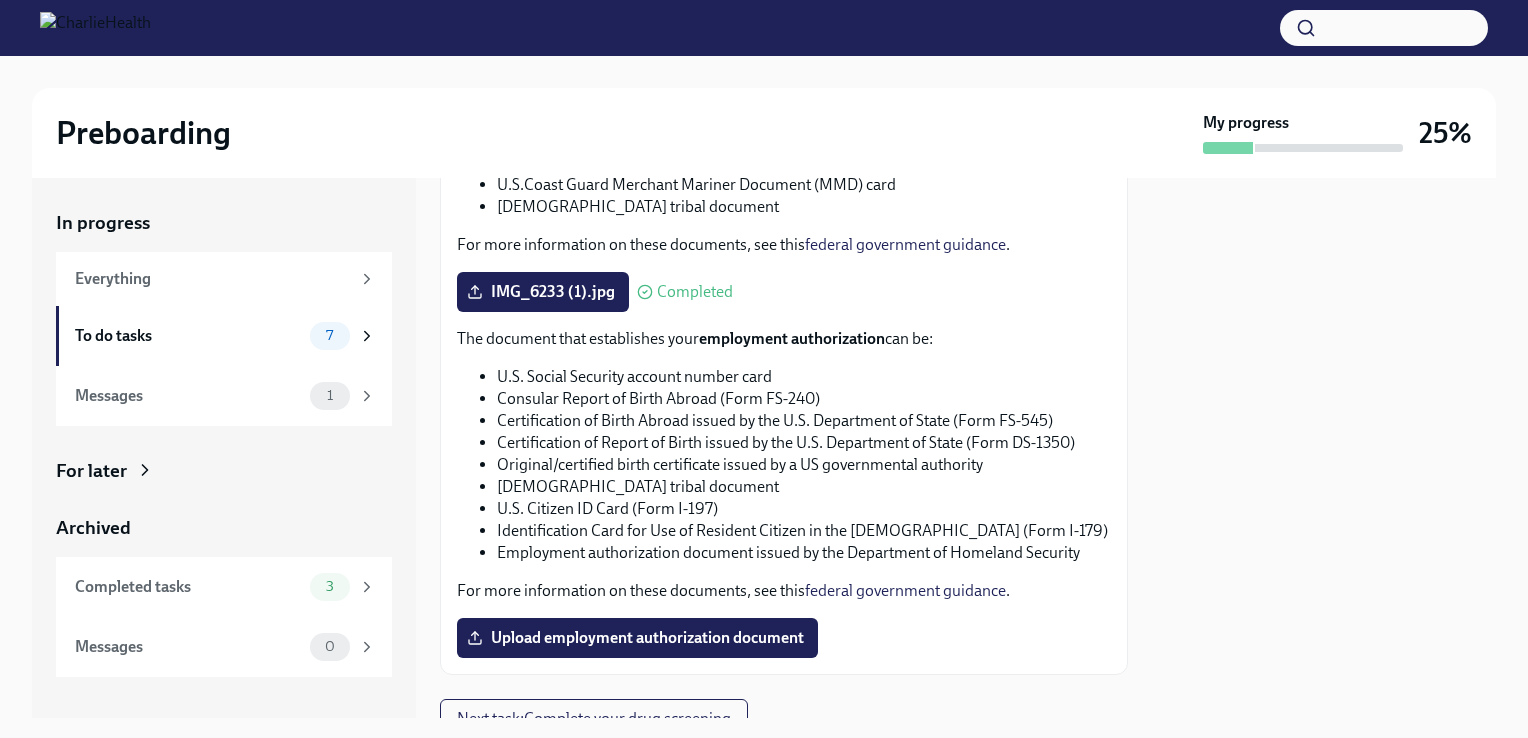scroll, scrollTop: 1035, scrollLeft: 0, axis: vertical 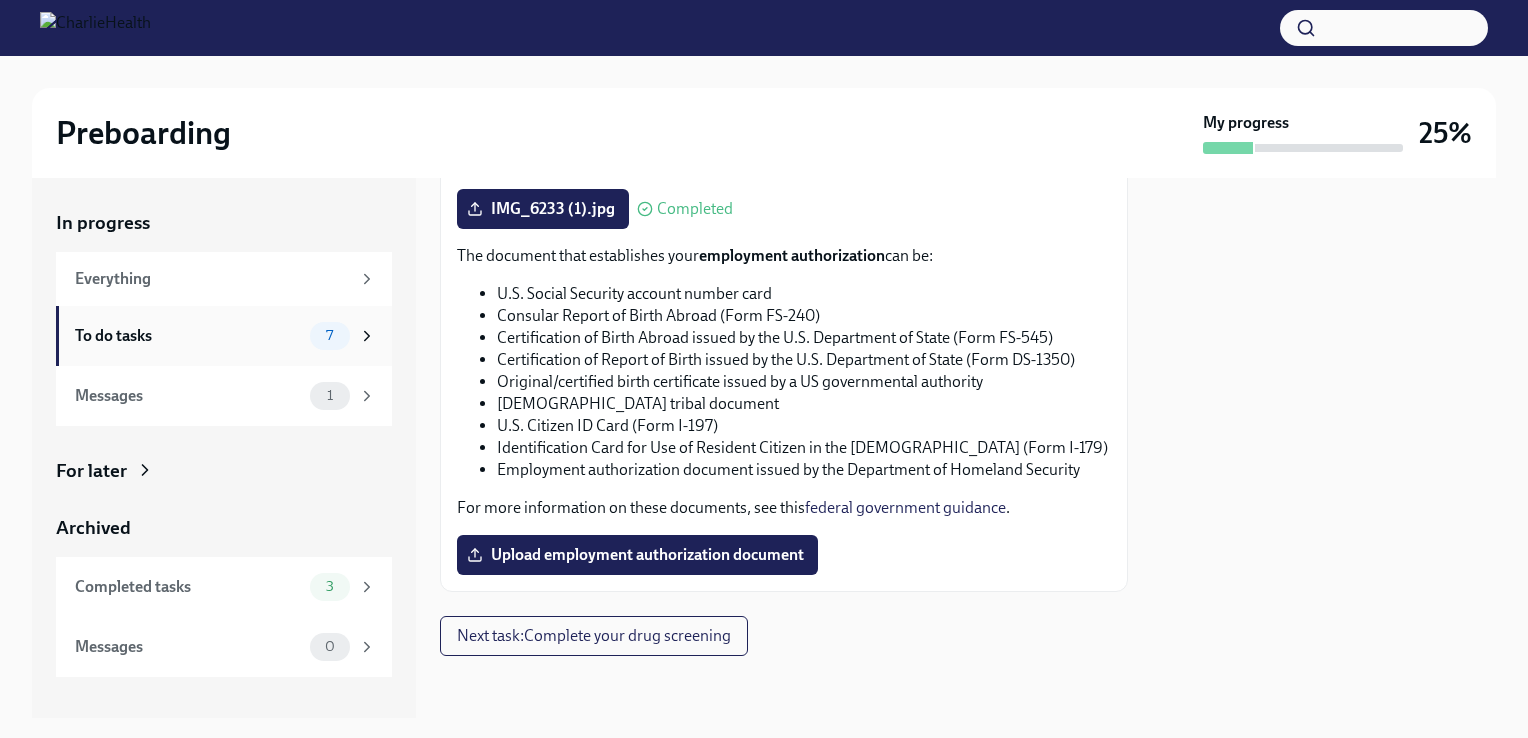 click on "To do tasks" at bounding box center [188, 336] 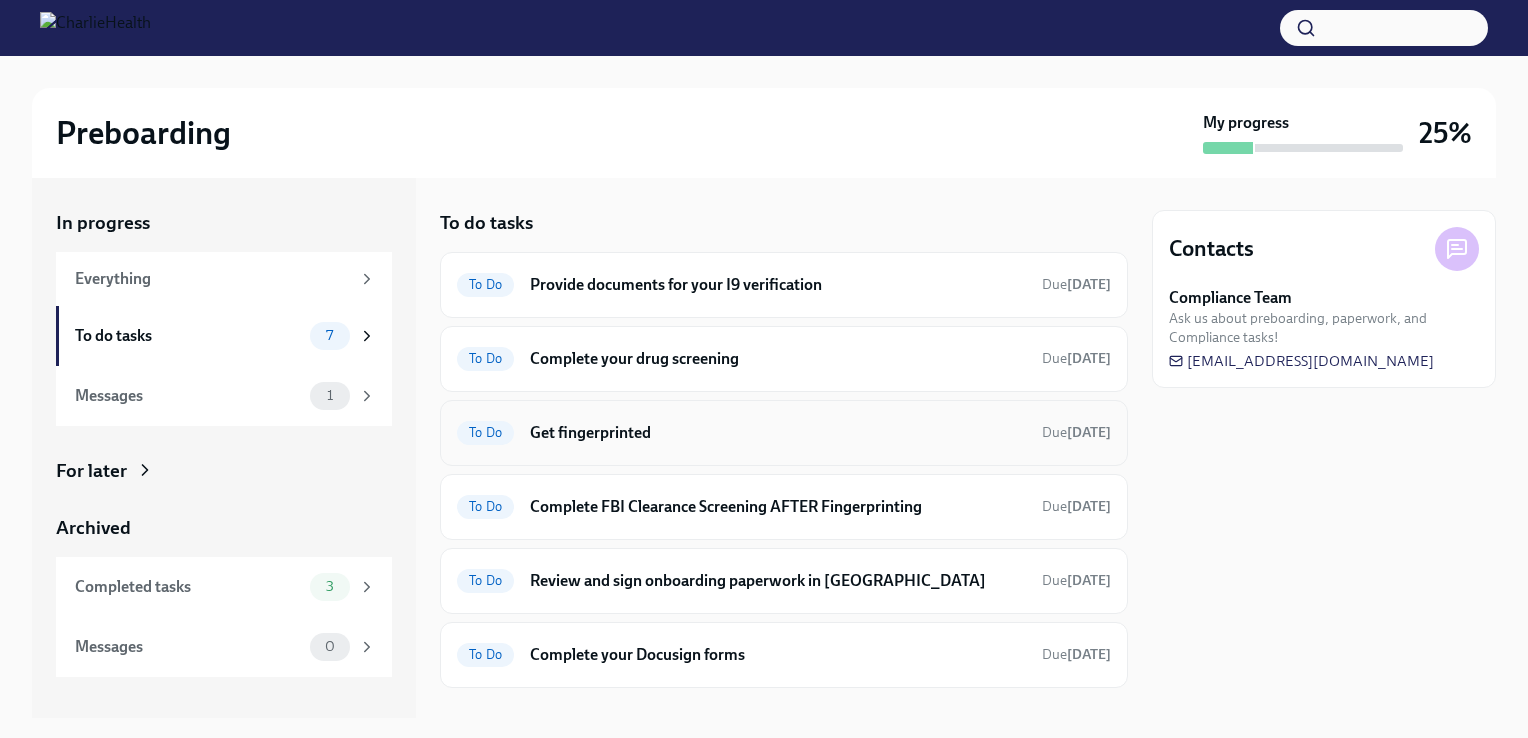 click on "Get fingerprinted" at bounding box center (778, 433) 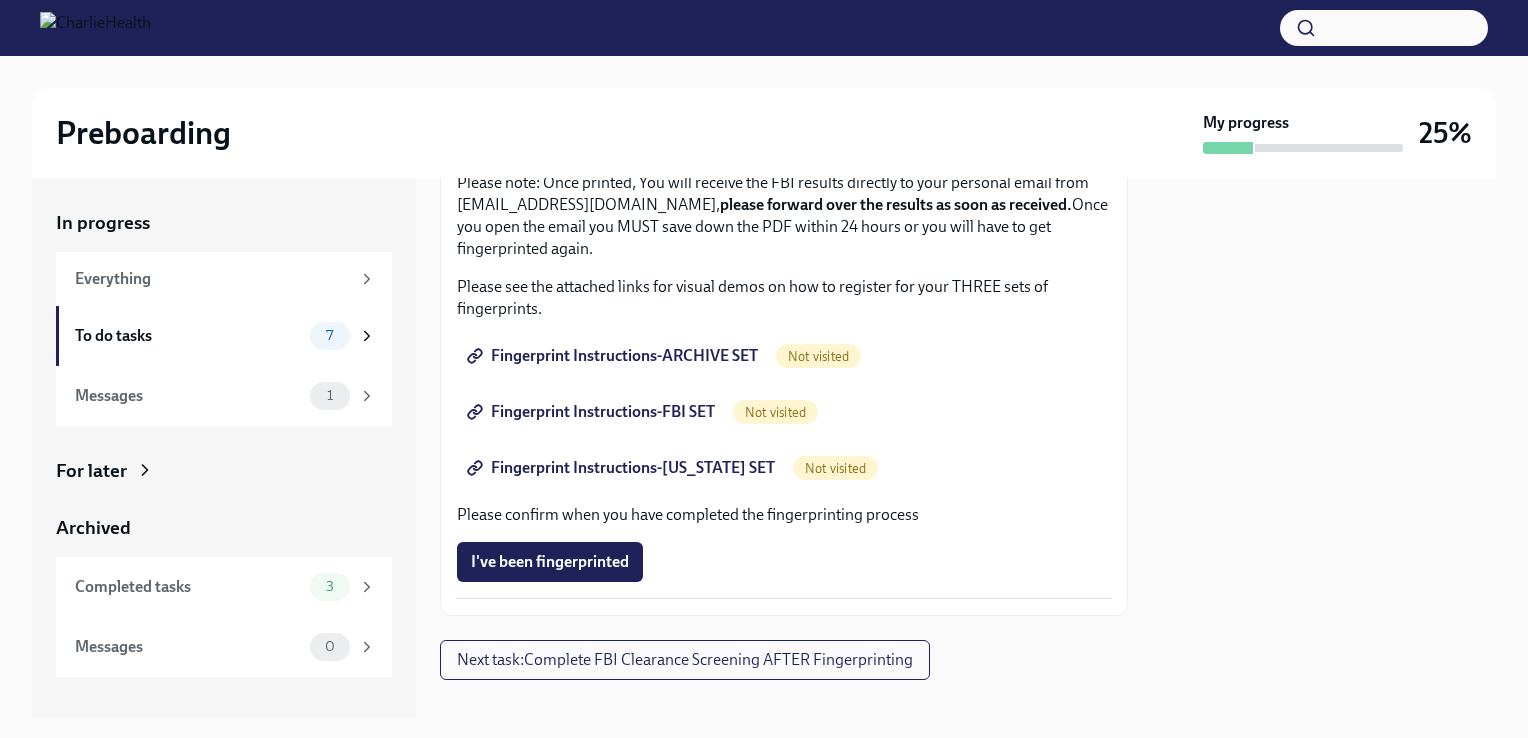 scroll, scrollTop: 285, scrollLeft: 0, axis: vertical 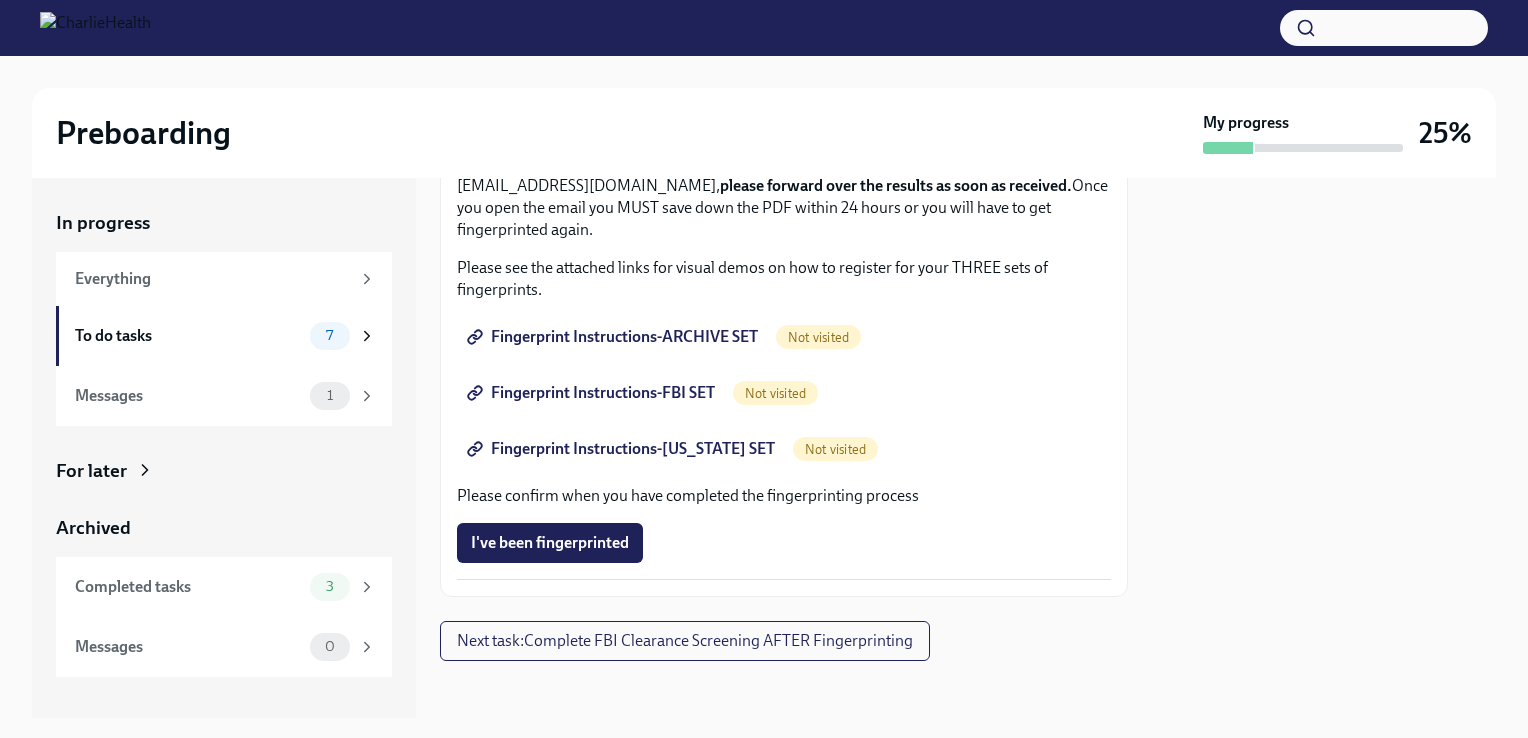 click on "Fingerprint Instructions-ARCHIVE SET" at bounding box center [614, 337] 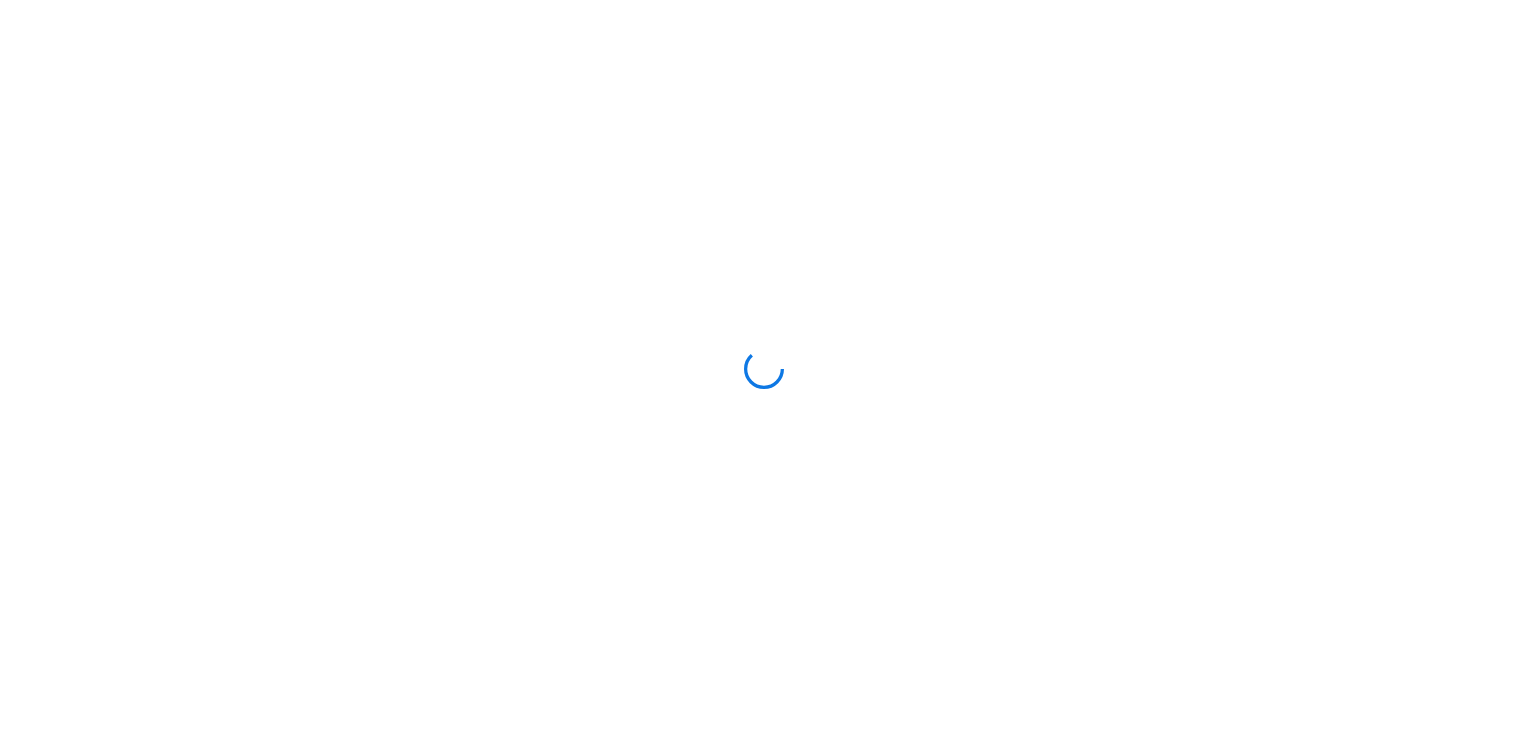 scroll, scrollTop: 0, scrollLeft: 0, axis: both 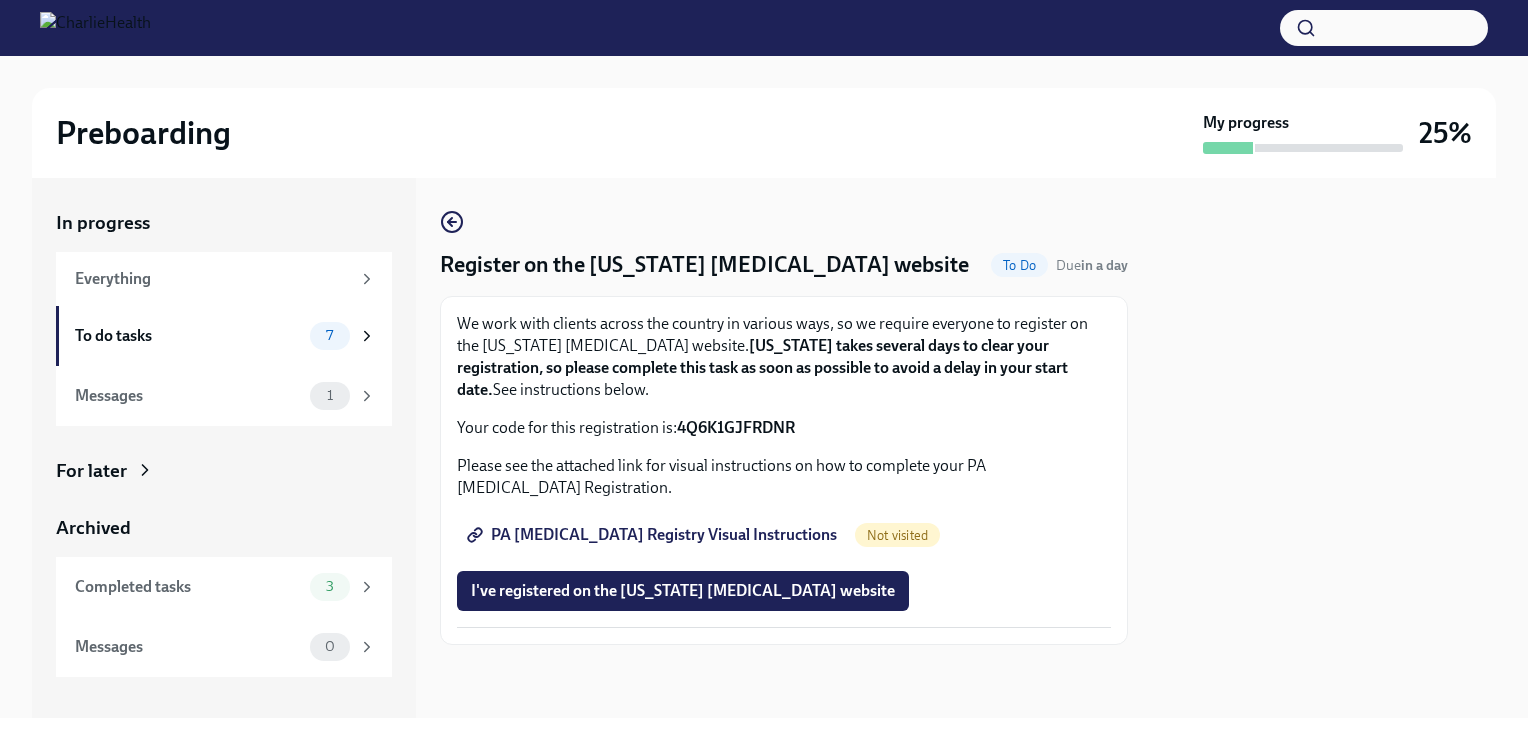 click on "PA Child Abuse Registry Visual Instructions" at bounding box center [654, 535] 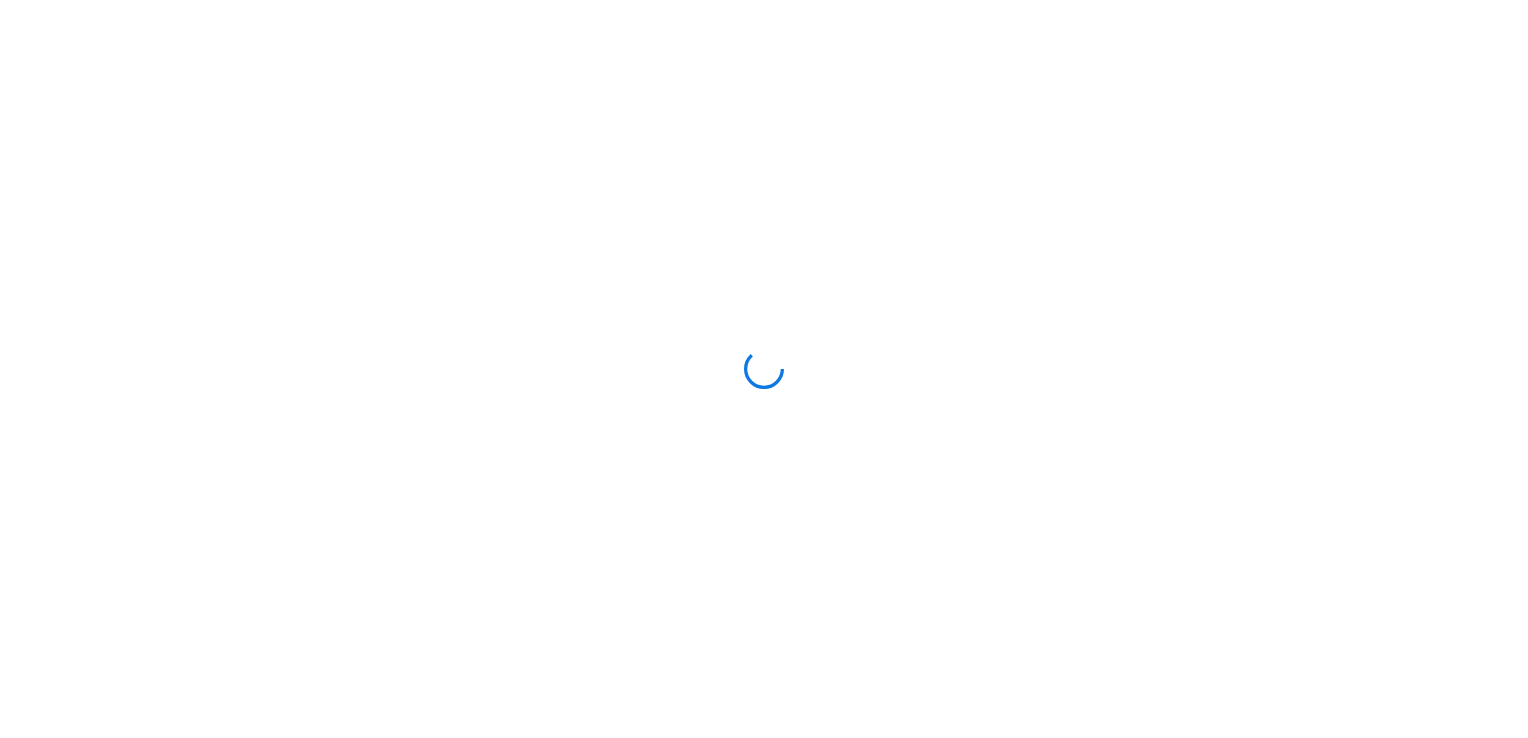 scroll, scrollTop: 0, scrollLeft: 0, axis: both 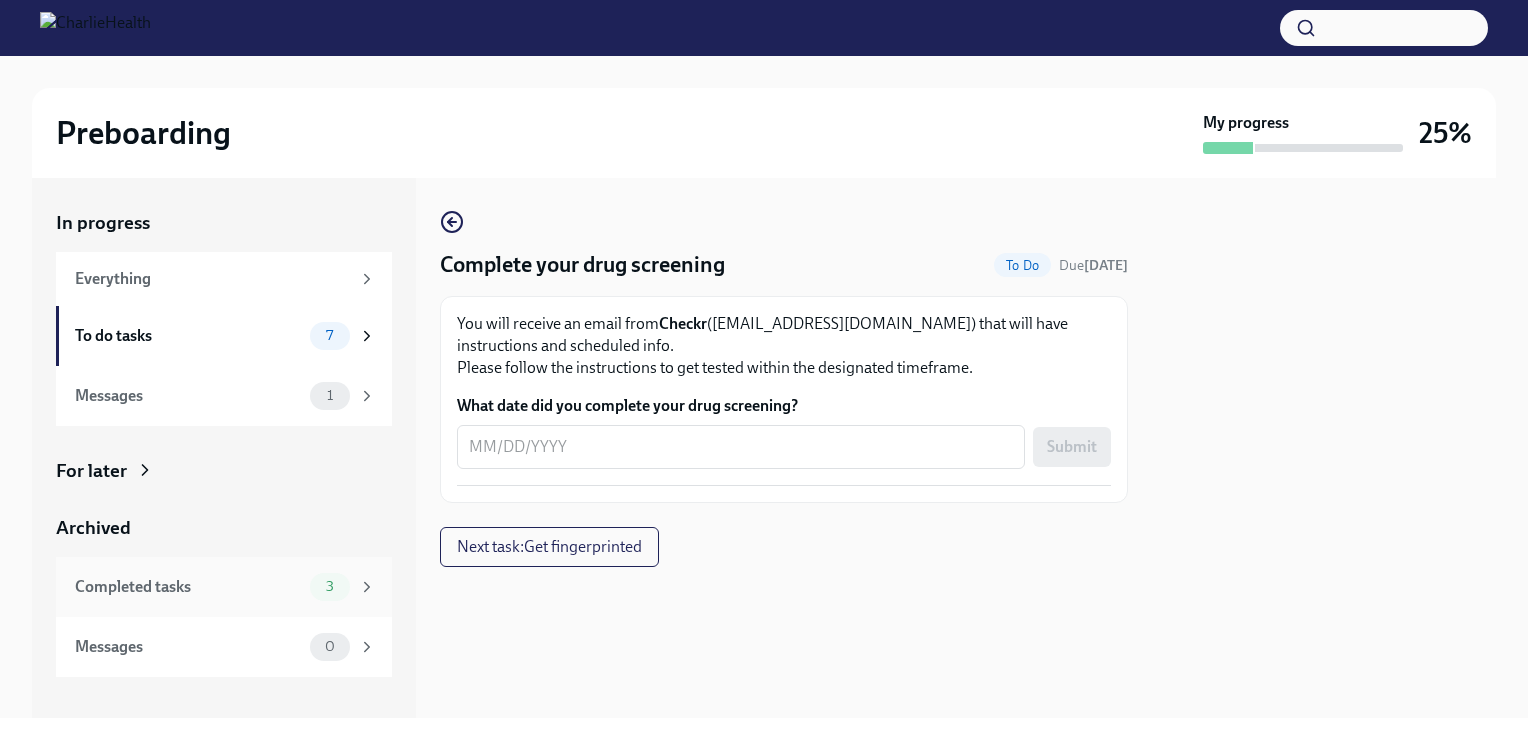 click on "Completed tasks" at bounding box center (188, 587) 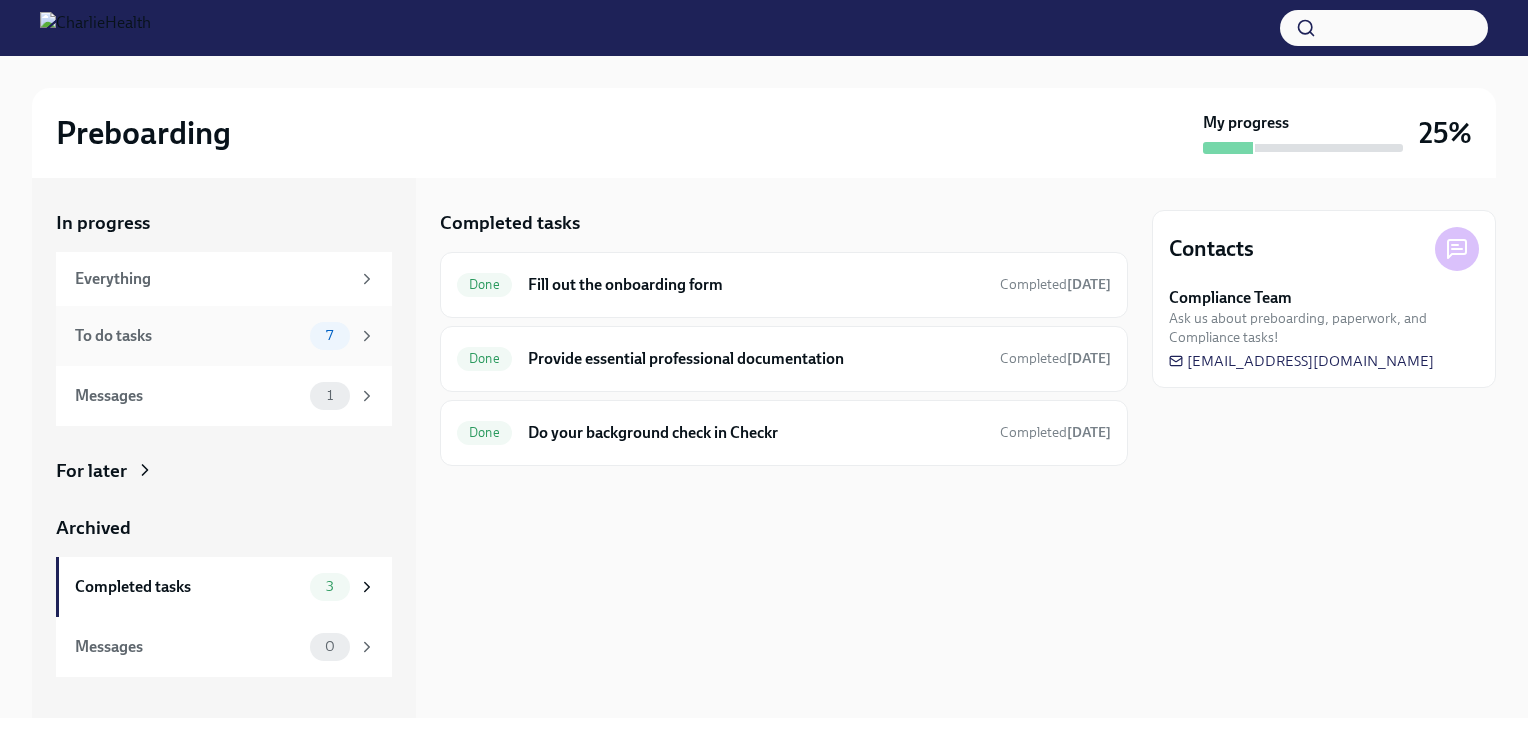 click on "To do tasks" at bounding box center (188, 336) 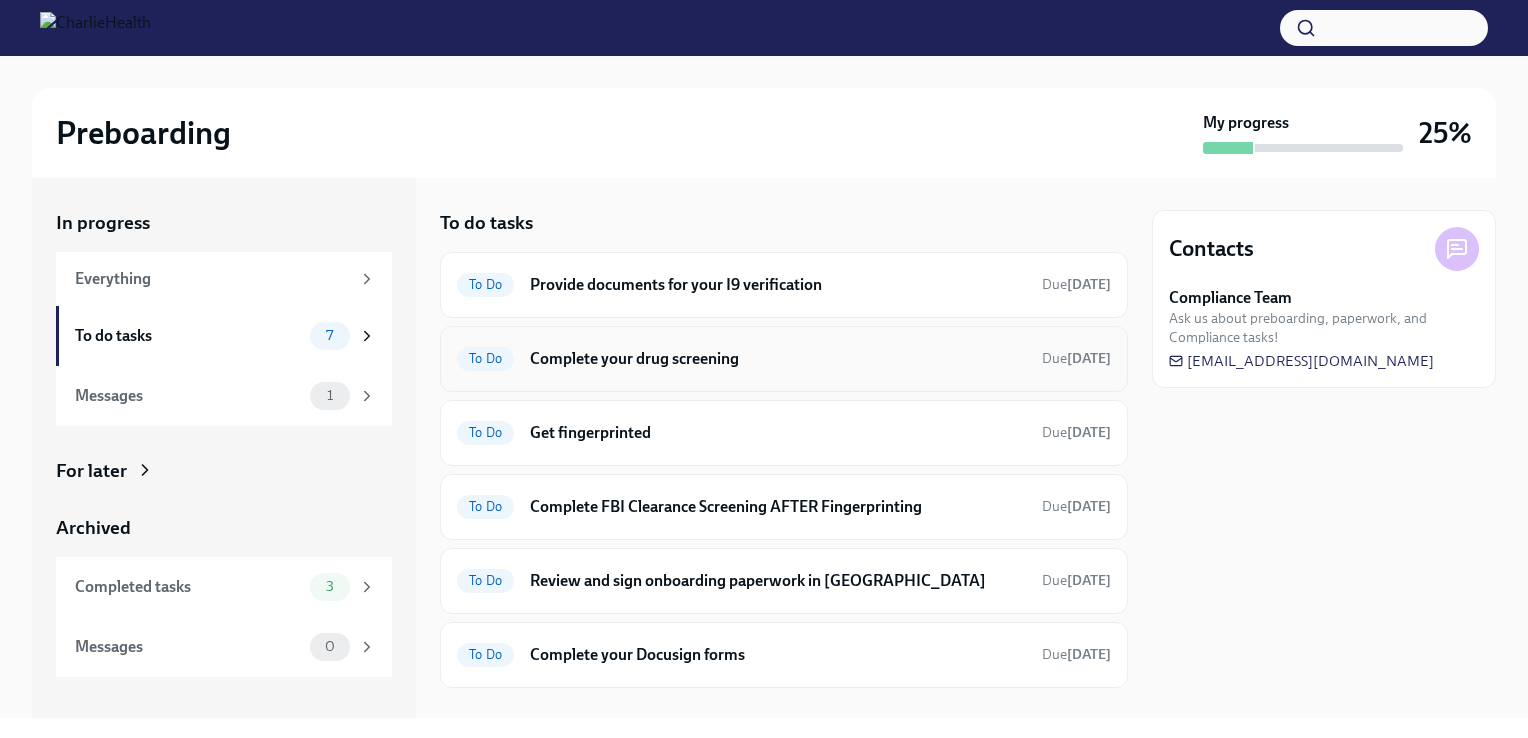 click on "Complete your drug screening" at bounding box center (778, 359) 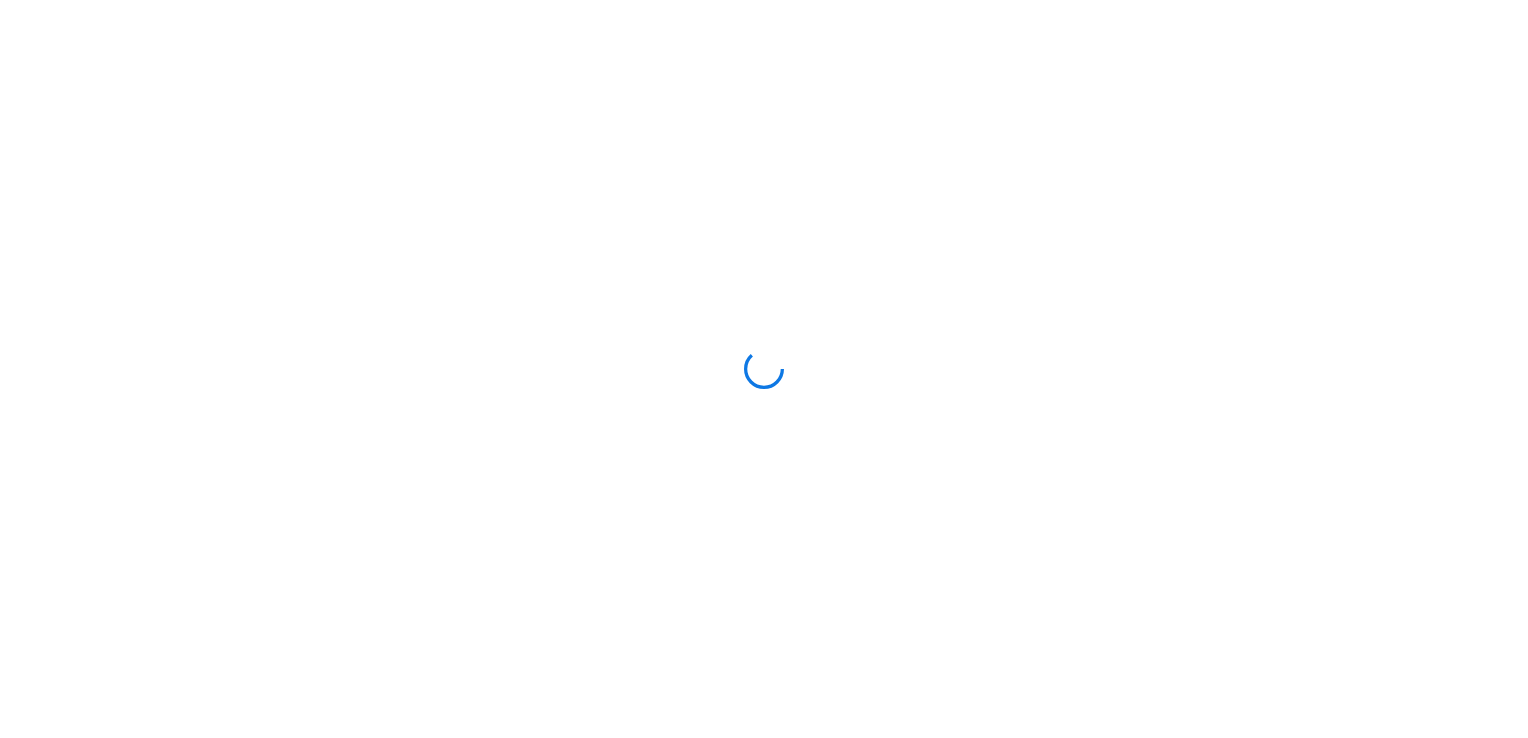 scroll, scrollTop: 0, scrollLeft: 0, axis: both 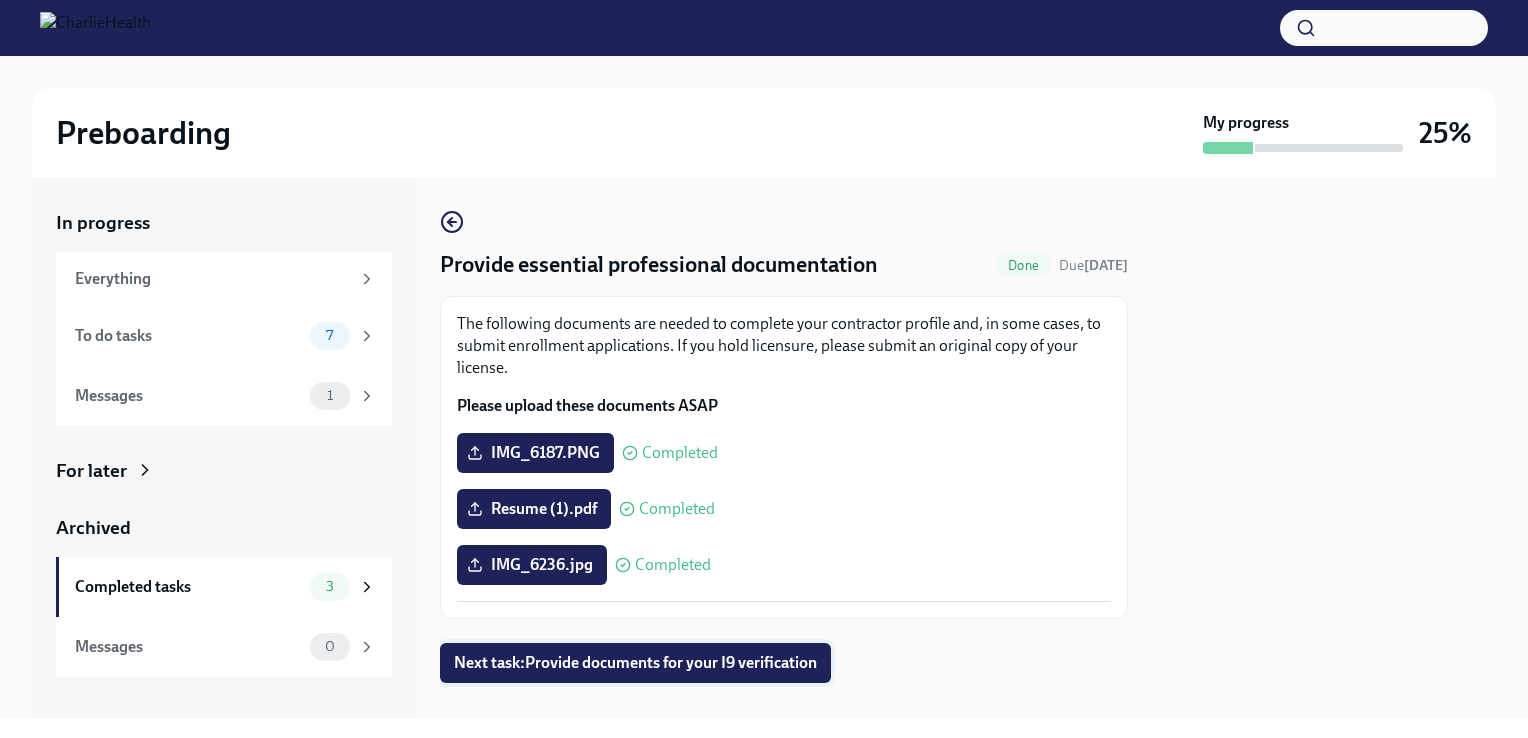 click on "Next task :  Provide documents for your I9 verification" at bounding box center [635, 663] 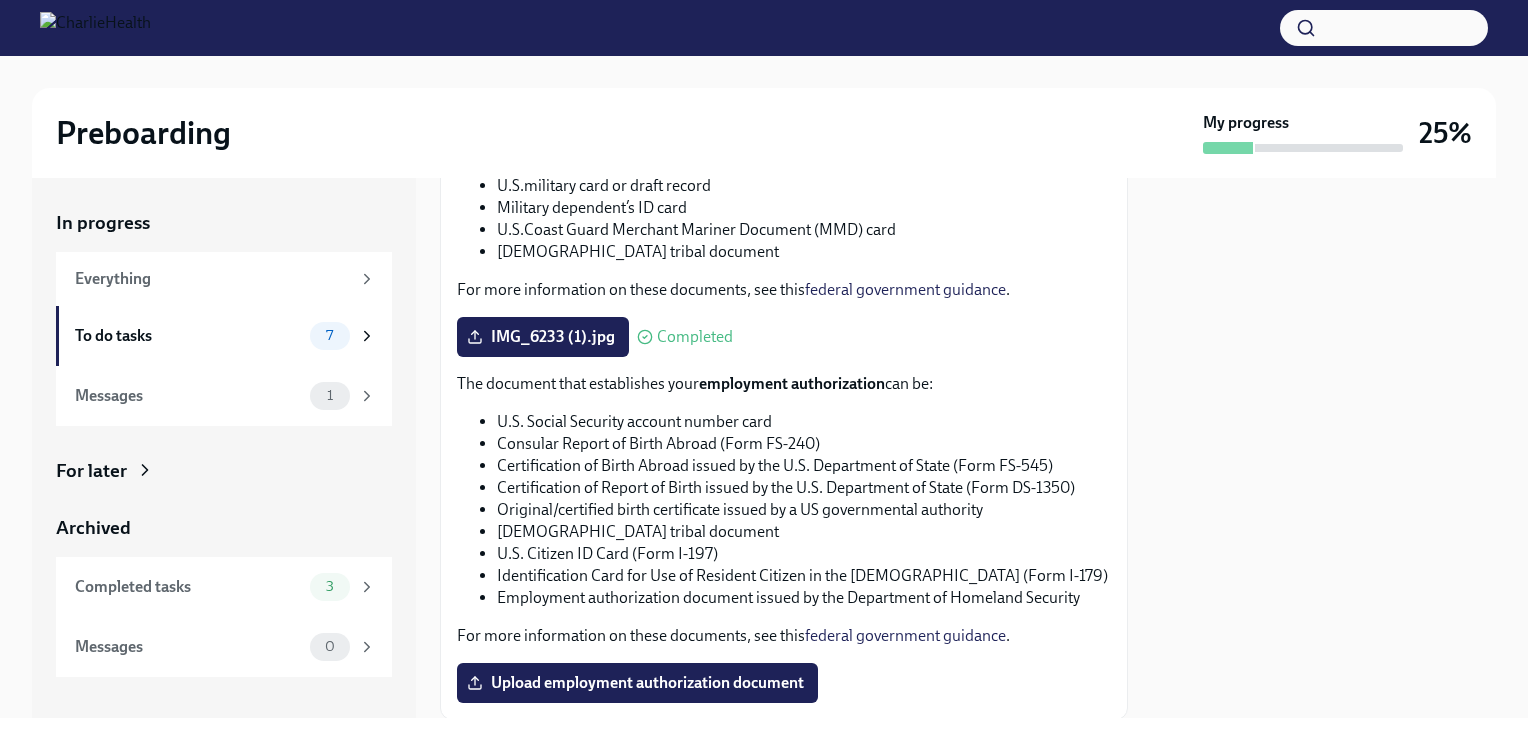 scroll, scrollTop: 1035, scrollLeft: 0, axis: vertical 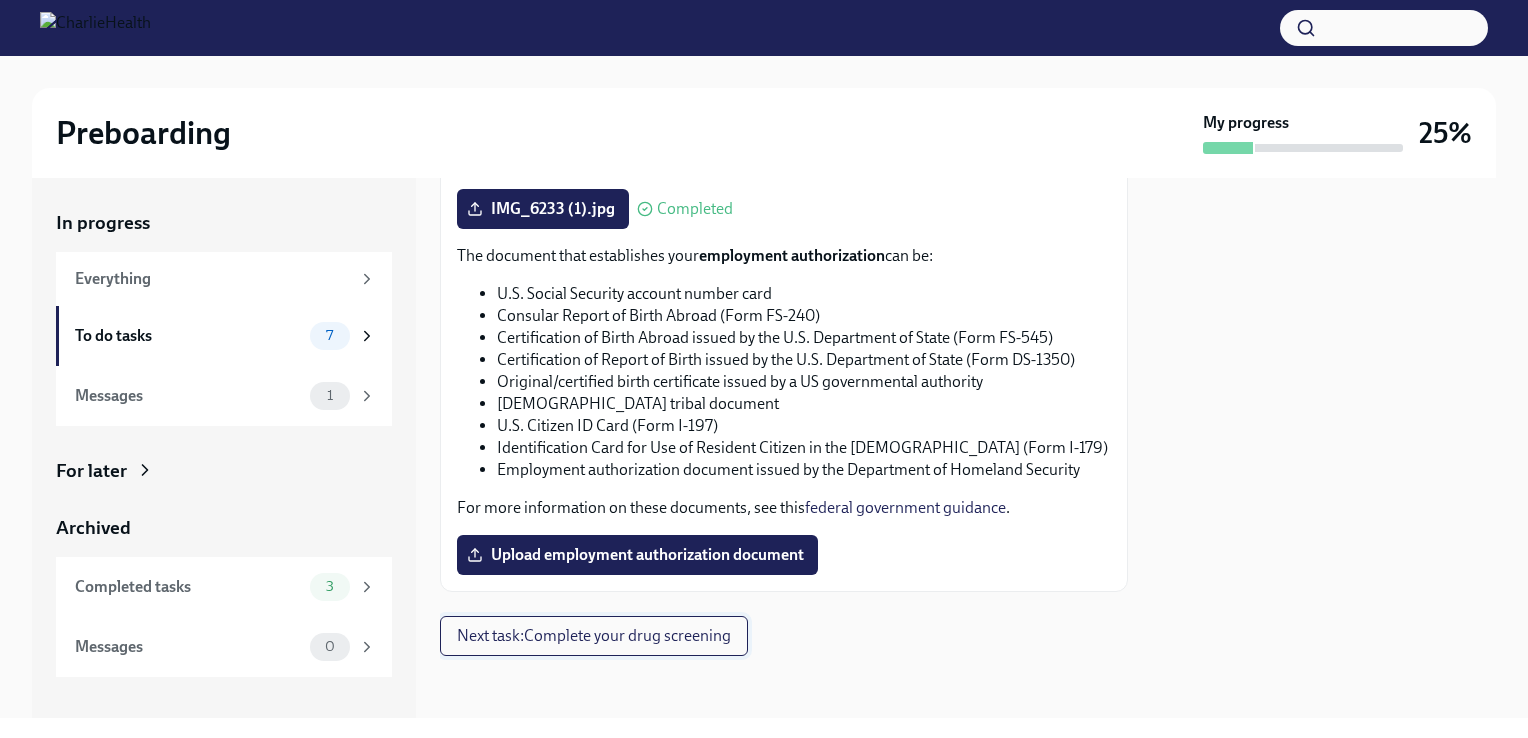 click on "Next task :  Complete your drug screening" at bounding box center [594, 636] 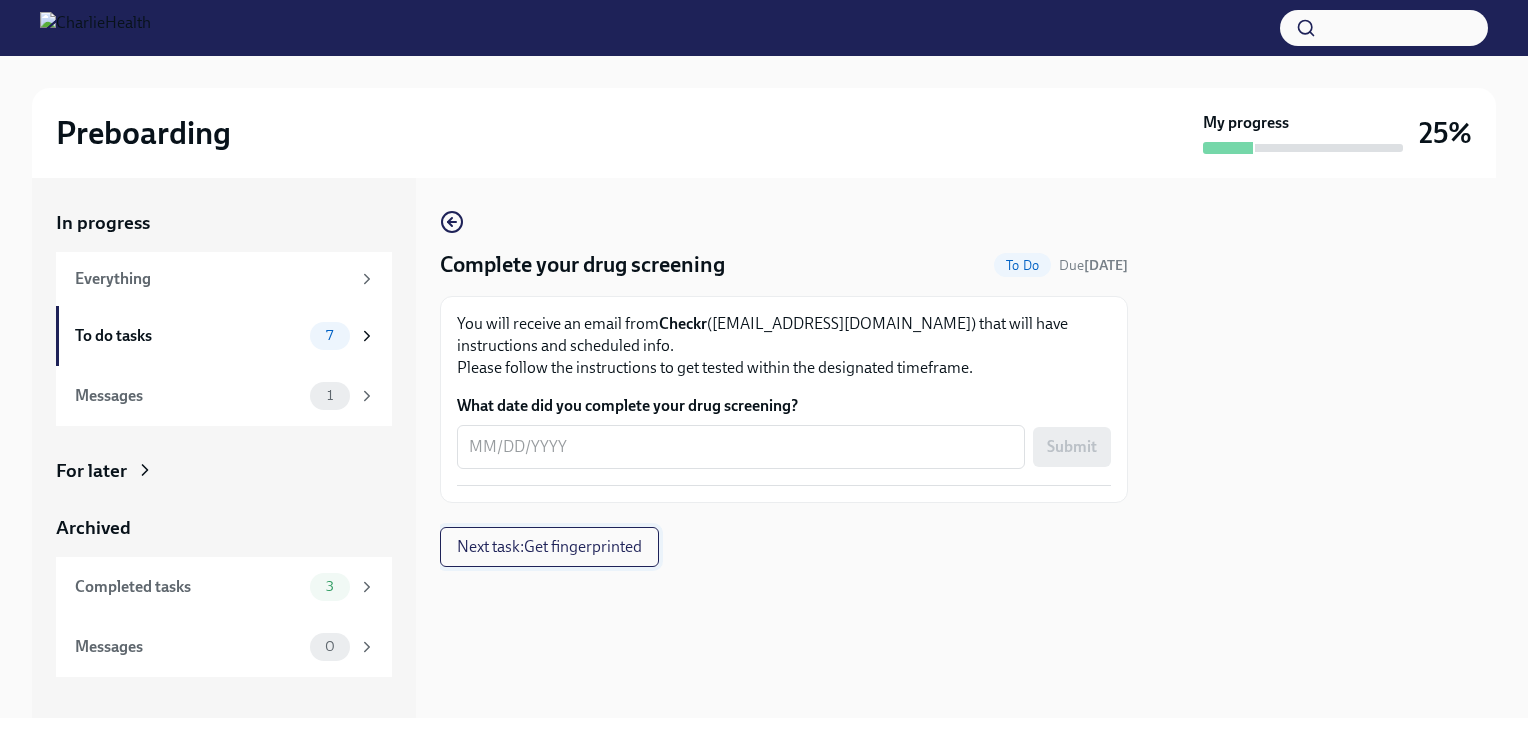 scroll, scrollTop: 0, scrollLeft: 0, axis: both 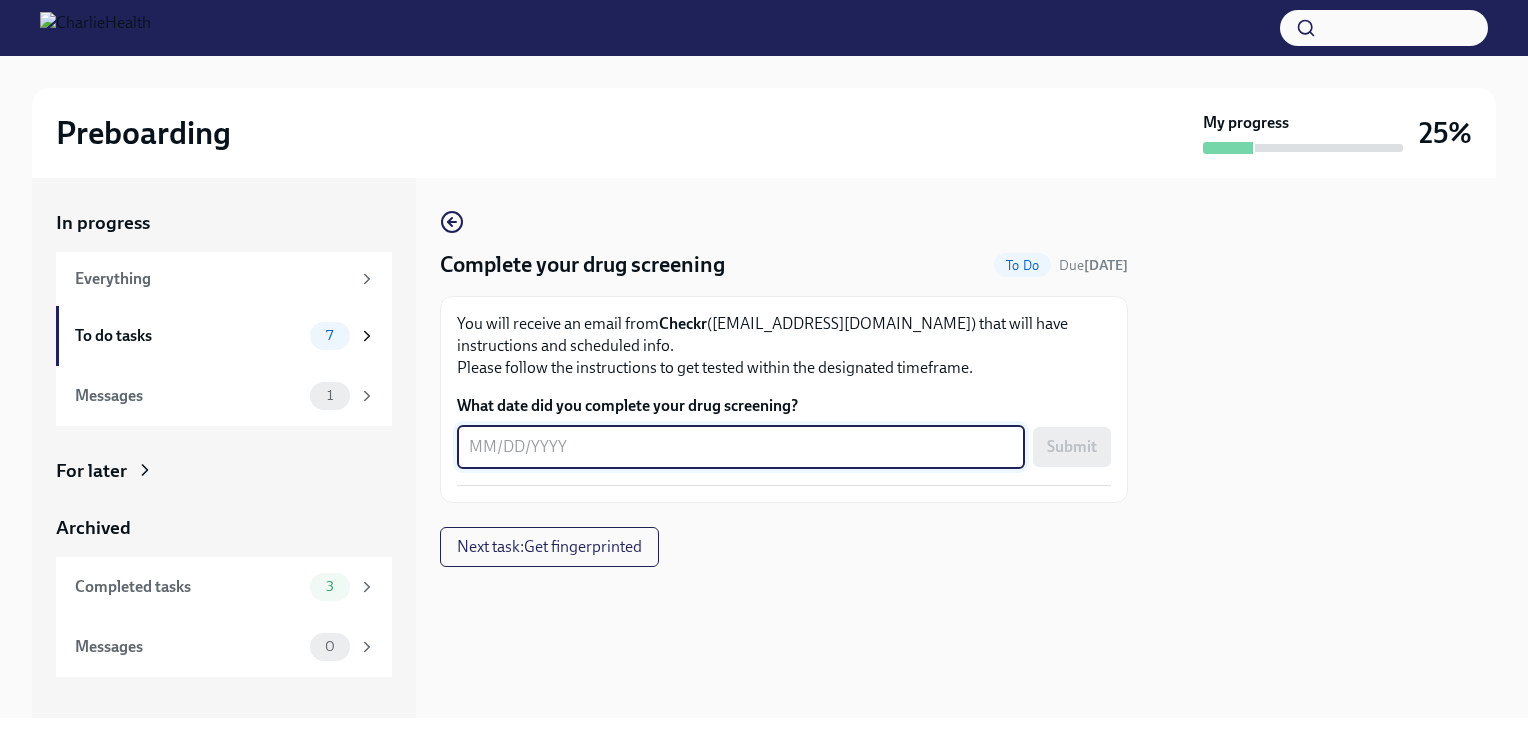 click on "What date did you complete your drug screening?" at bounding box center [741, 447] 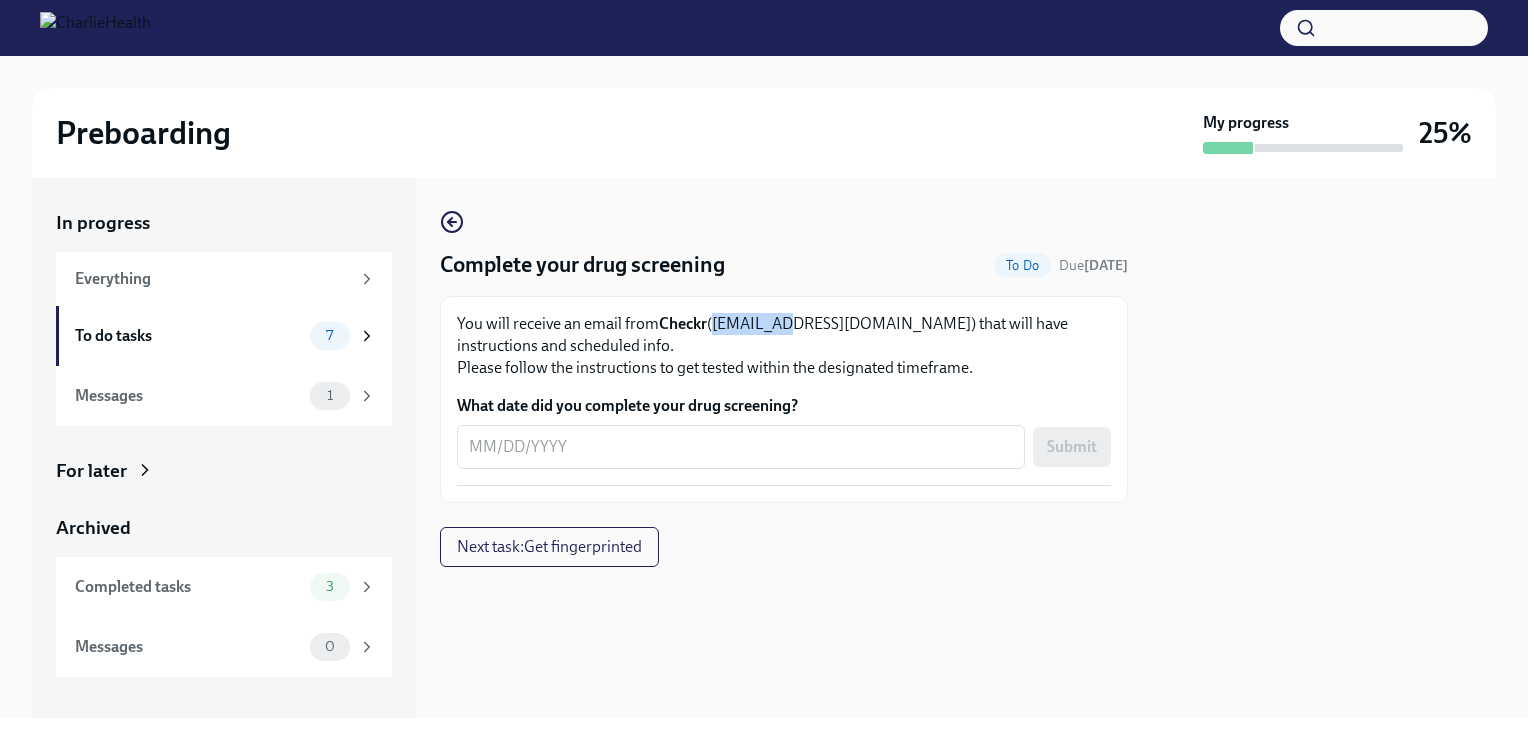 drag, startPoint x: 713, startPoint y: 318, endPoint x: 774, endPoint y: 325, distance: 61.400326 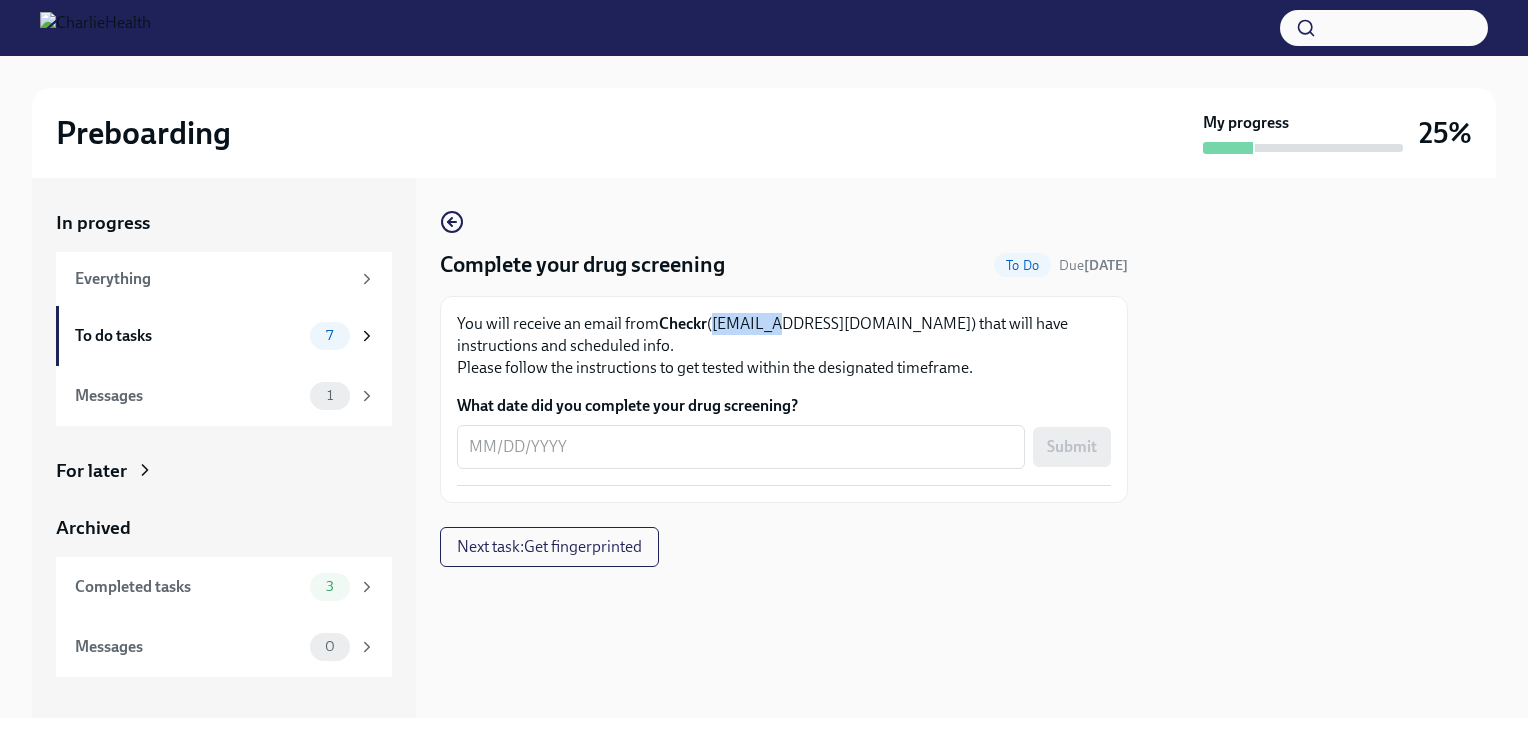 drag, startPoint x: 774, startPoint y: 325, endPoint x: 787, endPoint y: 351, distance: 29.068884 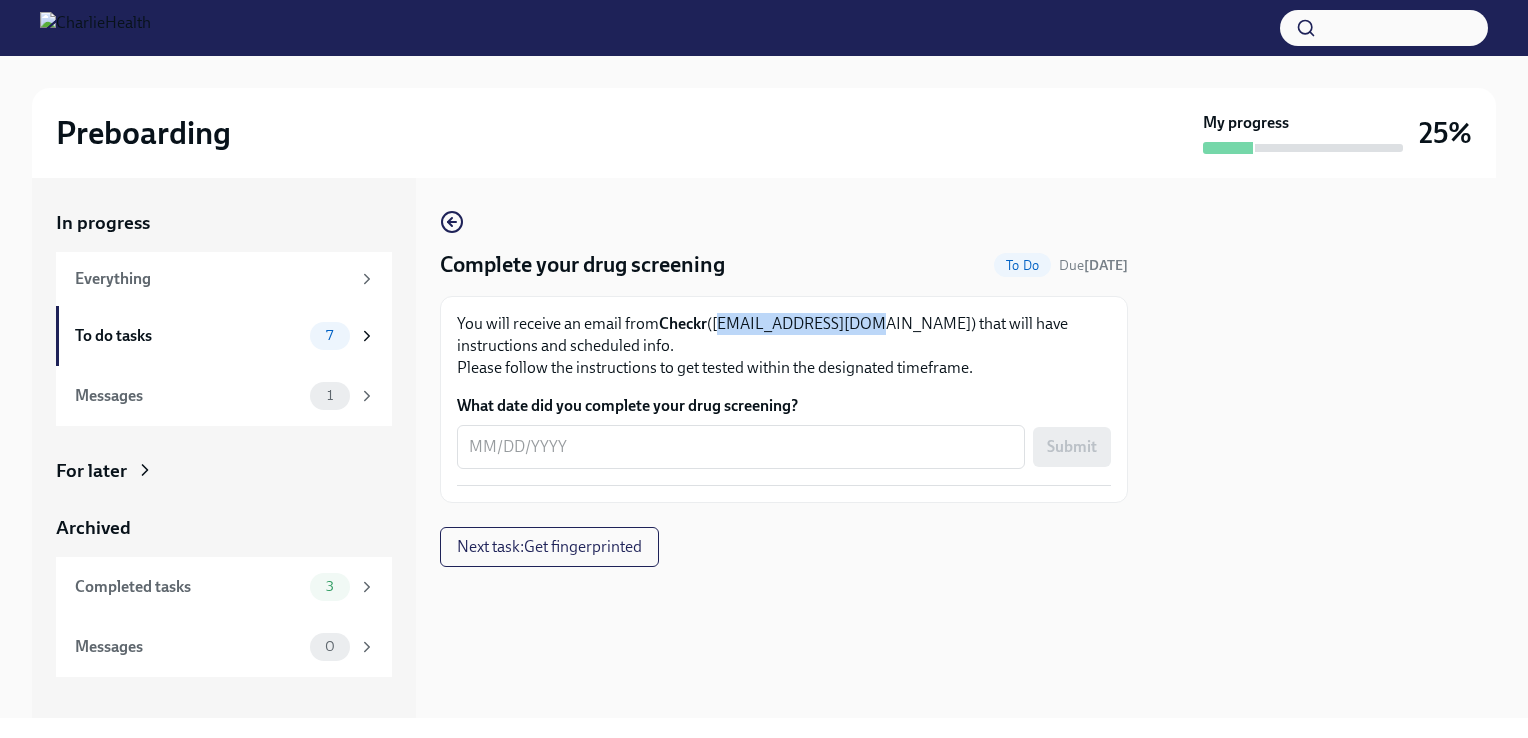 drag, startPoint x: 719, startPoint y: 321, endPoint x: 856, endPoint y: 318, distance: 137.03284 